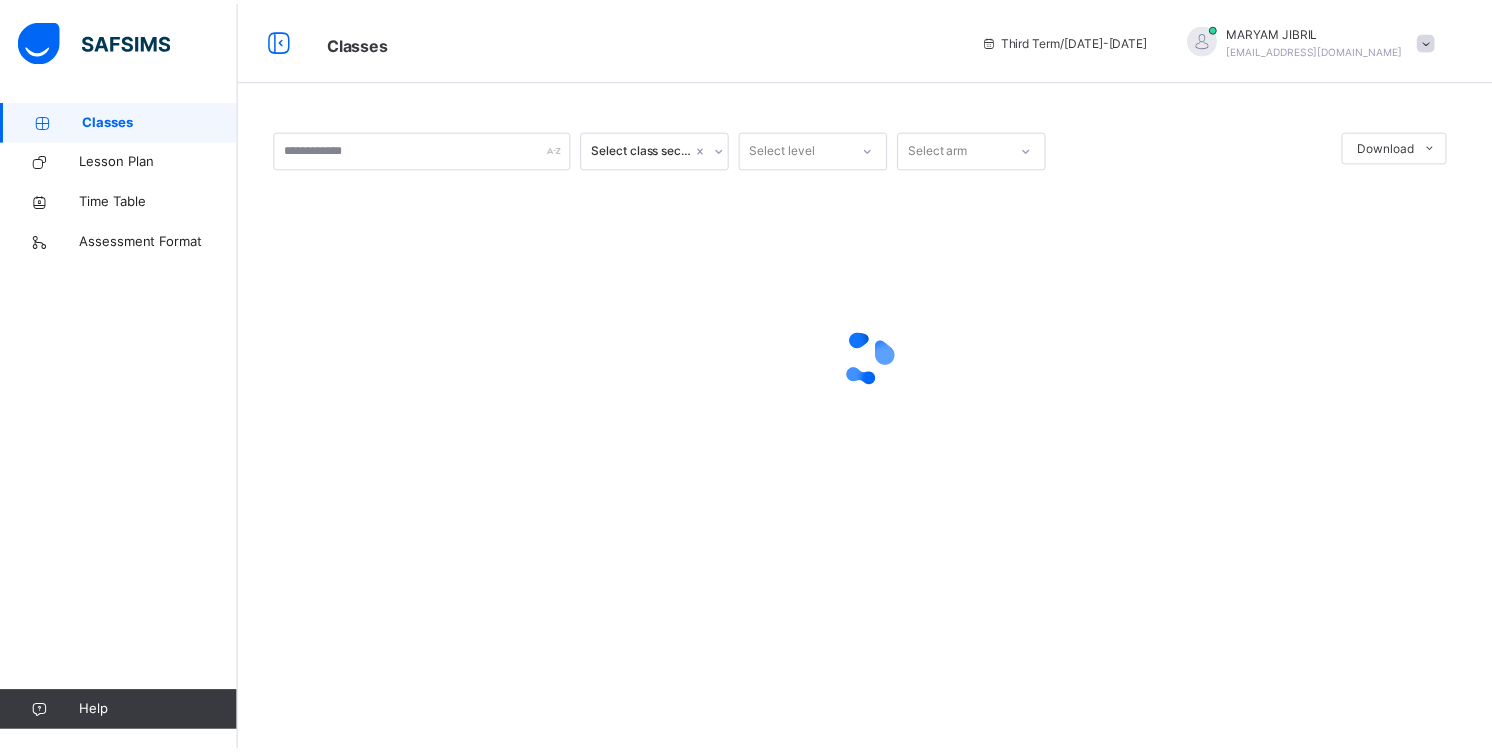scroll, scrollTop: 0, scrollLeft: 0, axis: both 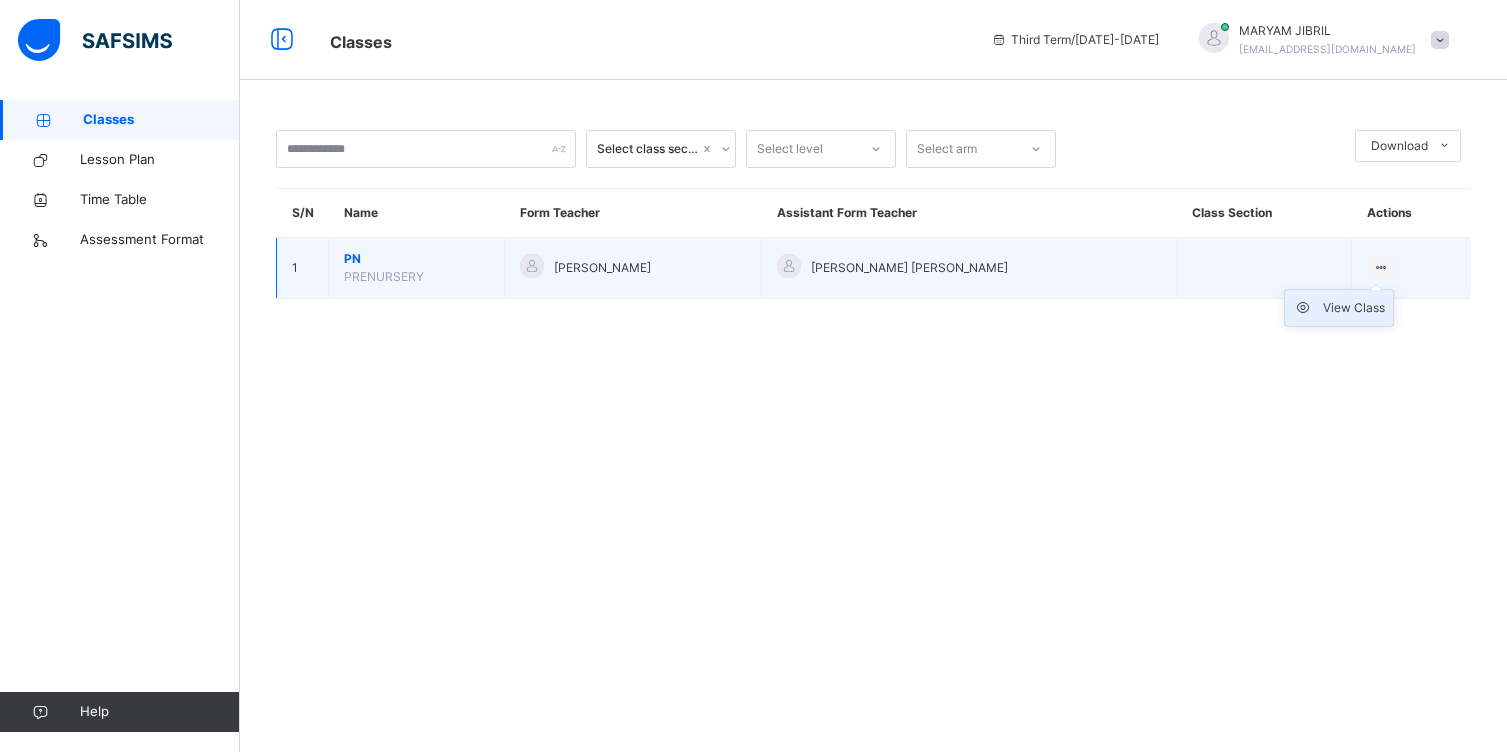 click on "View Class" at bounding box center (1354, 308) 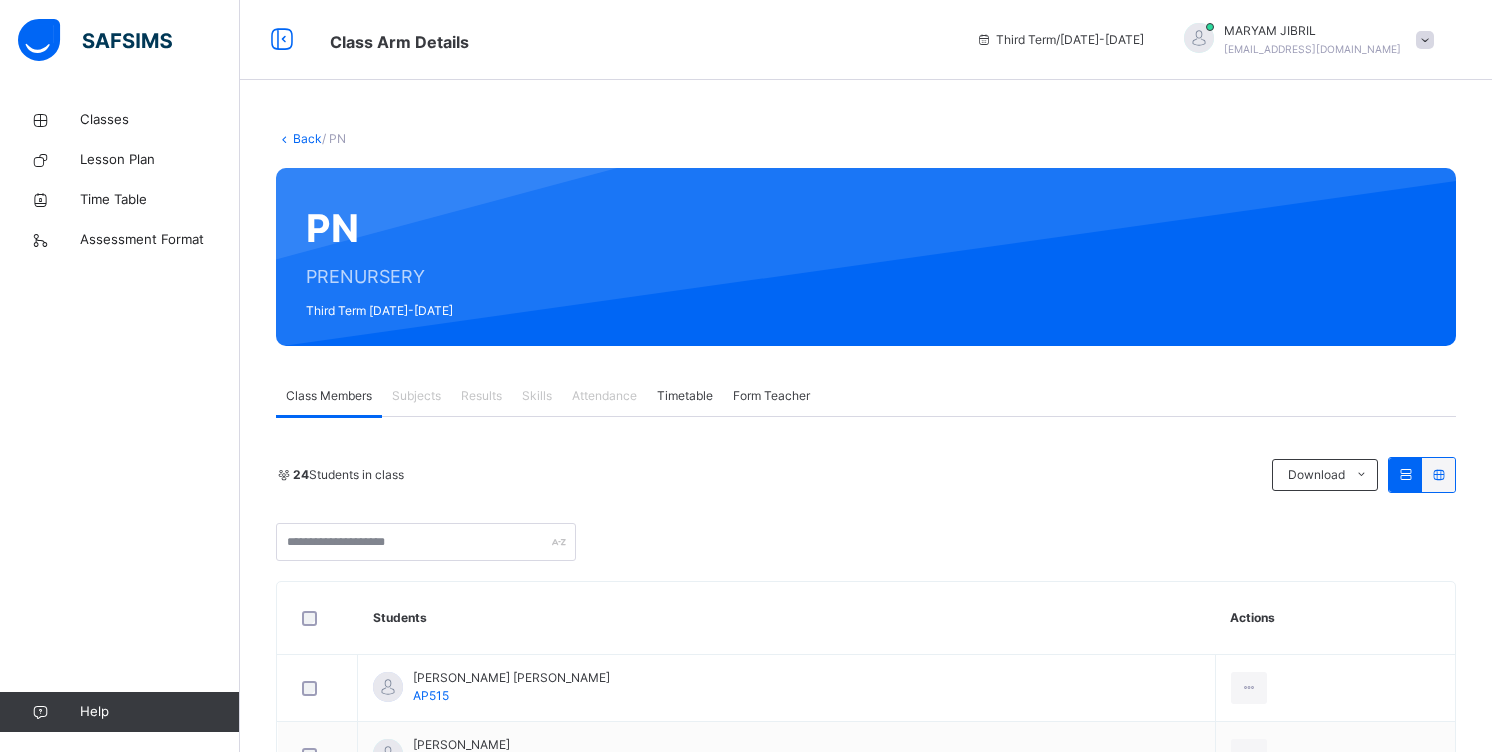 click on "Subjects" at bounding box center [416, 396] 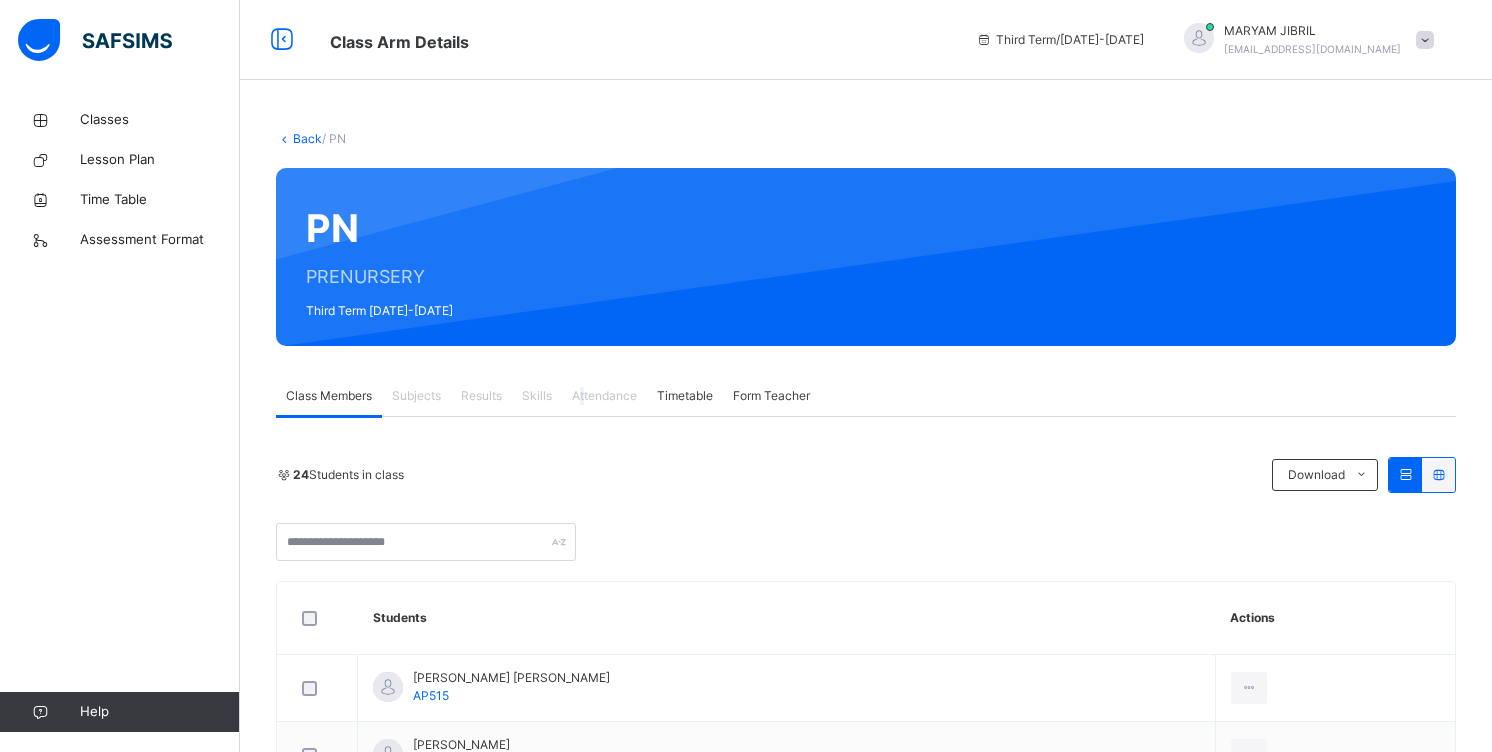 click on "Attendance" at bounding box center [604, 396] 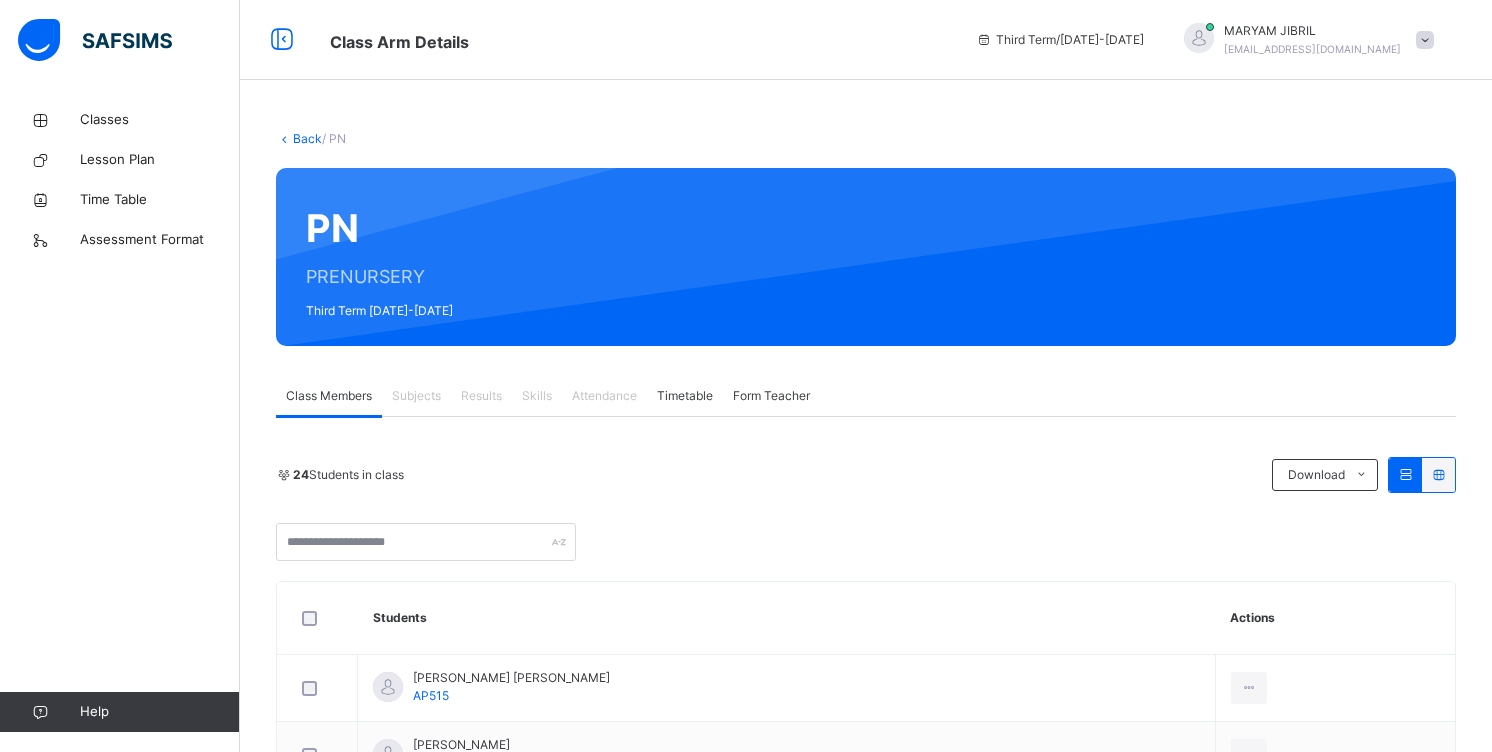 click on "Attendance" at bounding box center [604, 396] 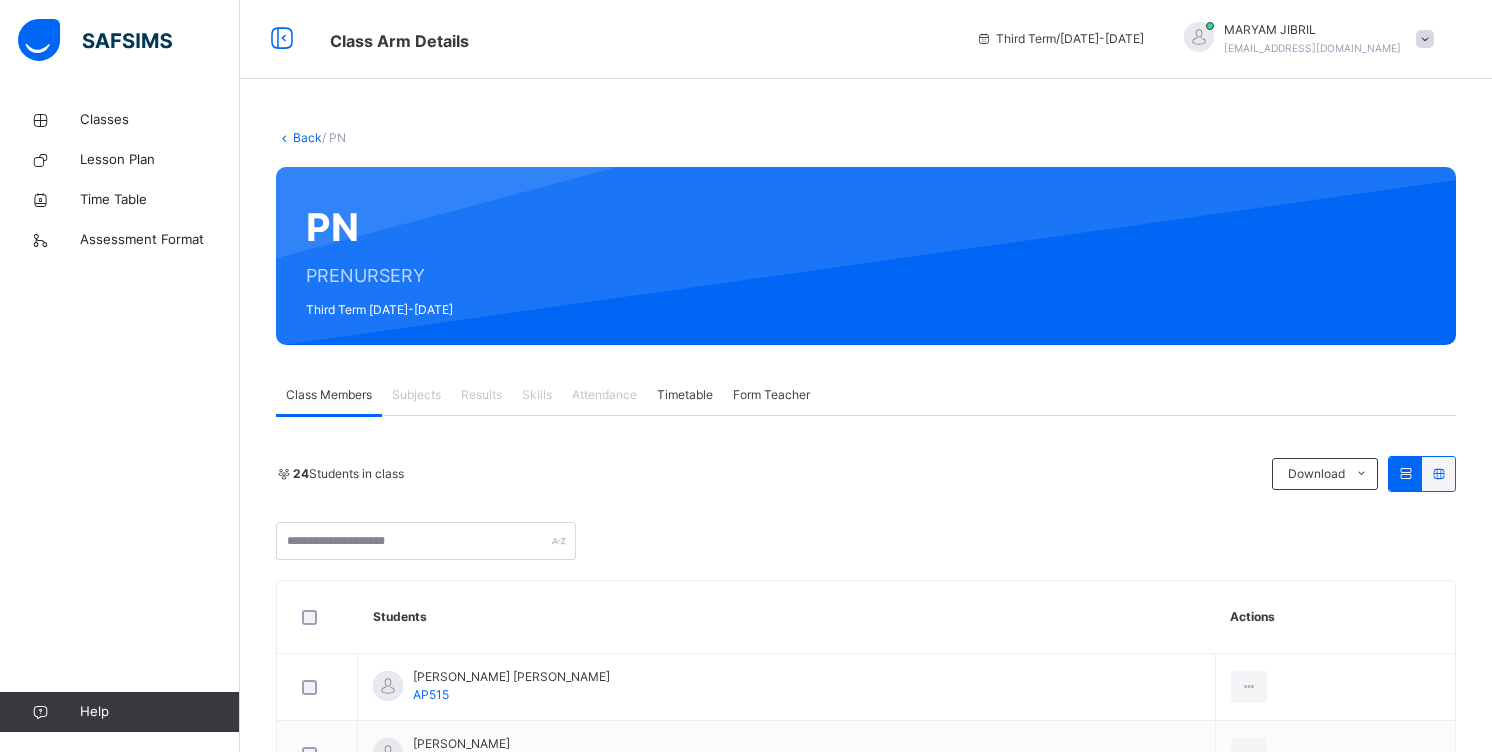 scroll, scrollTop: 0, scrollLeft: 0, axis: both 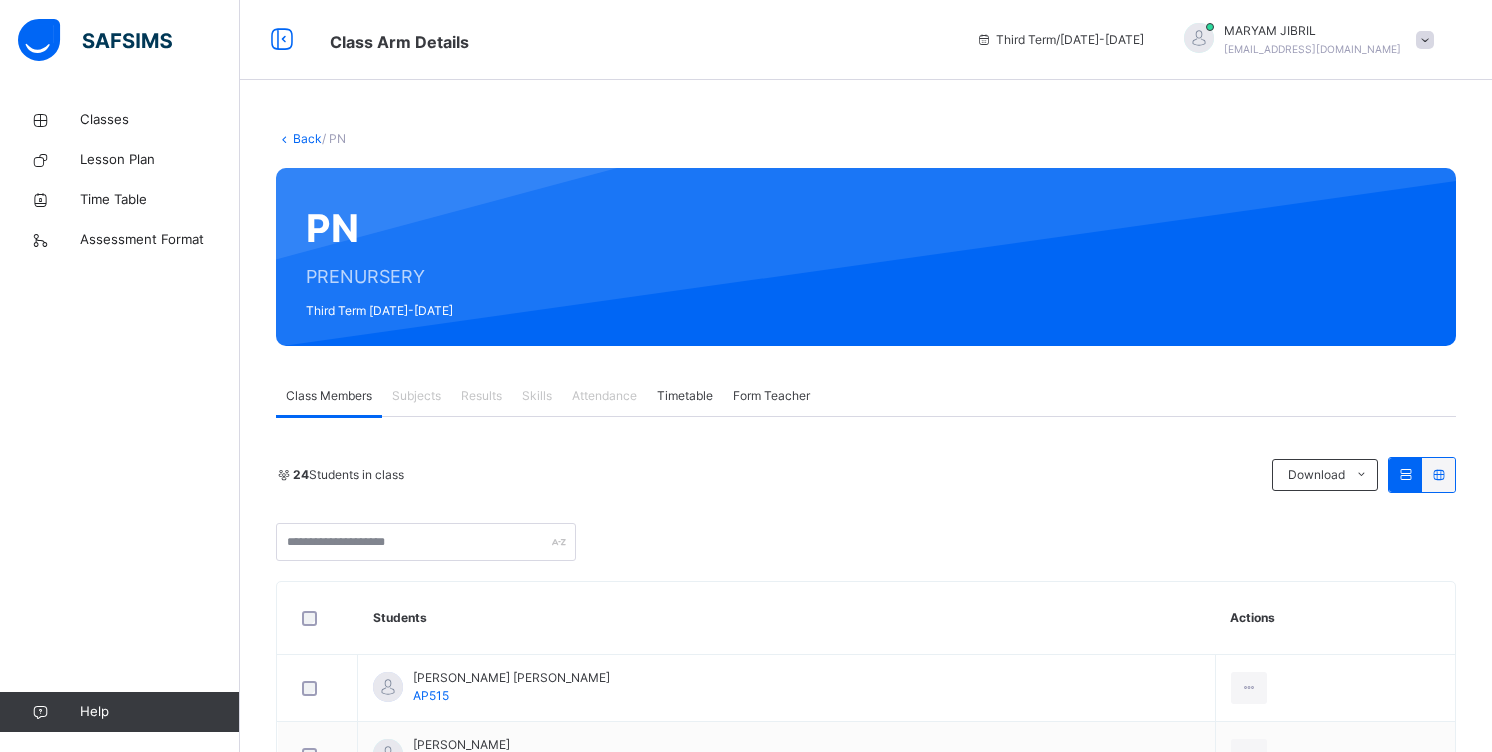 click at bounding box center (1425, 40) 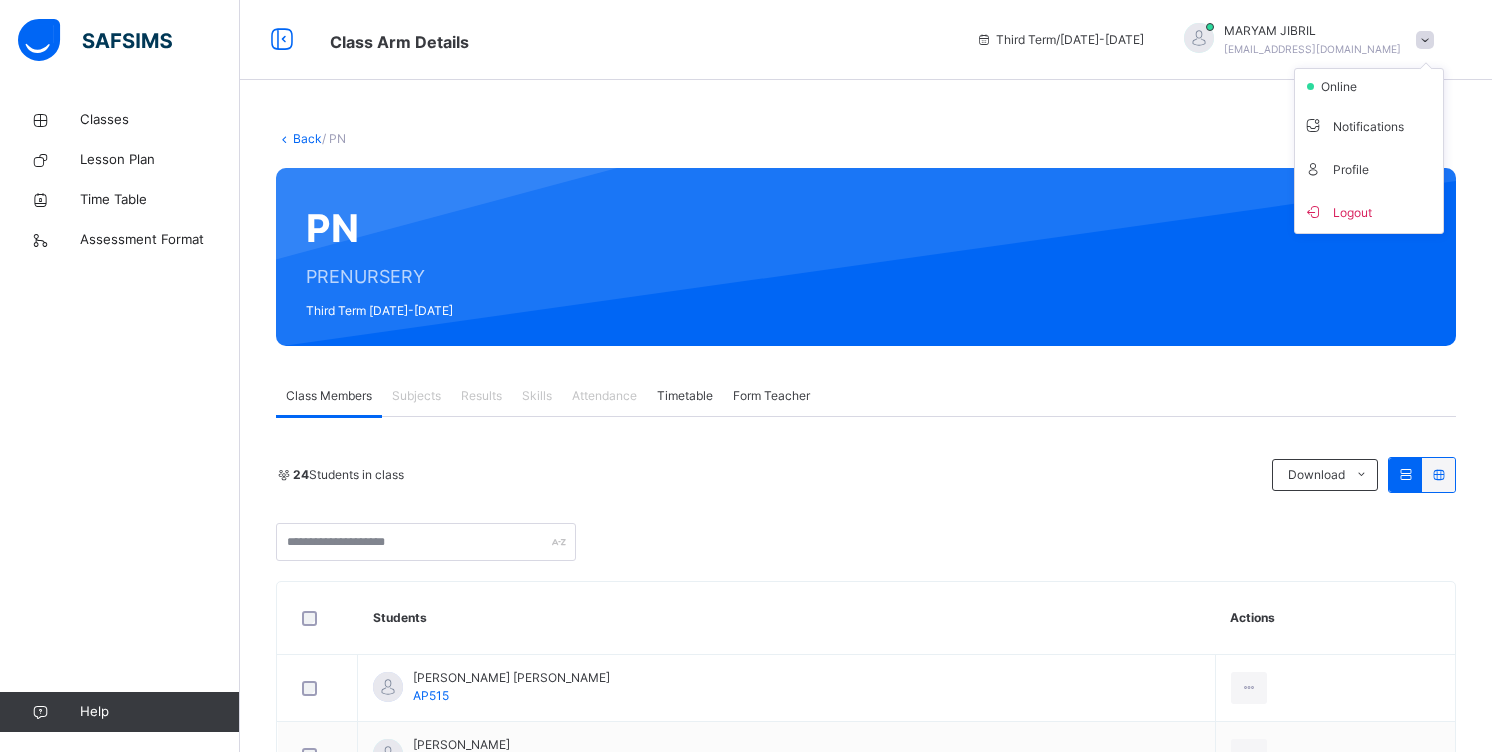click on "Logout" at bounding box center (1369, 211) 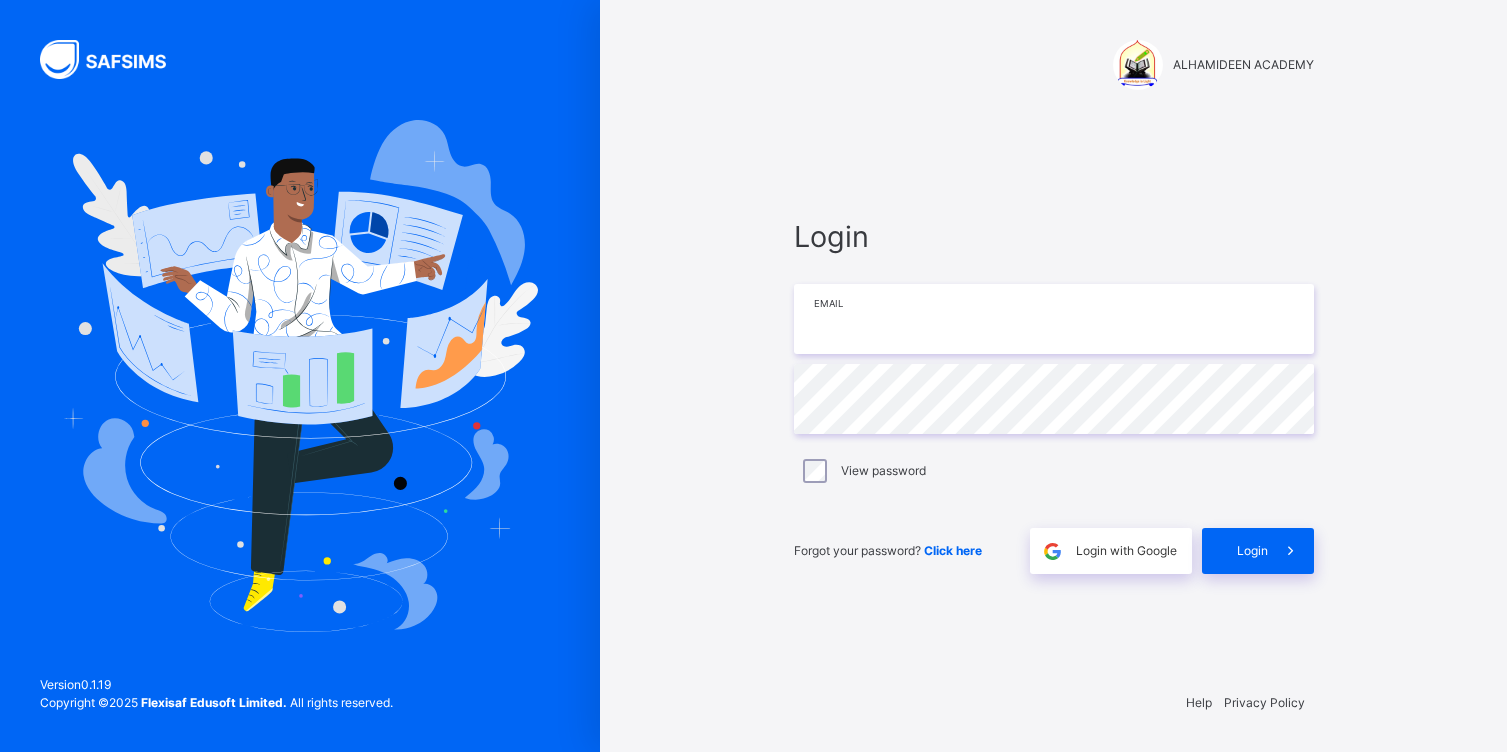 type on "**********" 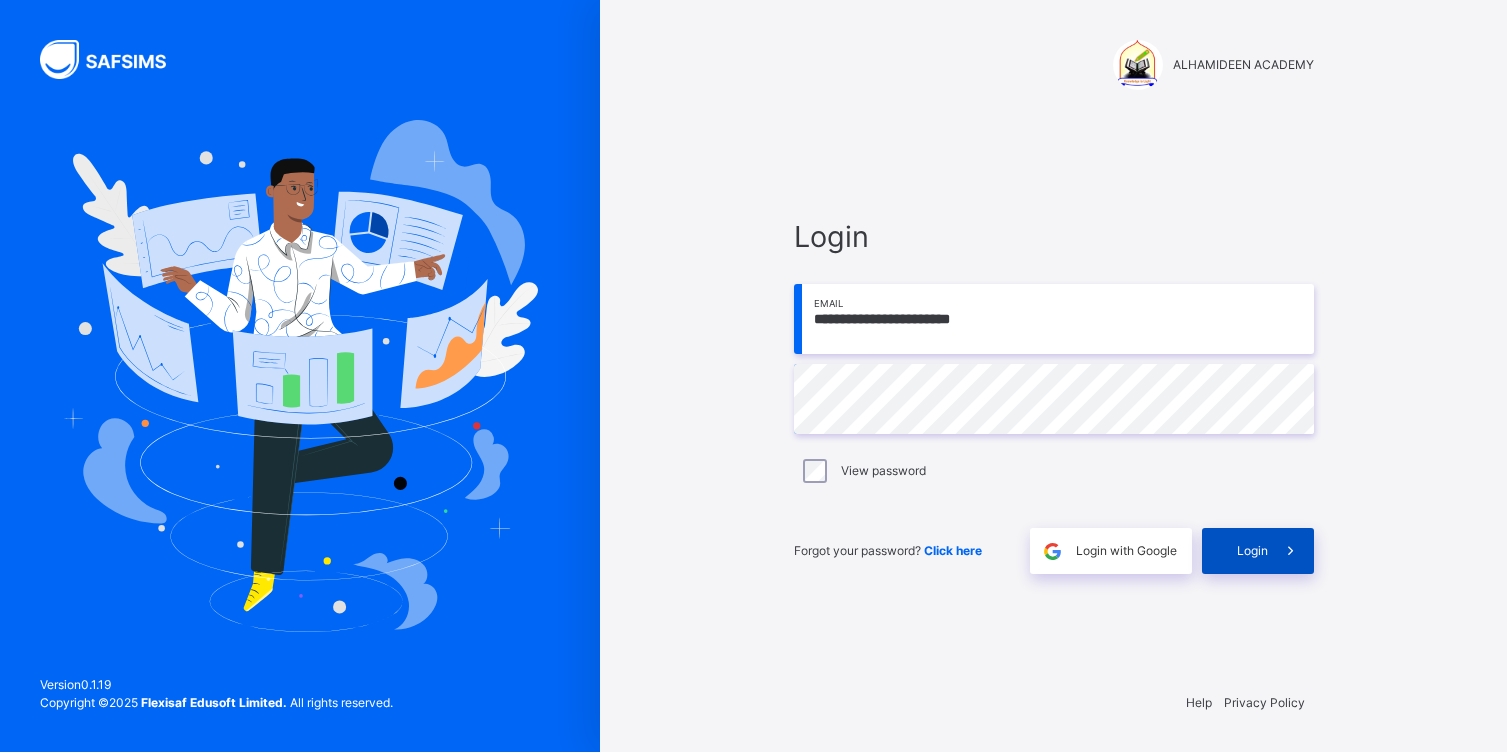 drag, startPoint x: 1254, startPoint y: 549, endPoint x: 1269, endPoint y: 542, distance: 16.552946 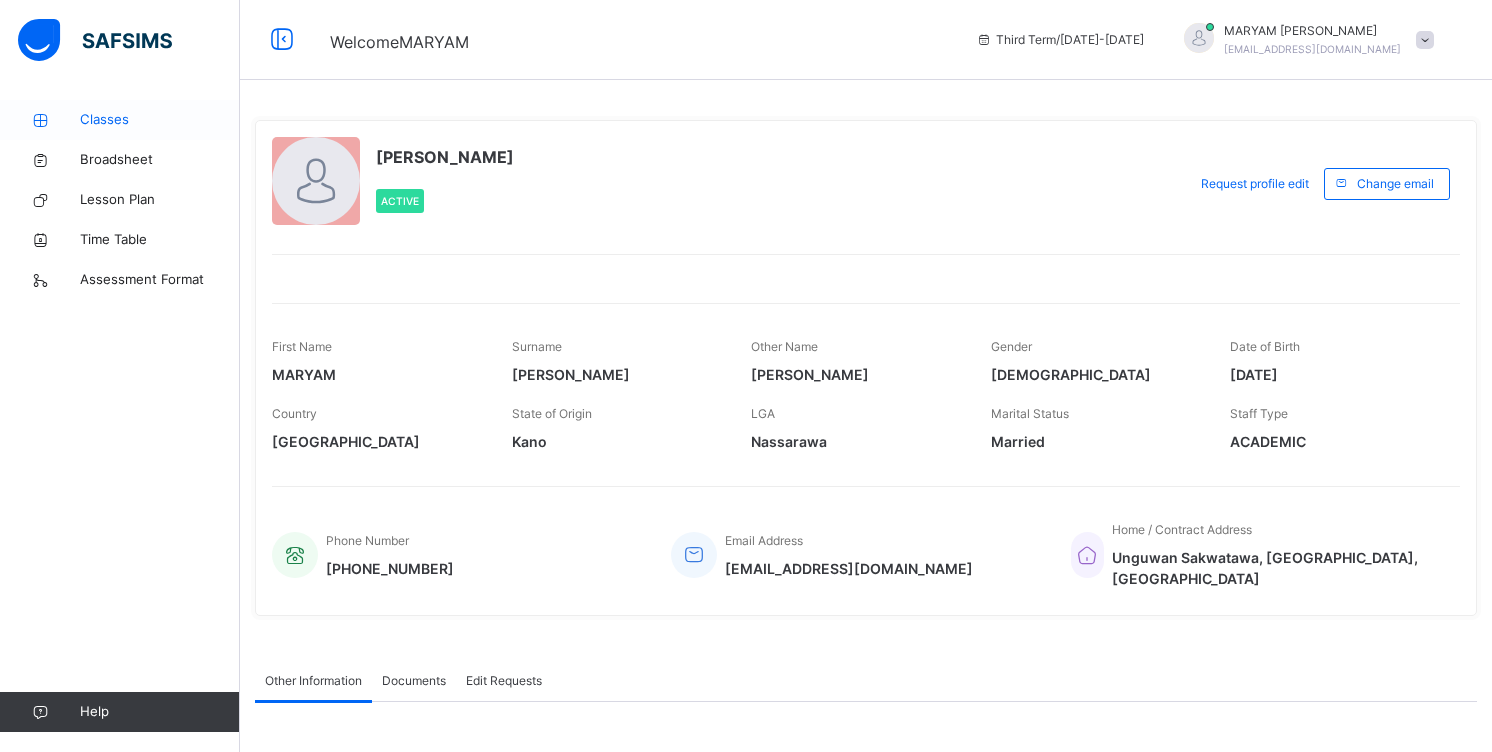 click on "Classes" at bounding box center (160, 120) 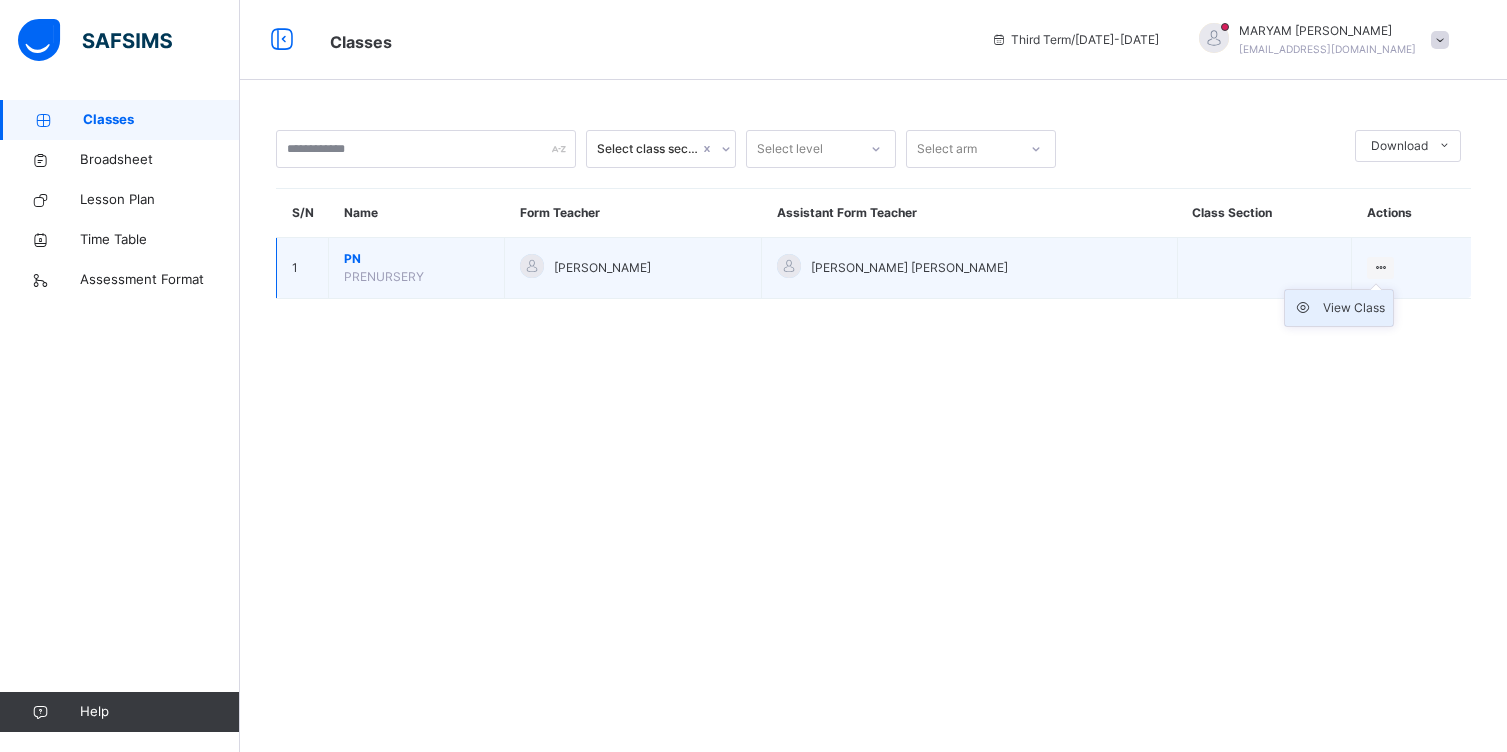 click on "View Class" at bounding box center (1354, 308) 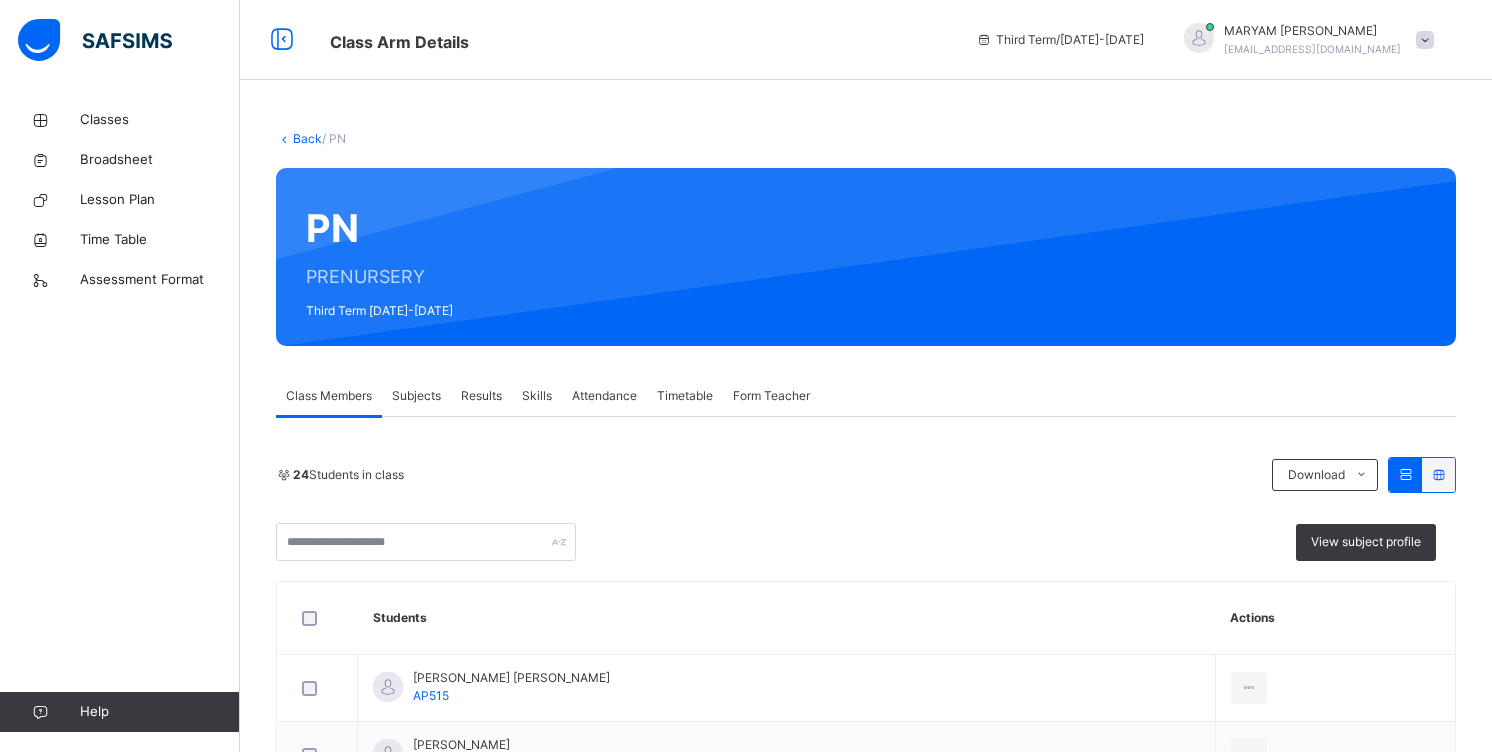 click at bounding box center (1425, 40) 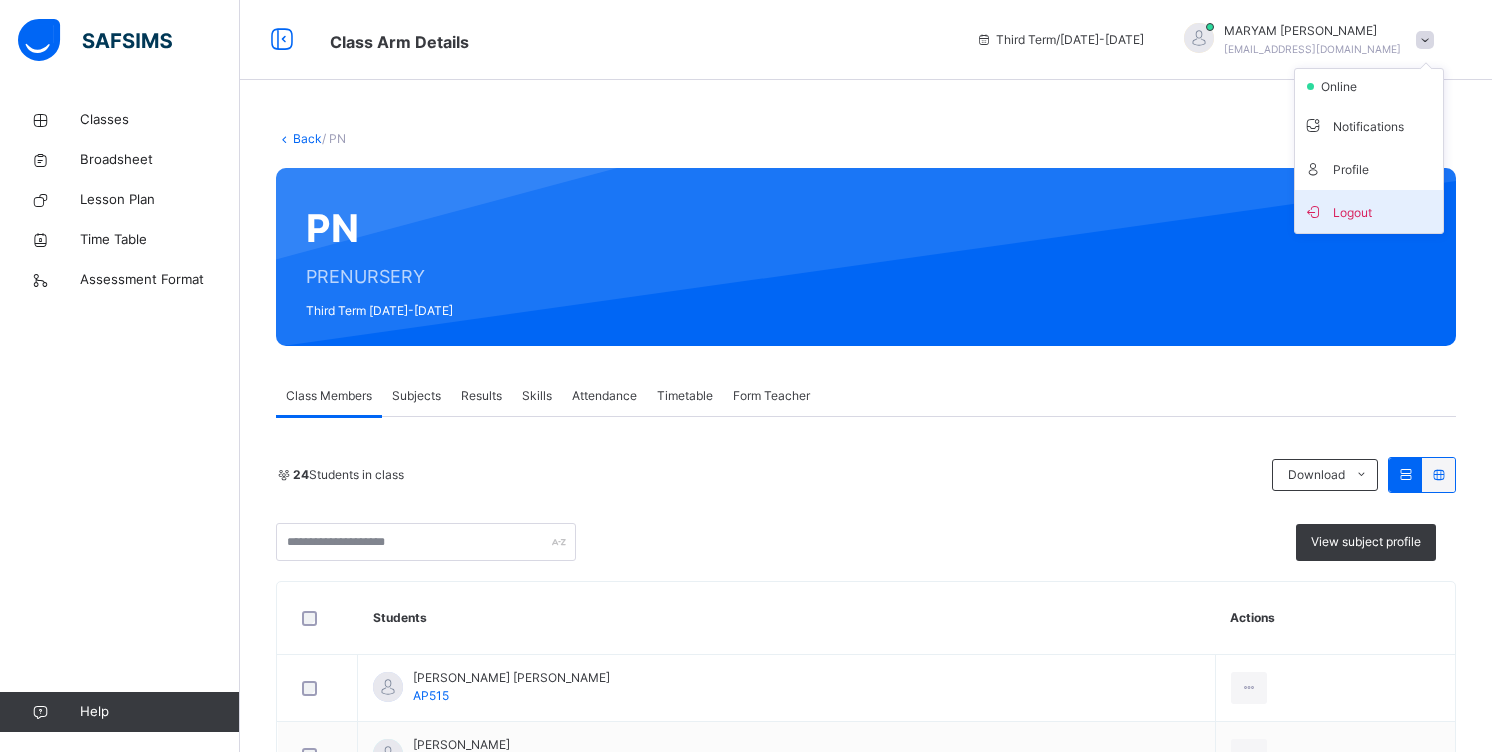 click on "Logout" at bounding box center (1369, 211) 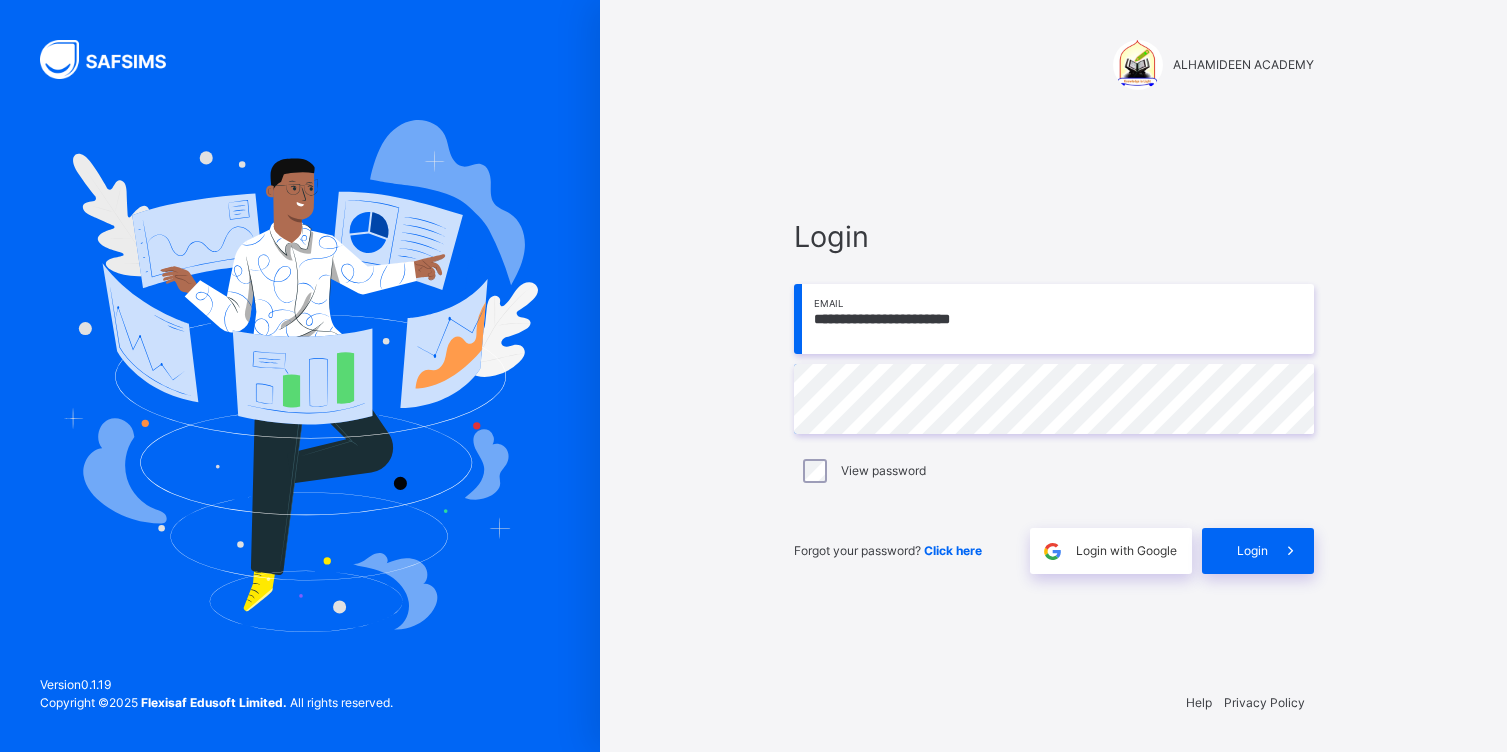 click on "**********" at bounding box center (1054, 319) 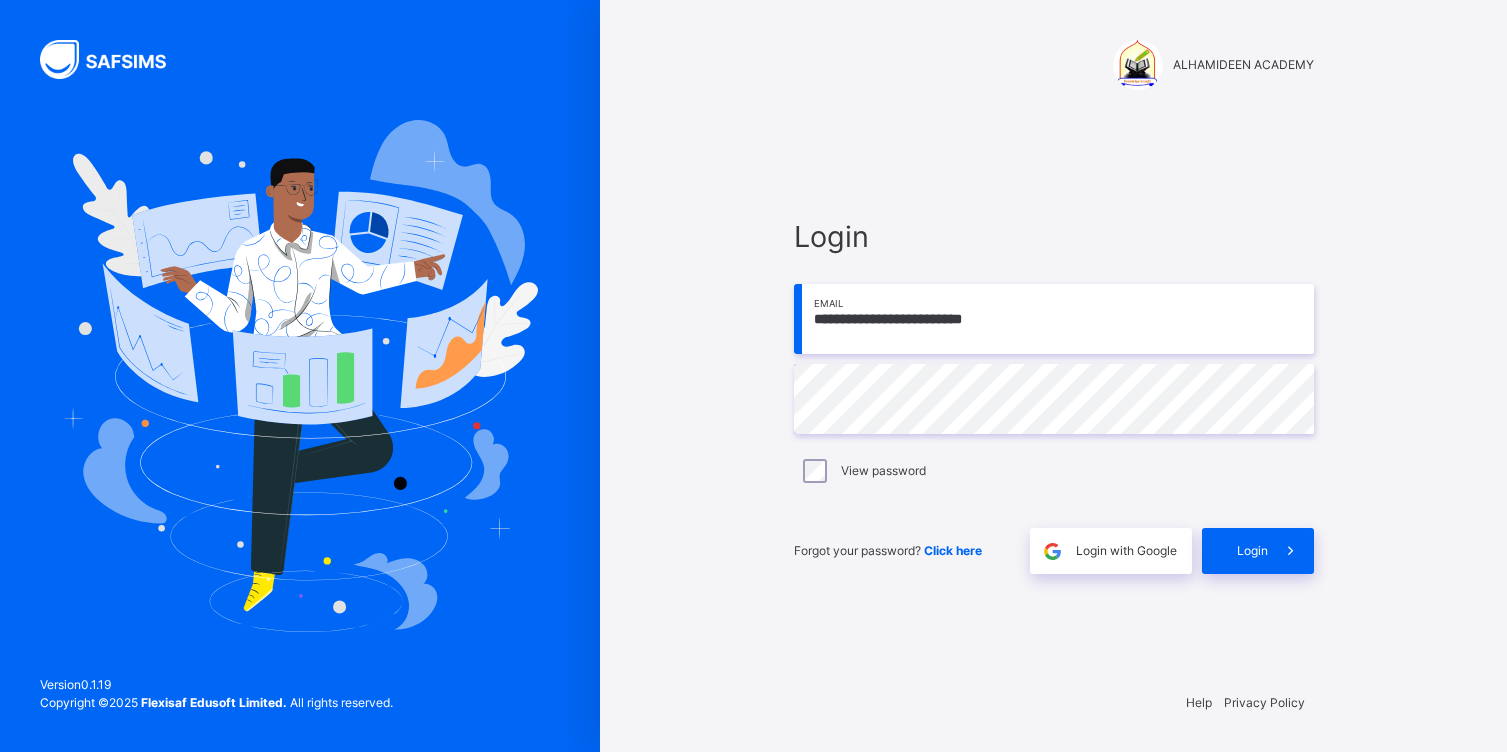 type on "**********" 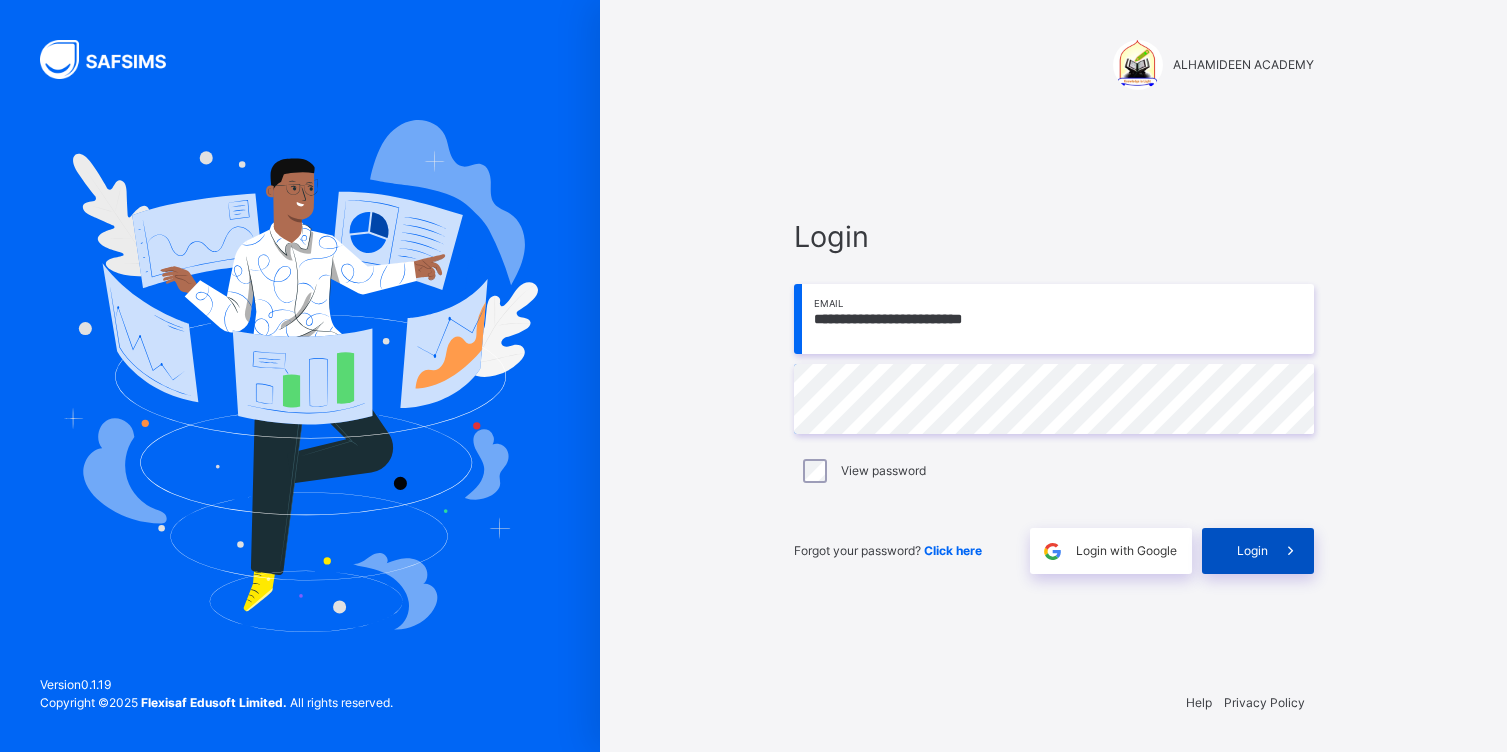 drag, startPoint x: 1268, startPoint y: 540, endPoint x: 1278, endPoint y: 536, distance: 10.770329 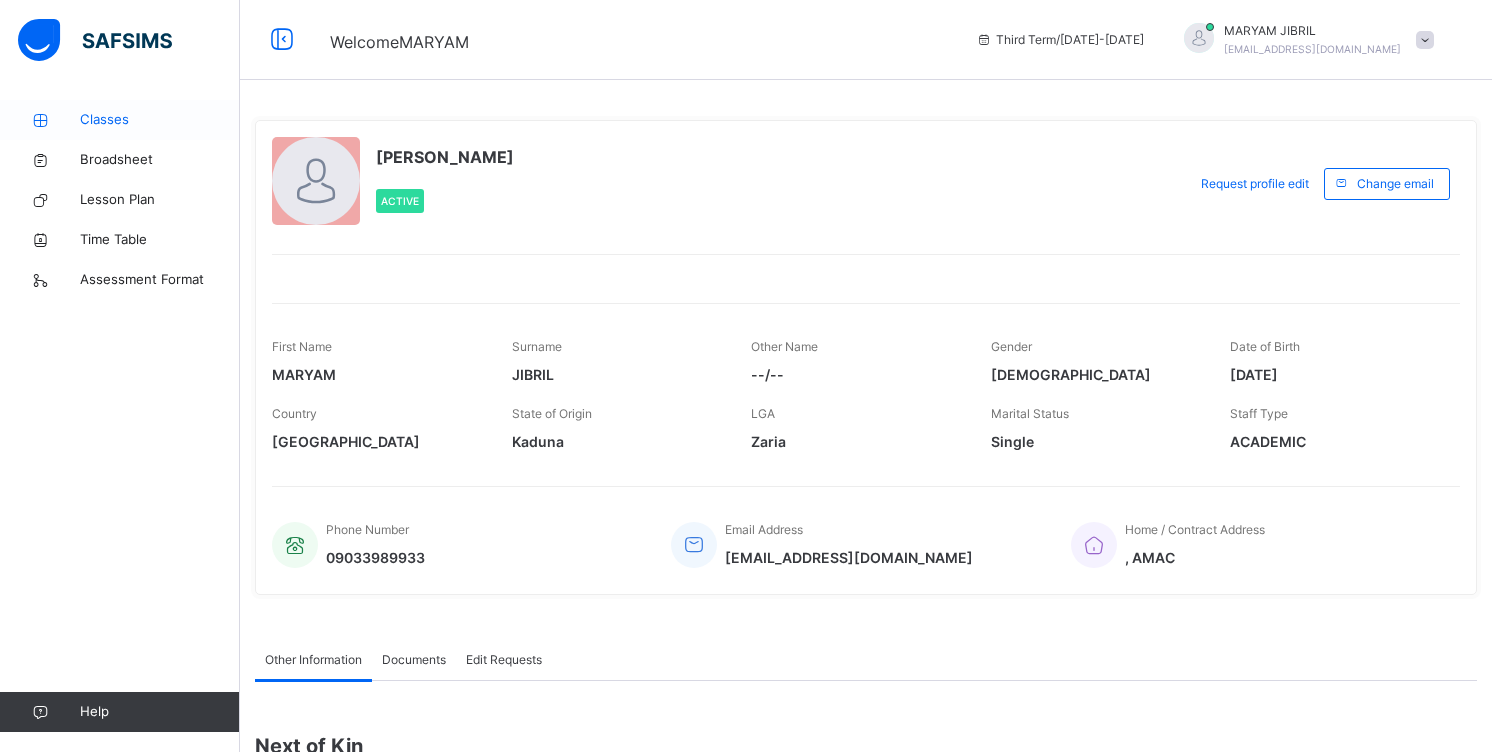 click on "Classes" at bounding box center [160, 120] 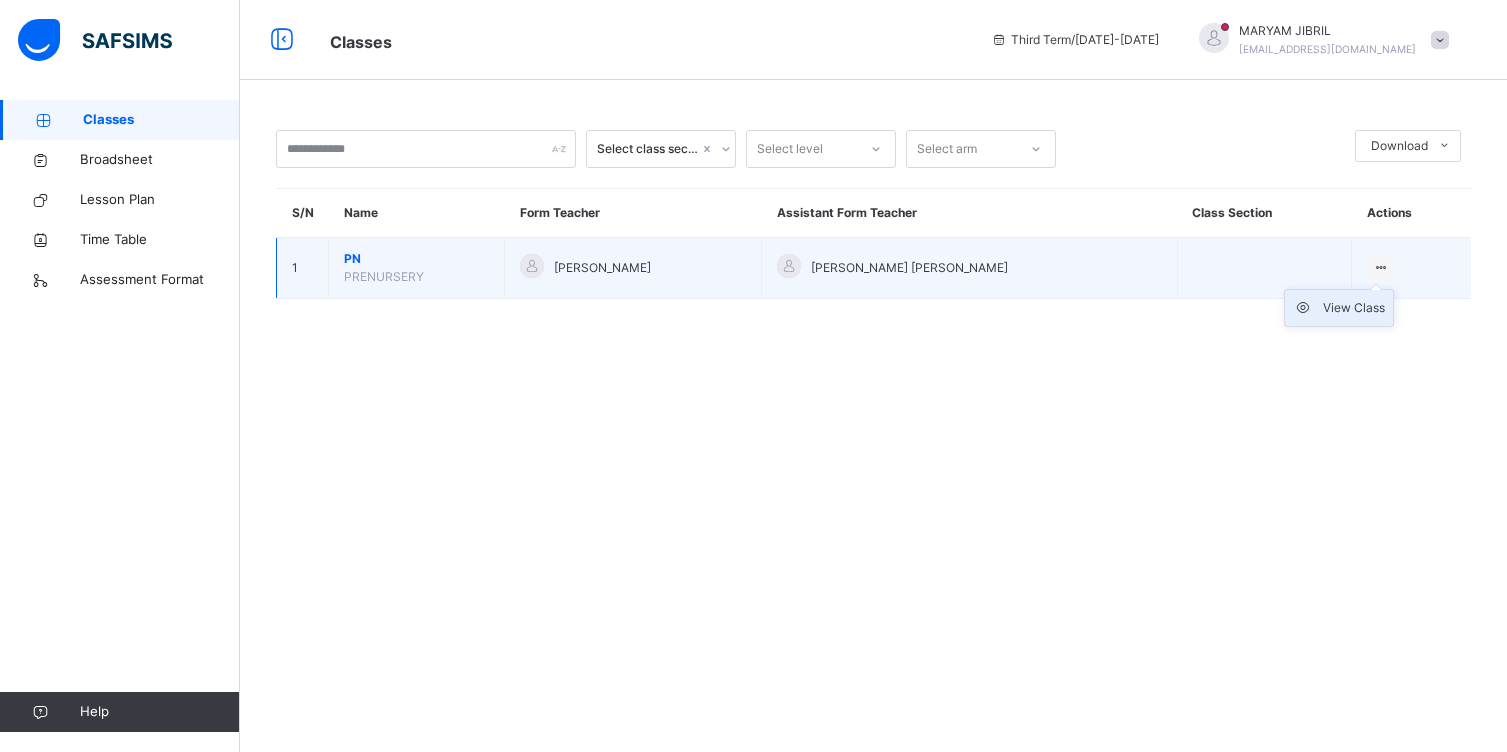 click on "View Class" at bounding box center (1354, 308) 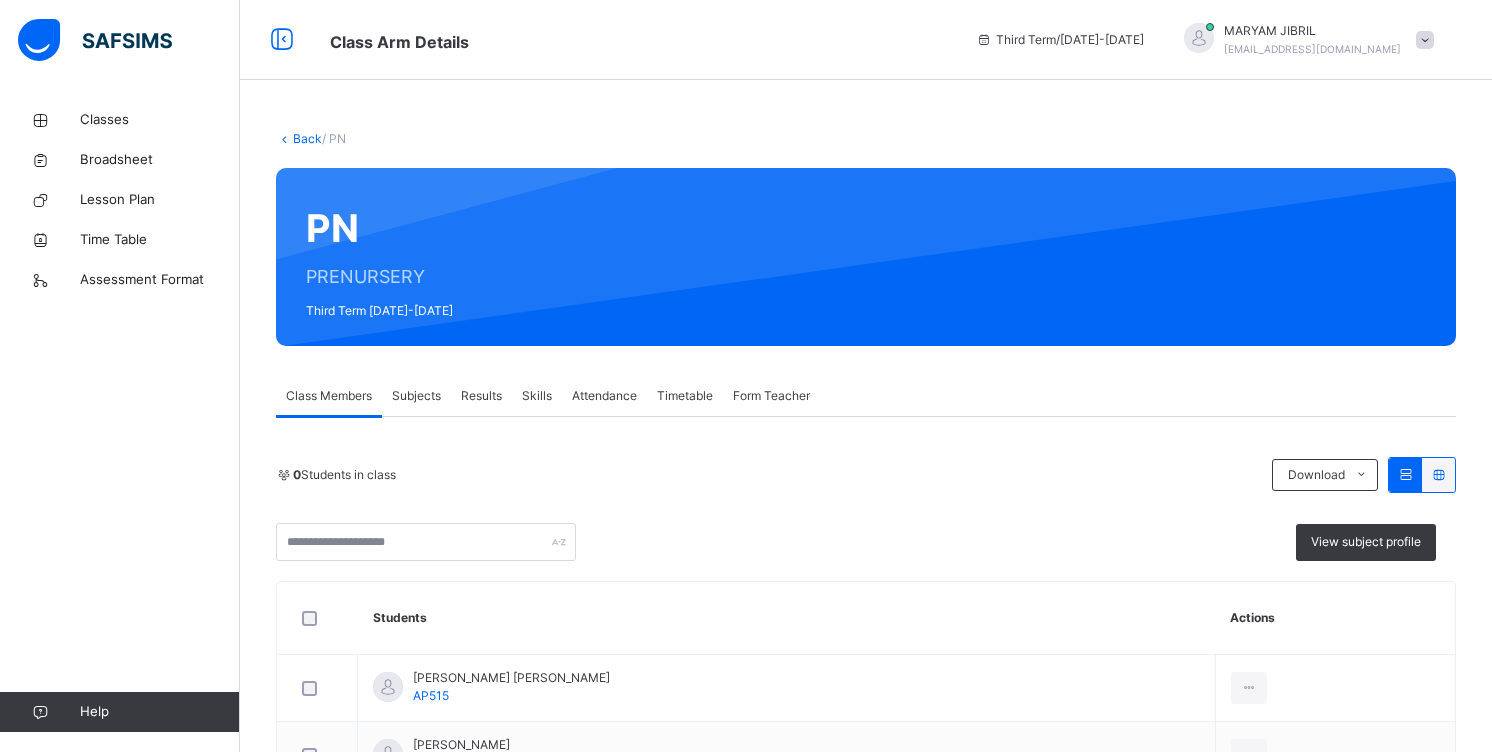 click on "Subjects" at bounding box center [416, 396] 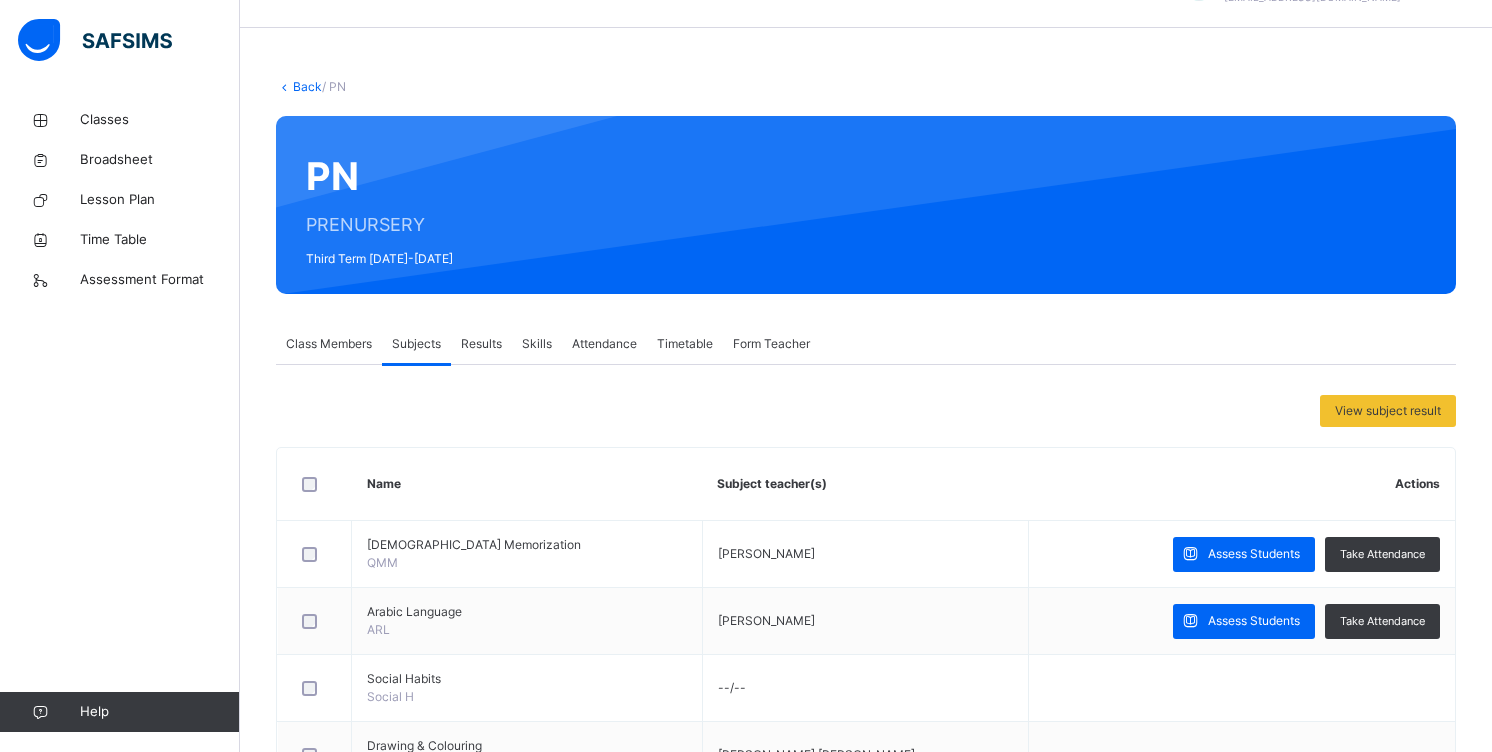 scroll, scrollTop: 100, scrollLeft: 0, axis: vertical 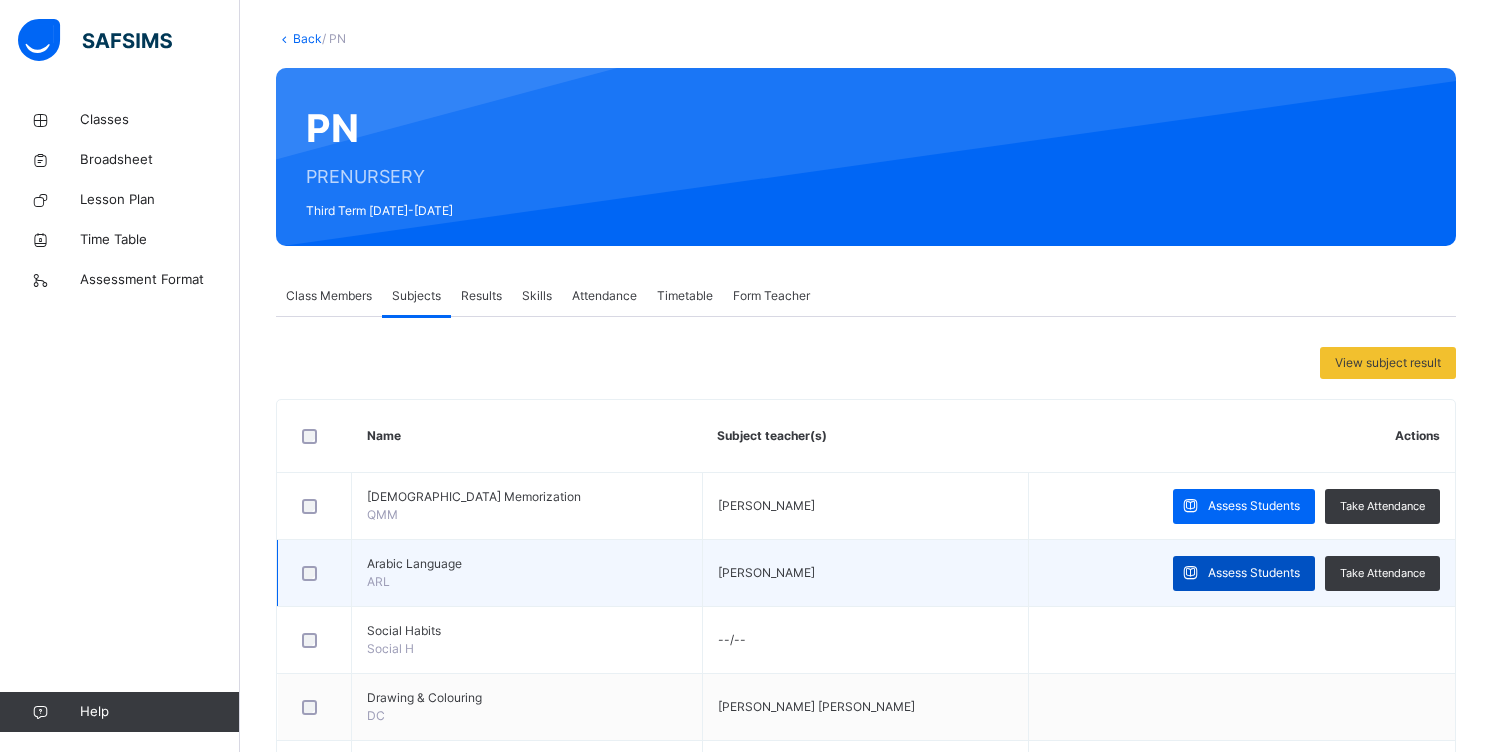 click on "Assess Students" at bounding box center (1254, 573) 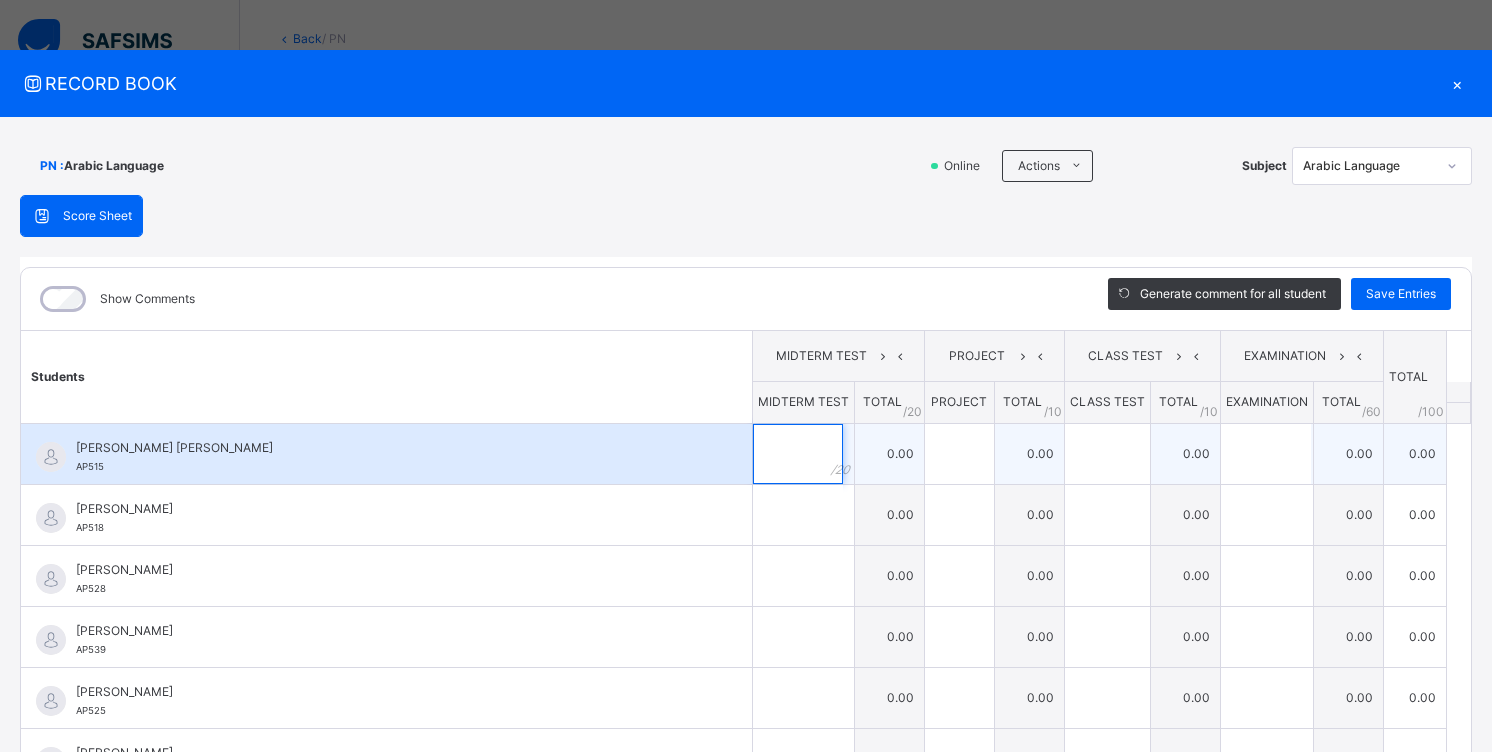 click at bounding box center [798, 454] 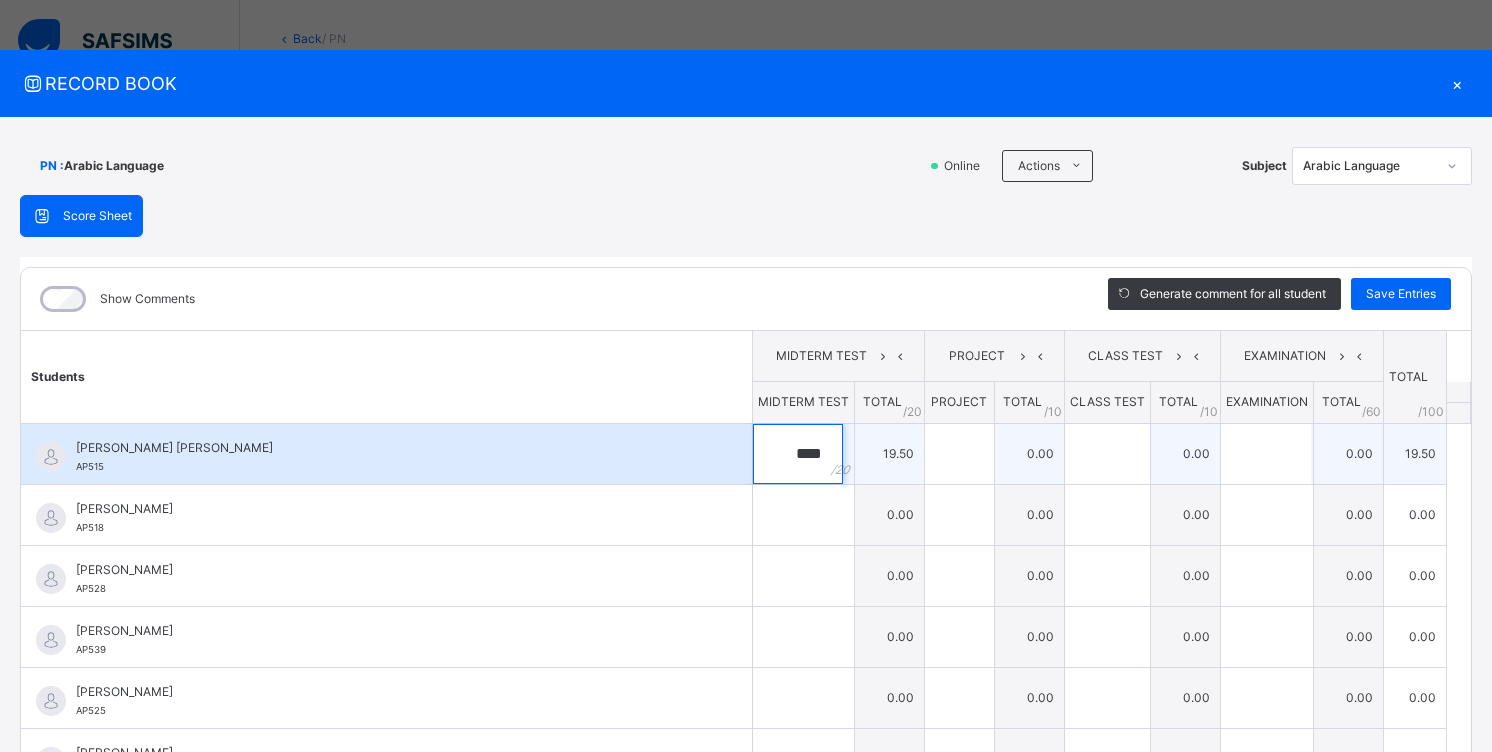 type on "****" 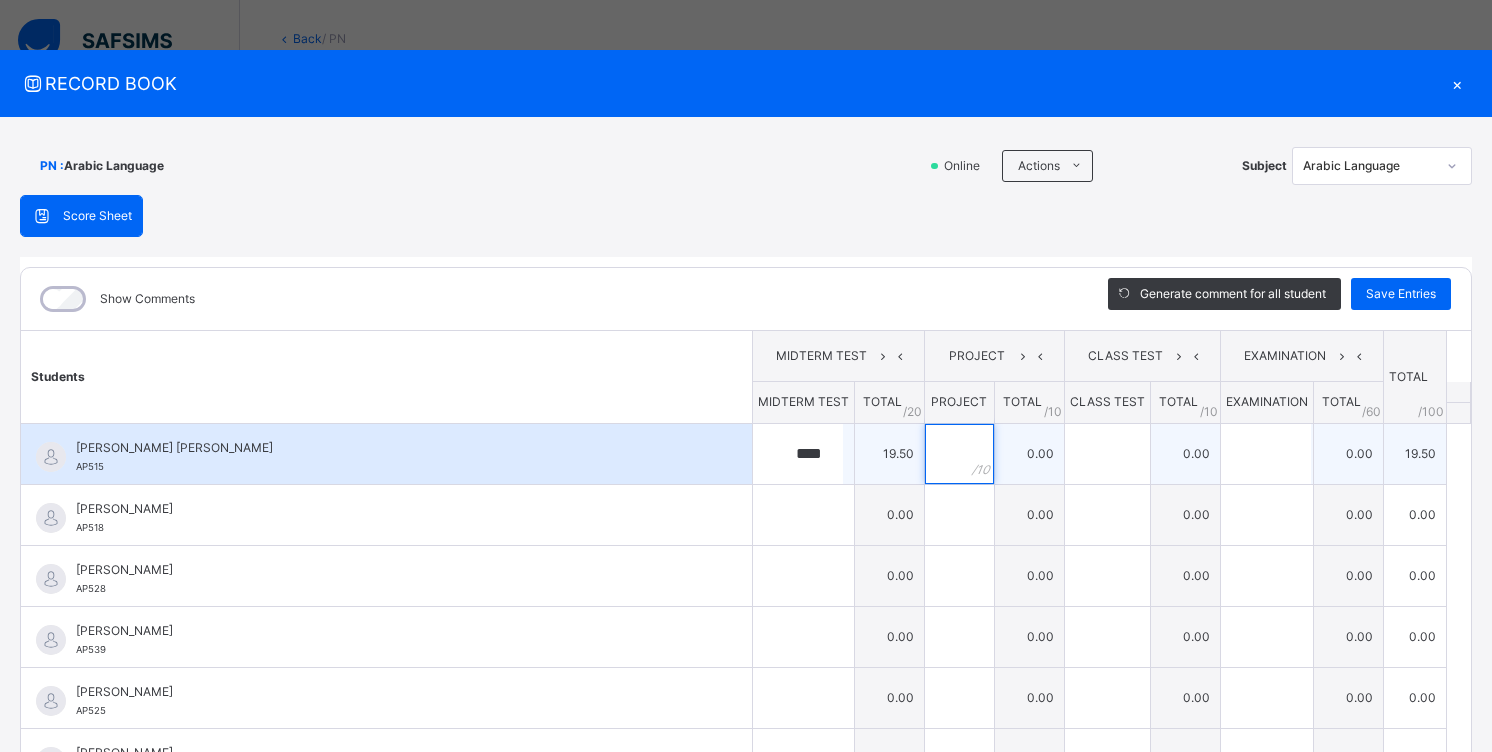 click at bounding box center [959, 454] 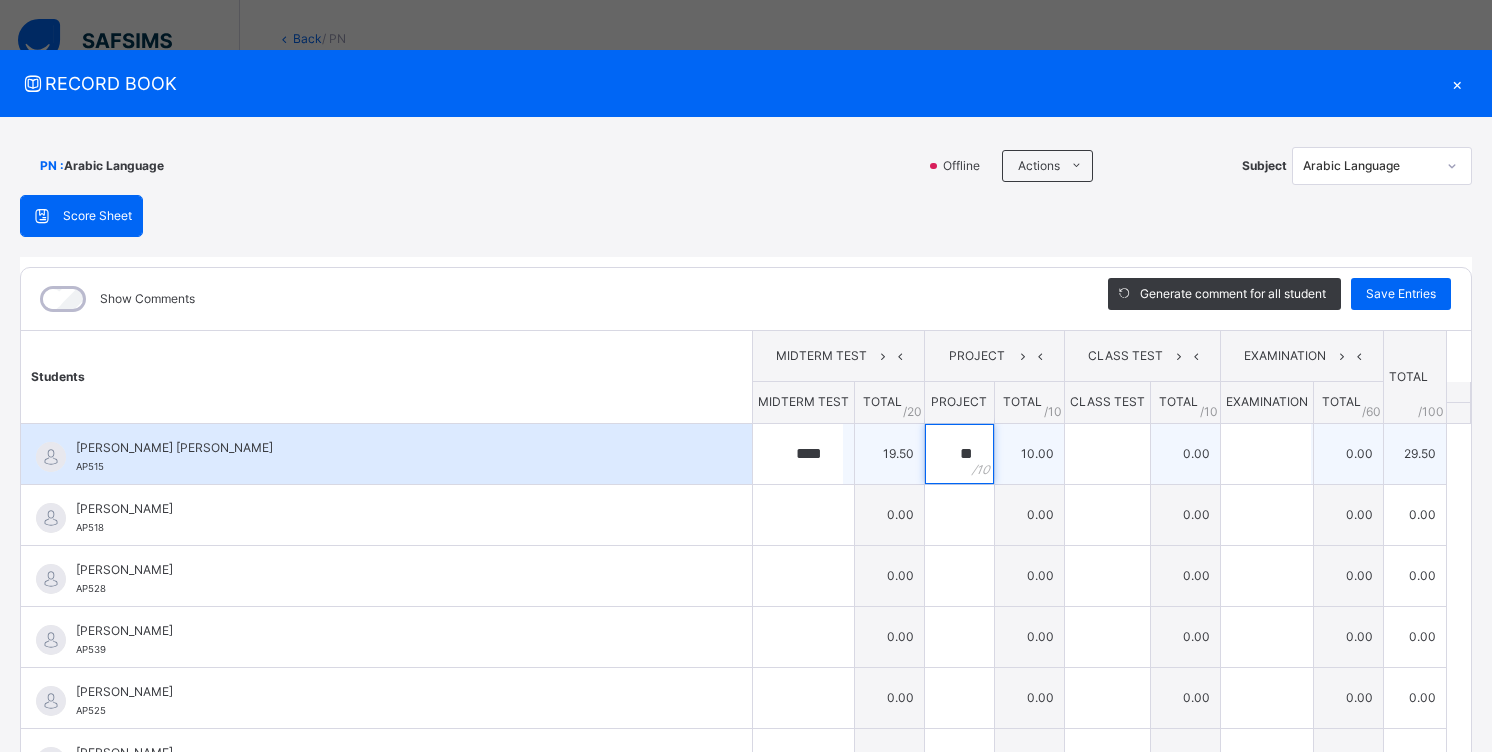 type on "**" 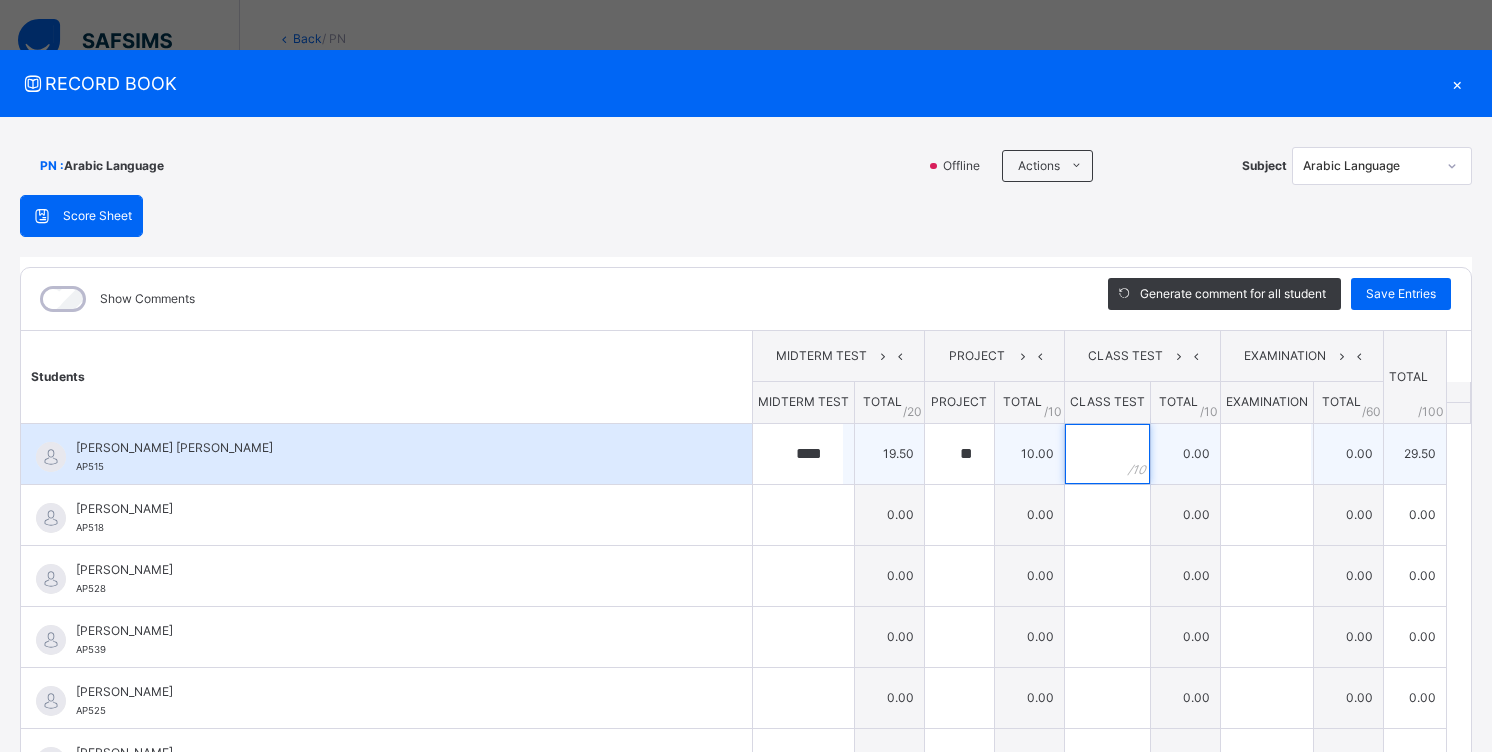 click at bounding box center [1107, 454] 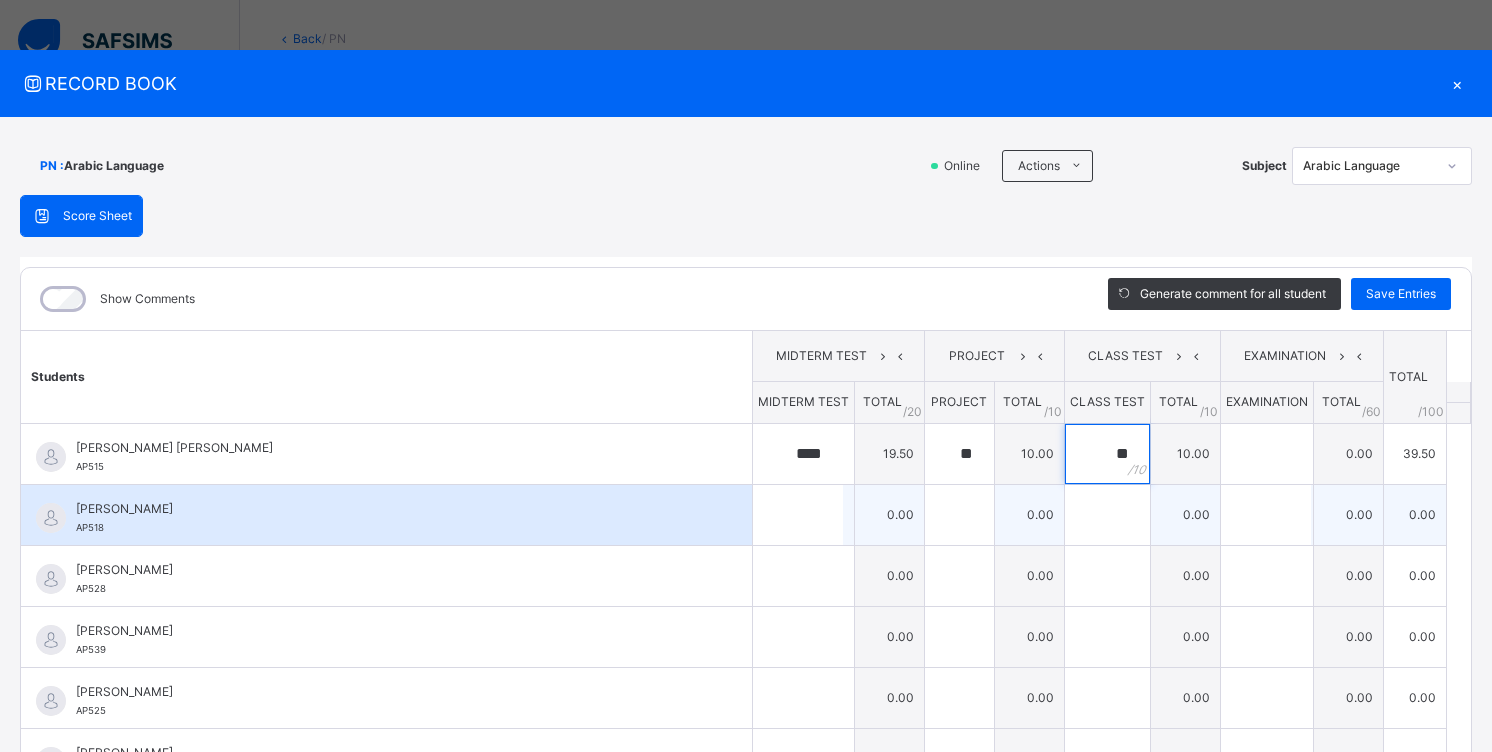 type on "**" 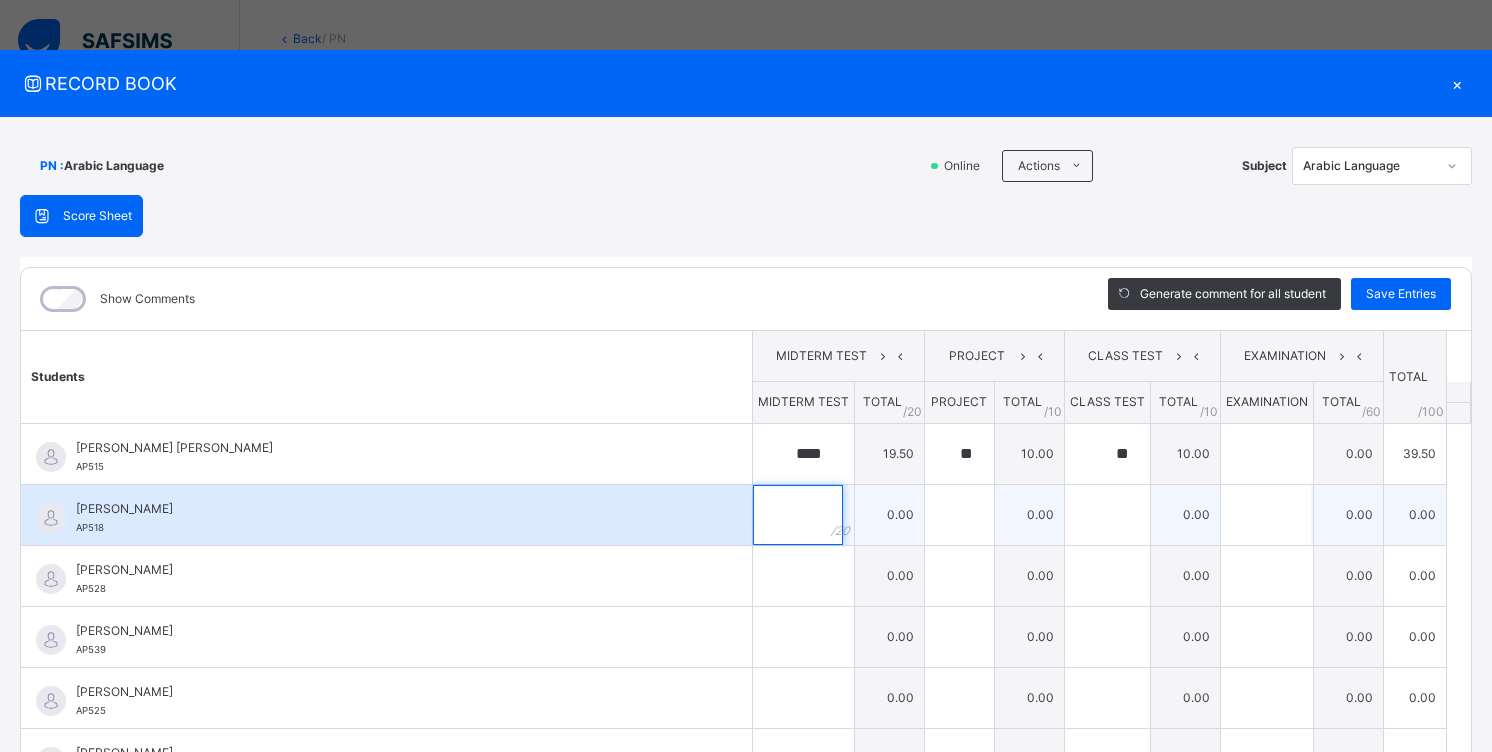 click at bounding box center (803, 515) 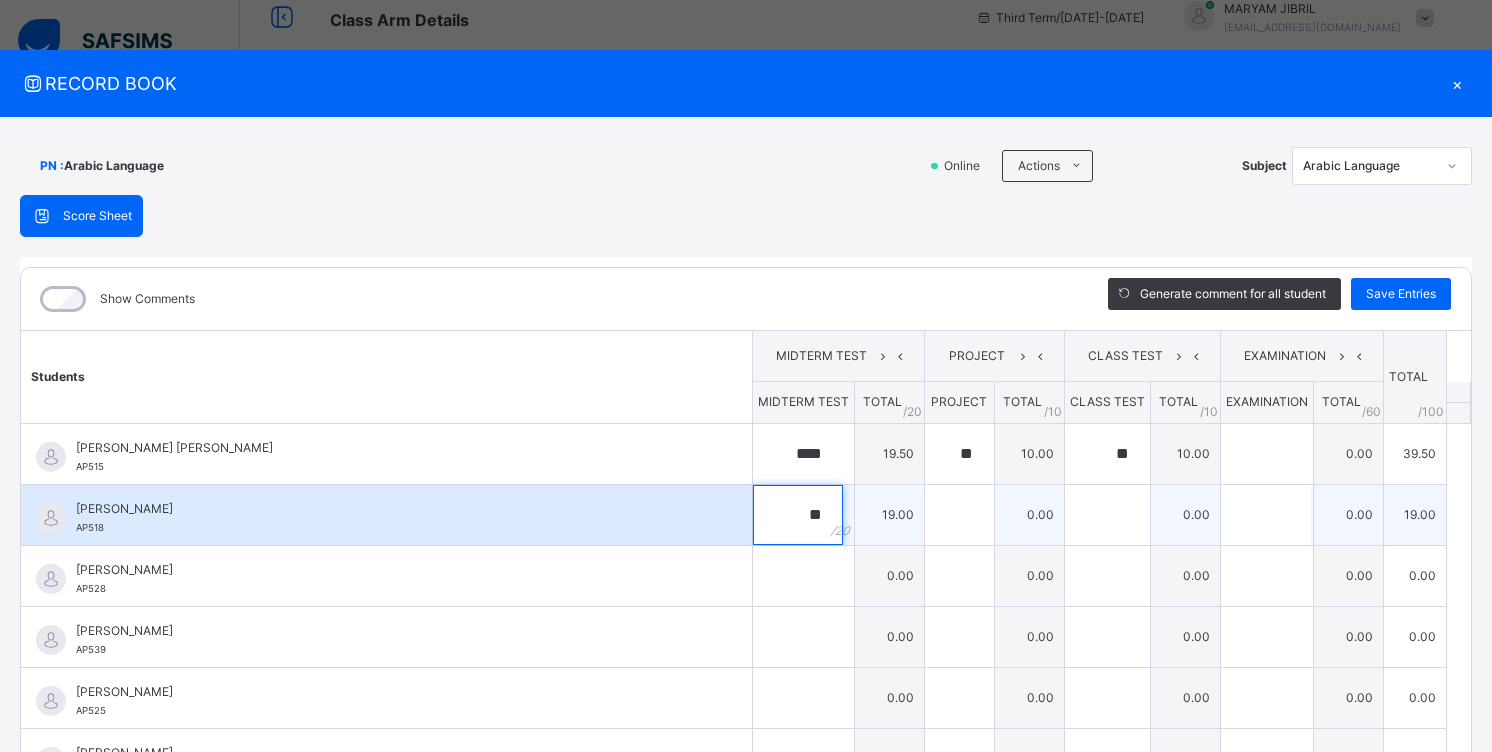scroll, scrollTop: 0, scrollLeft: 0, axis: both 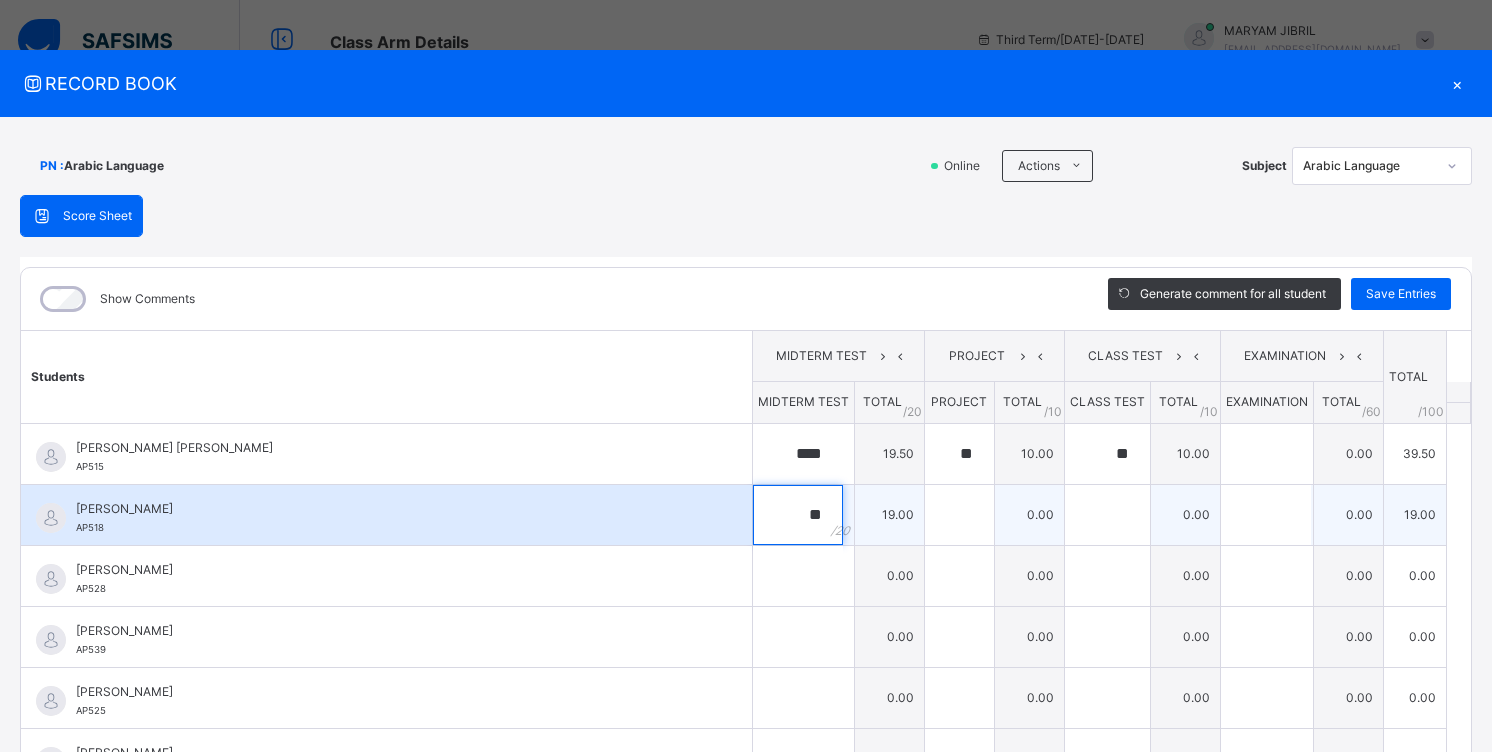 type on "**" 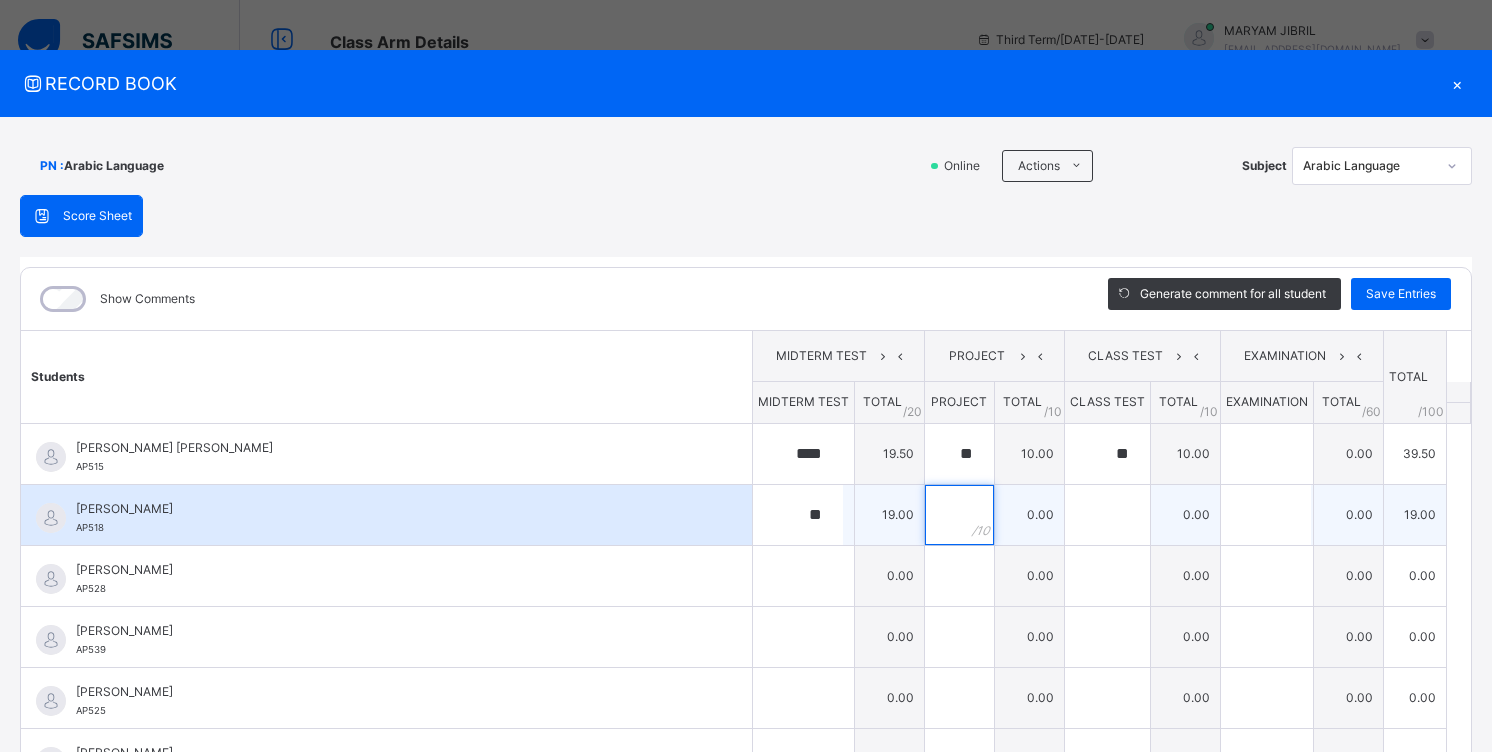 click at bounding box center [959, 515] 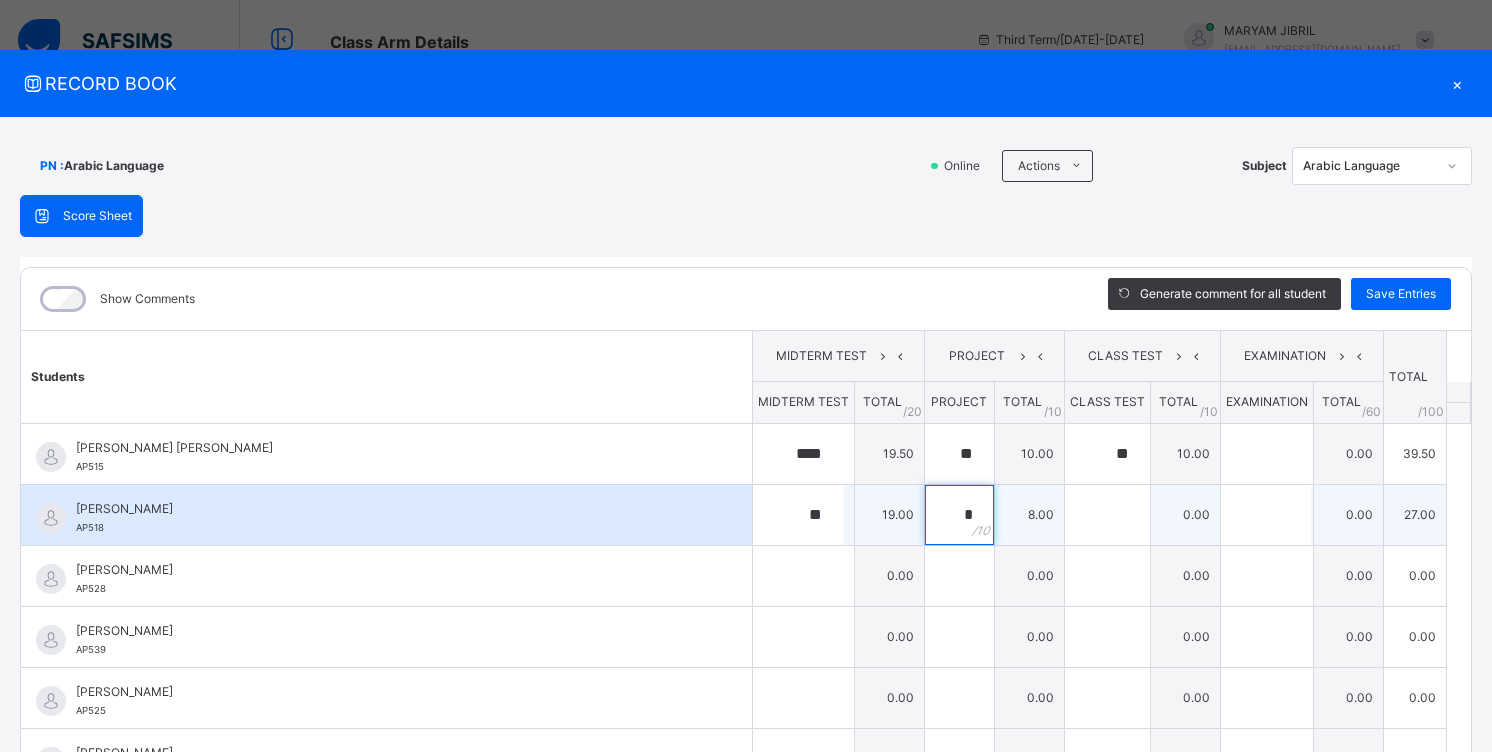 type on "*" 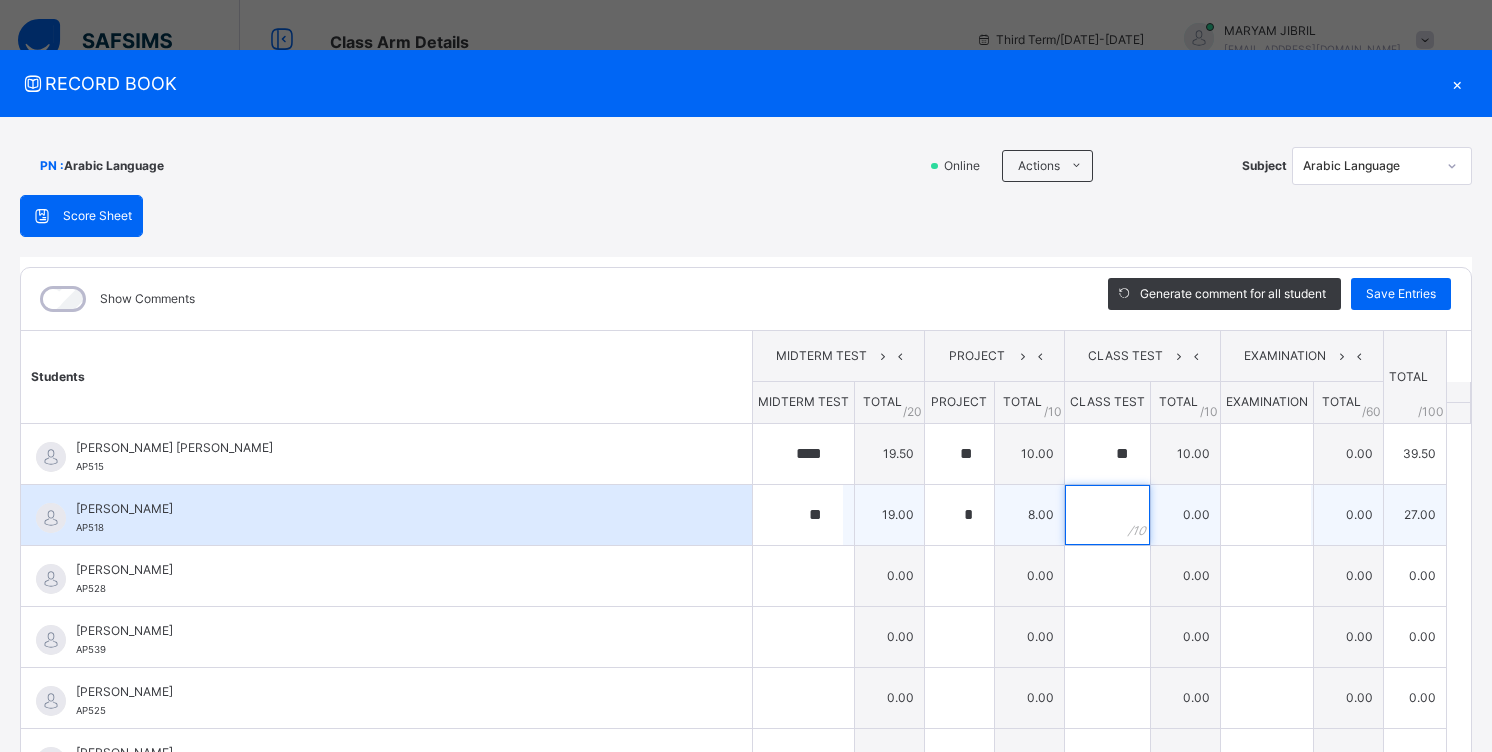 click at bounding box center [1107, 515] 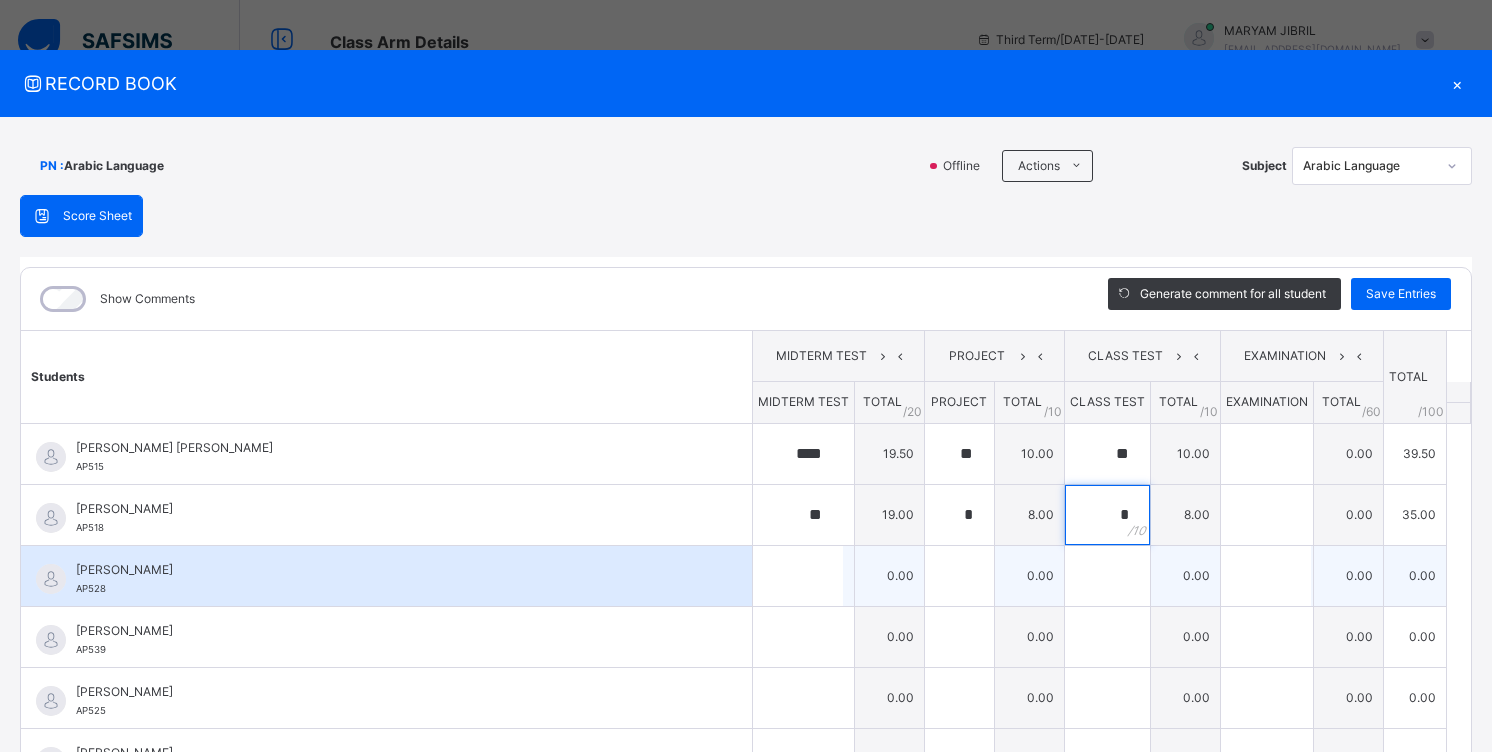 type on "*" 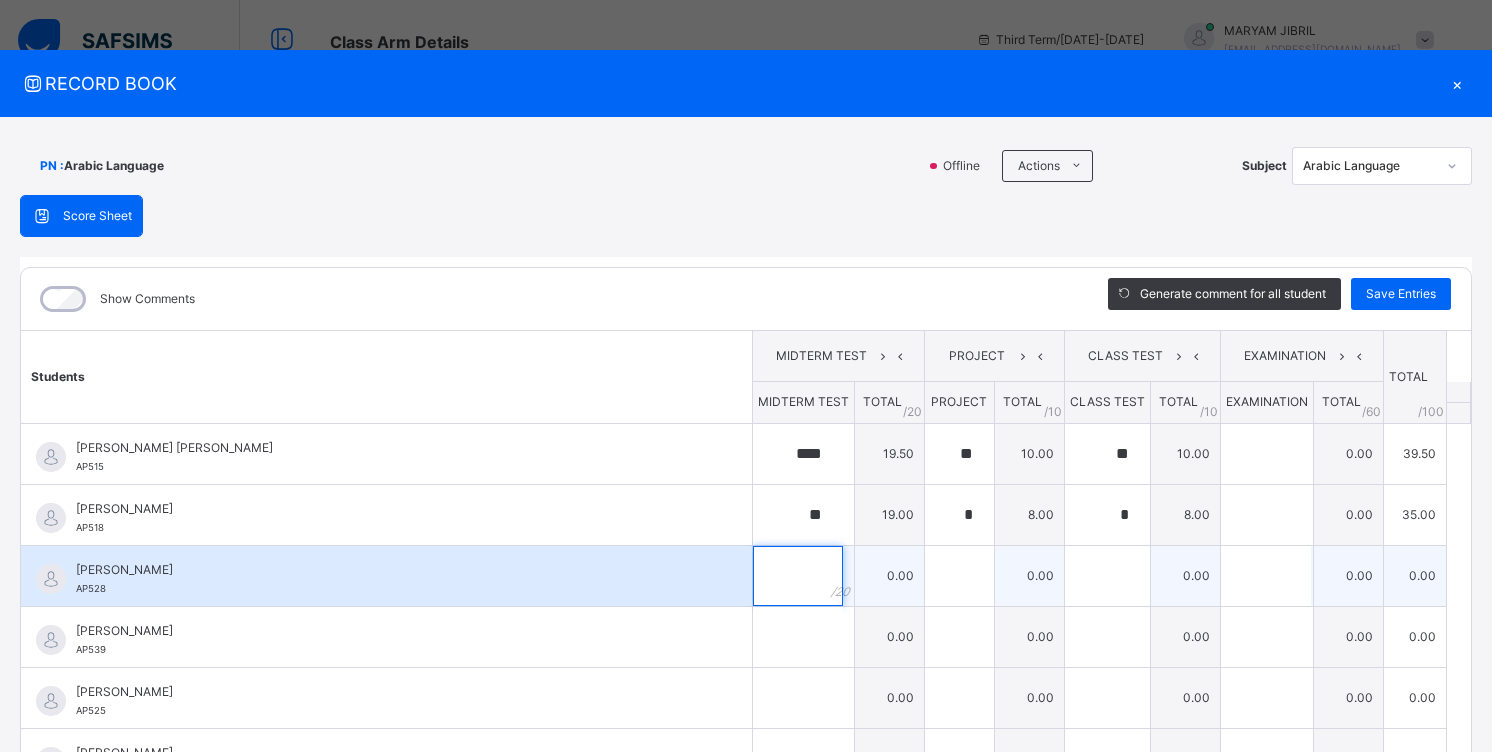 click at bounding box center [798, 576] 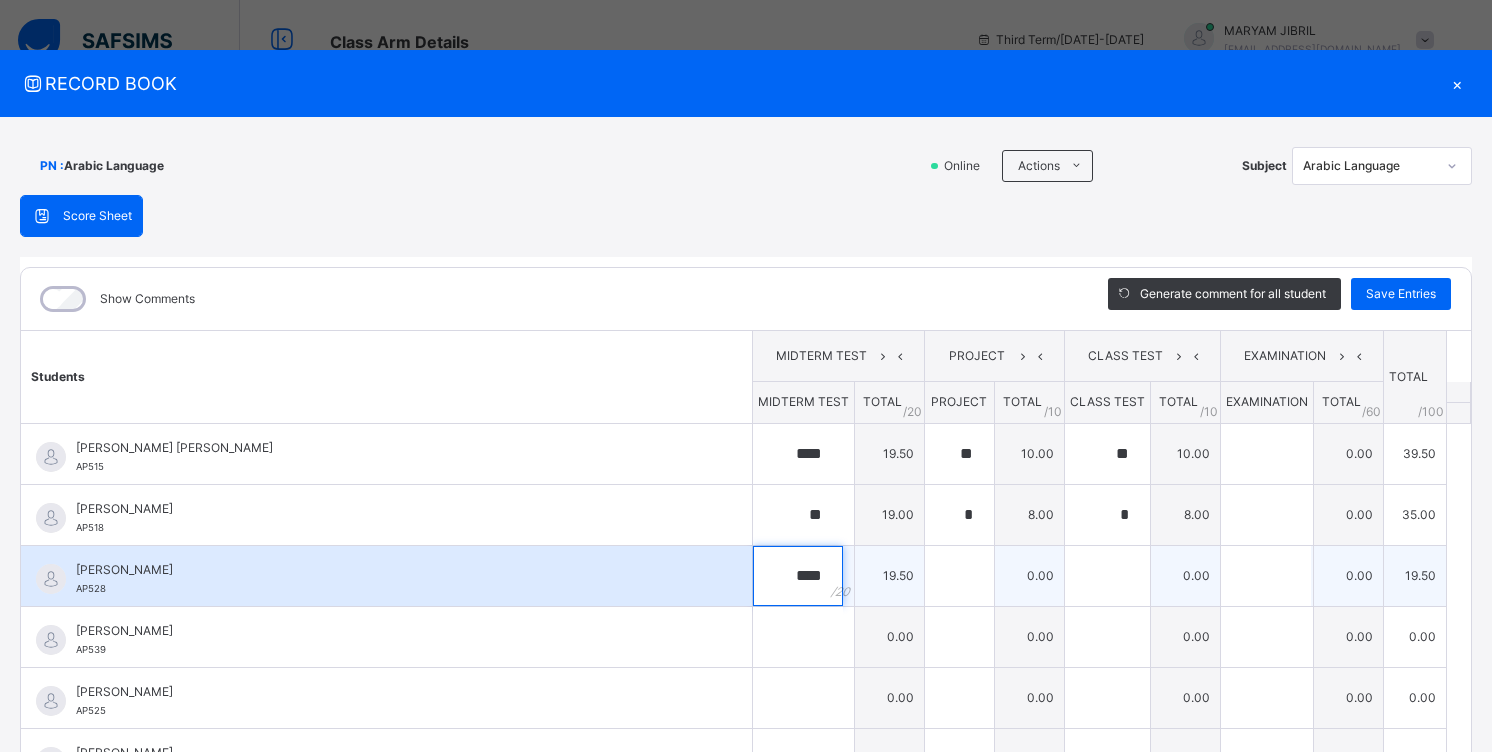 type on "****" 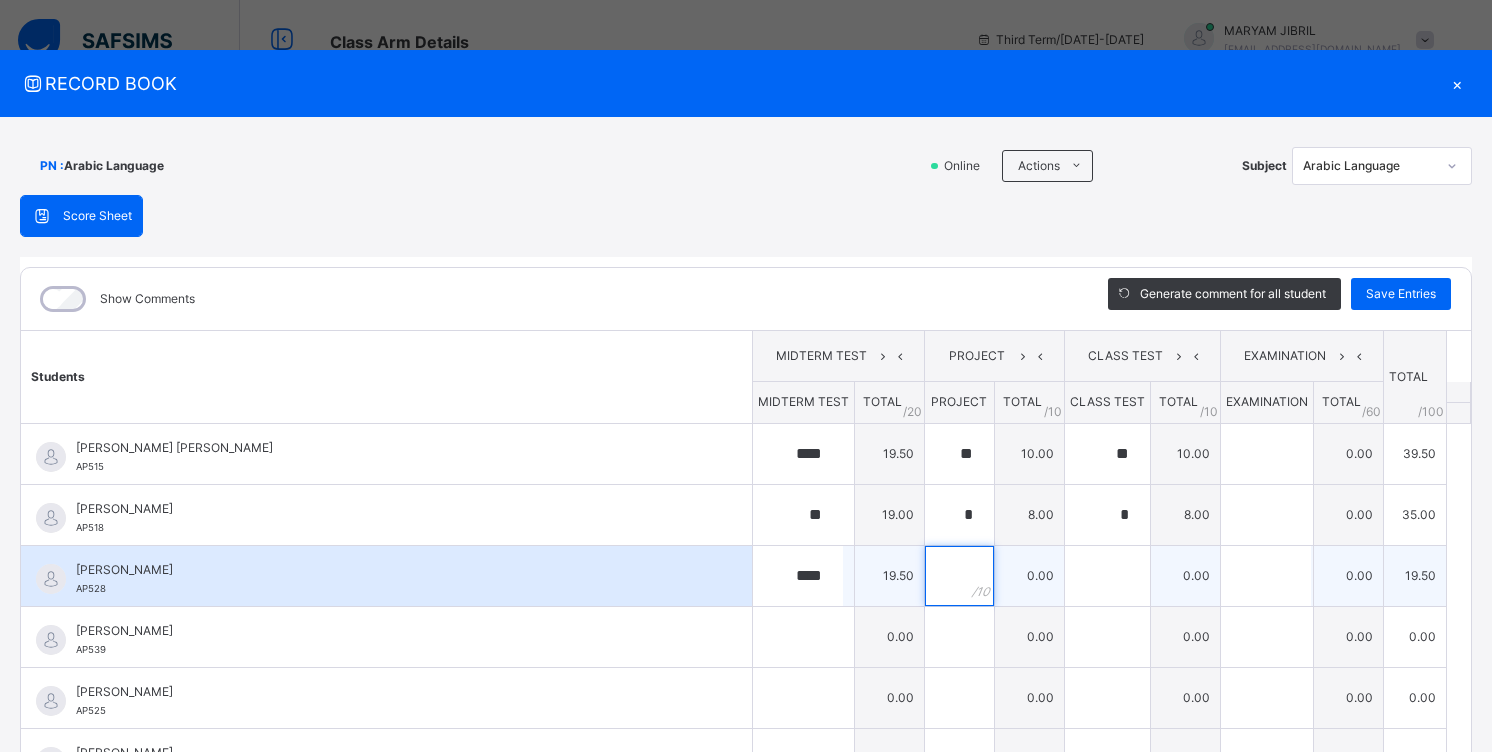 click at bounding box center (959, 576) 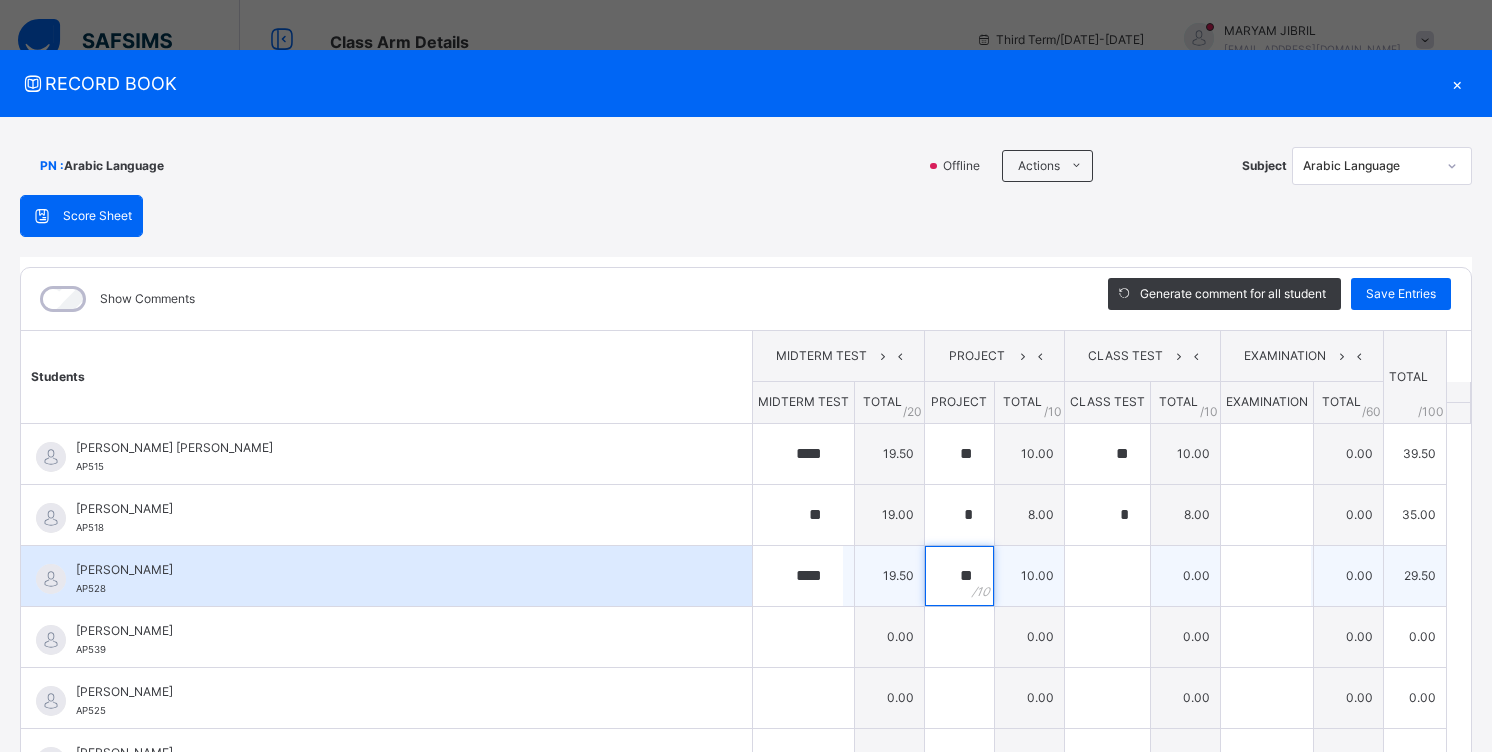 type on "**" 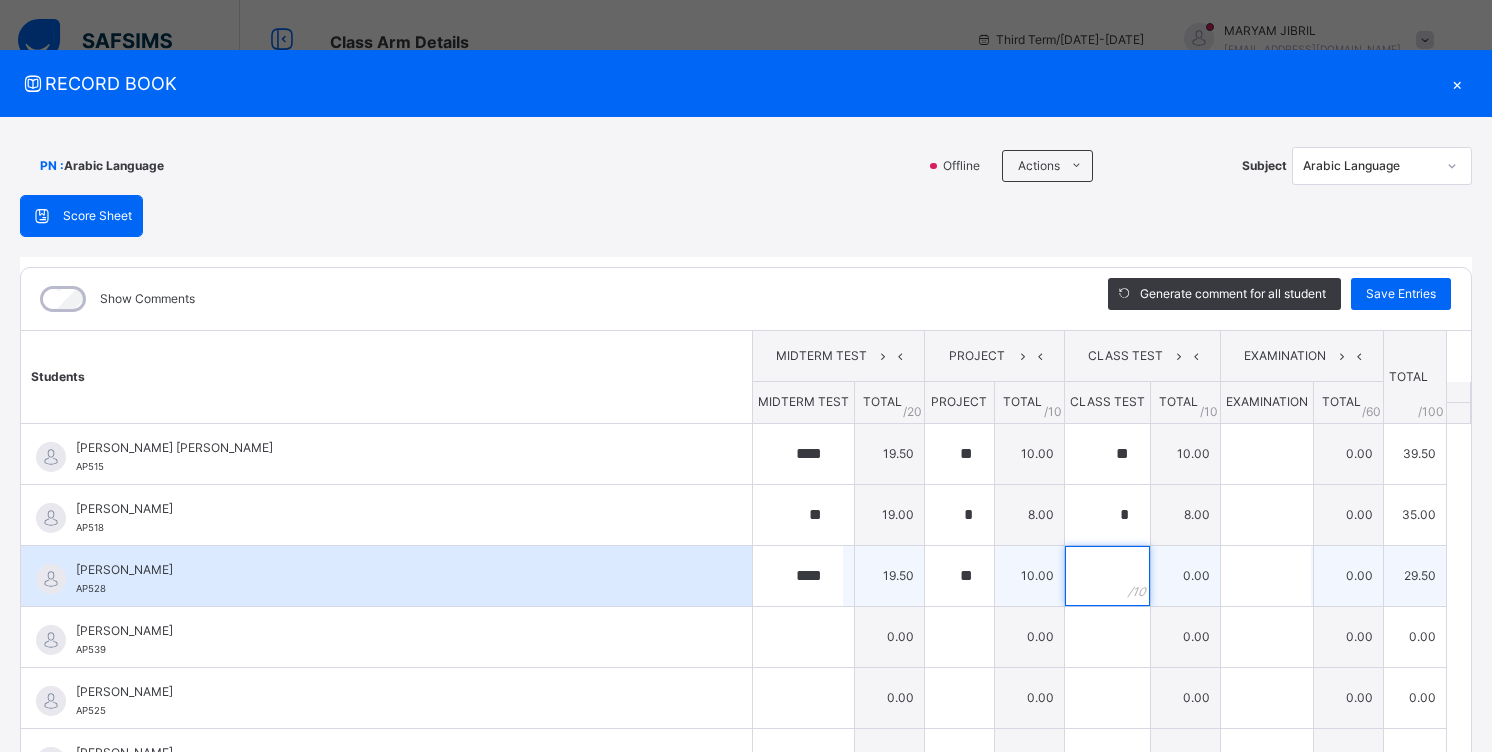 click at bounding box center (1107, 576) 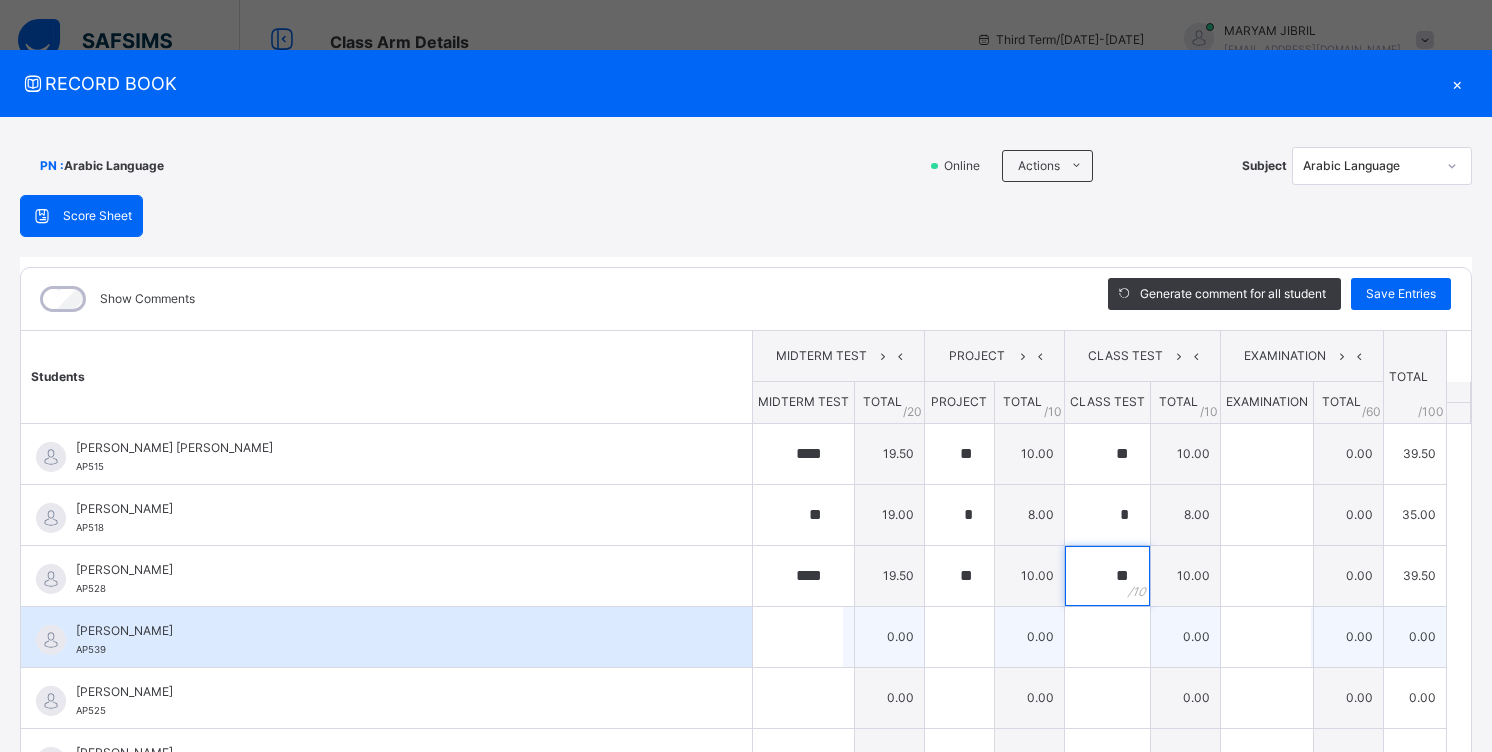 type on "**" 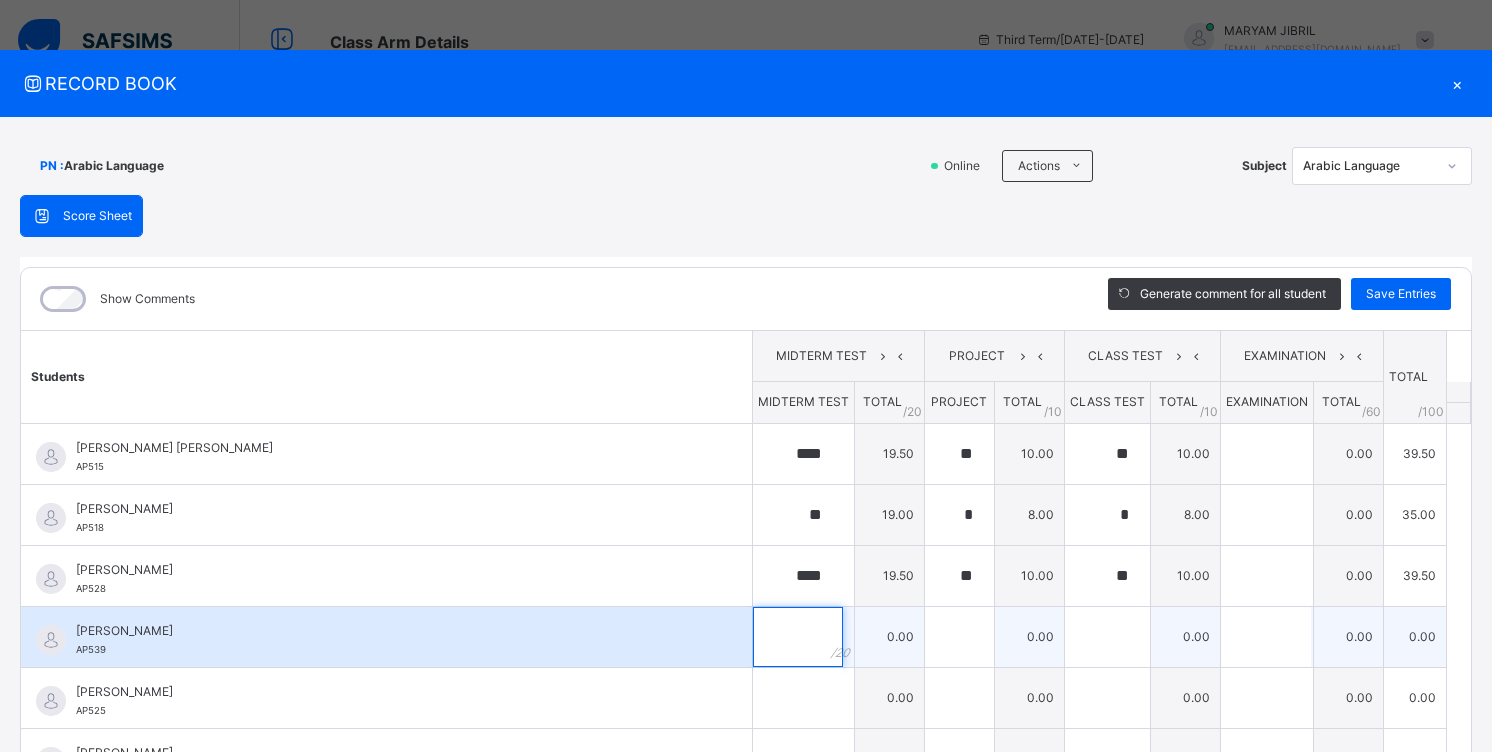 click at bounding box center [803, 637] 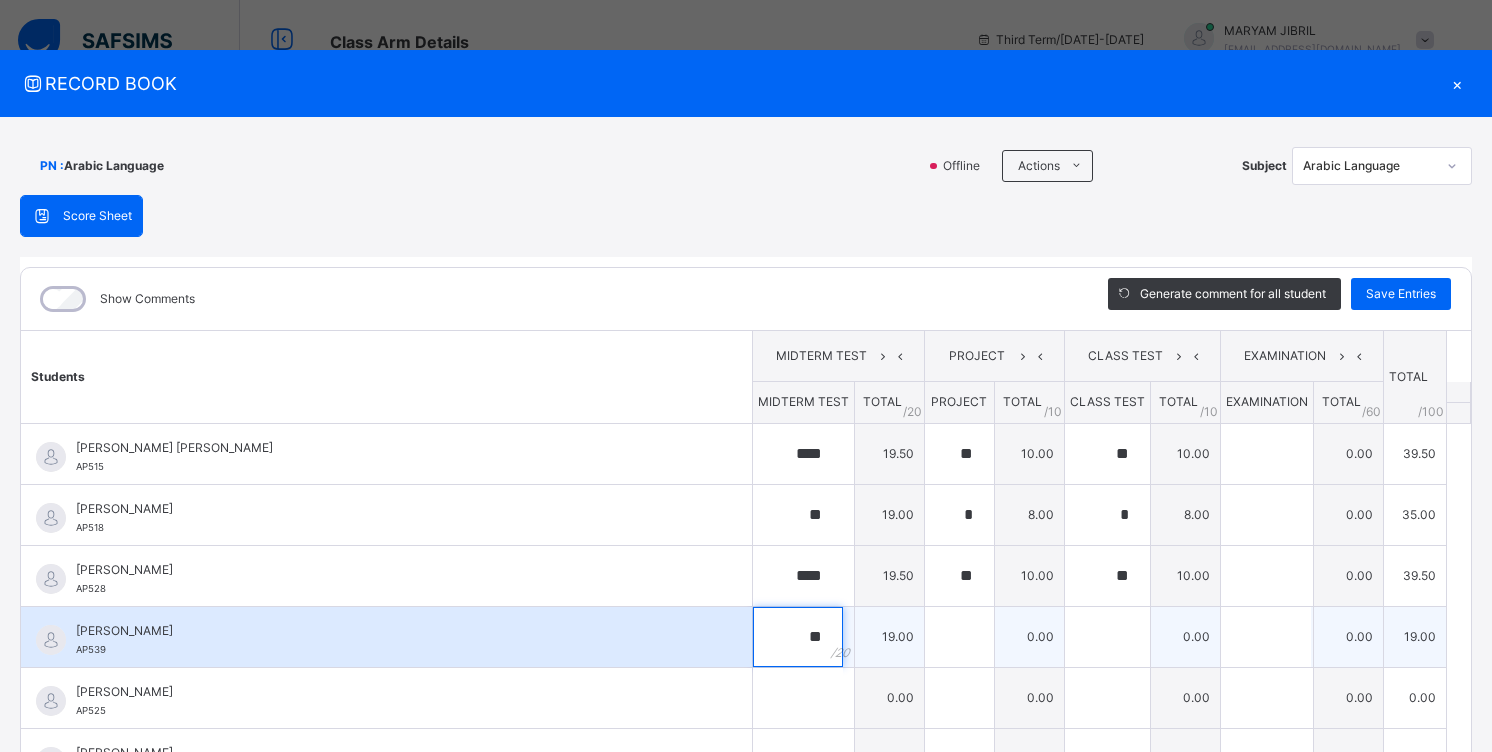 type on "**" 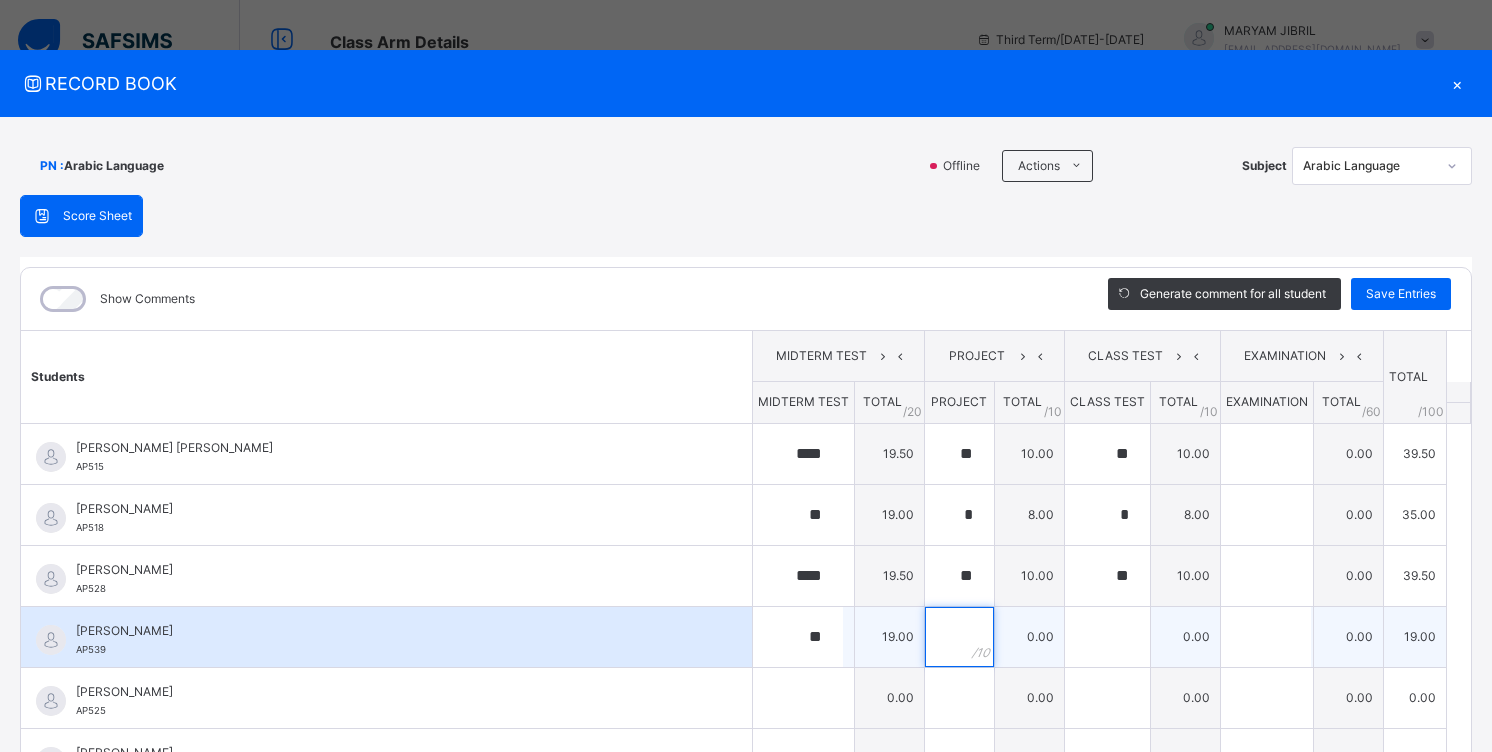 click at bounding box center [959, 637] 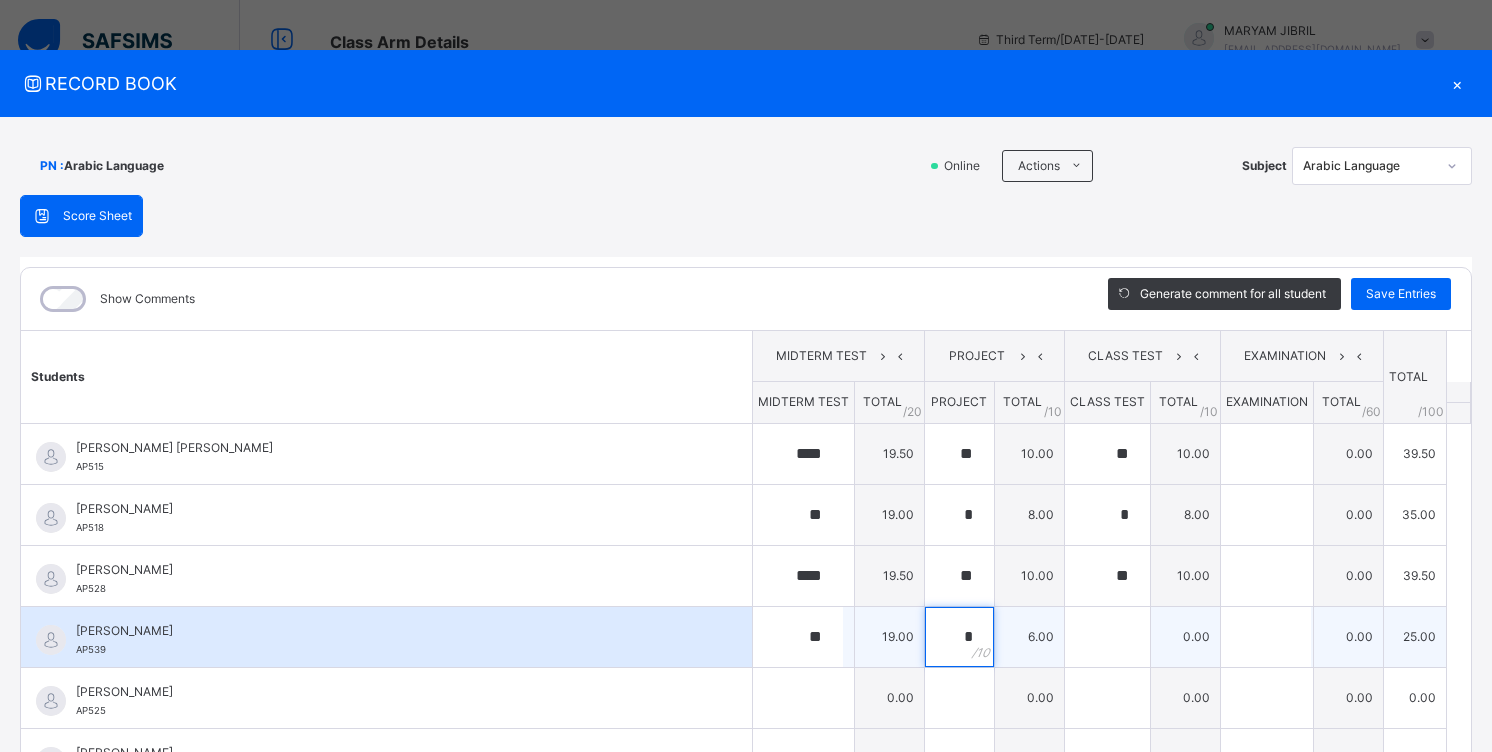 type on "*" 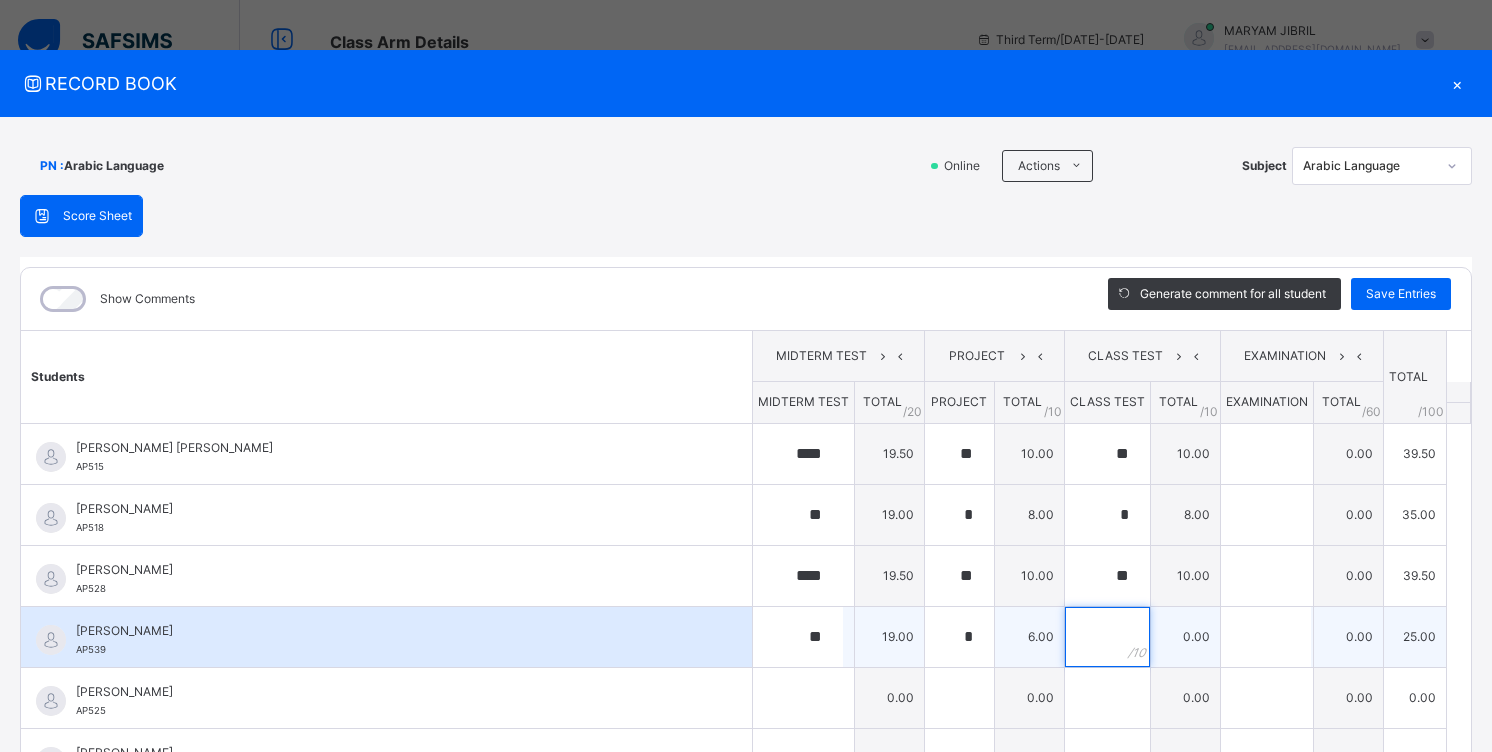 click at bounding box center [1107, 637] 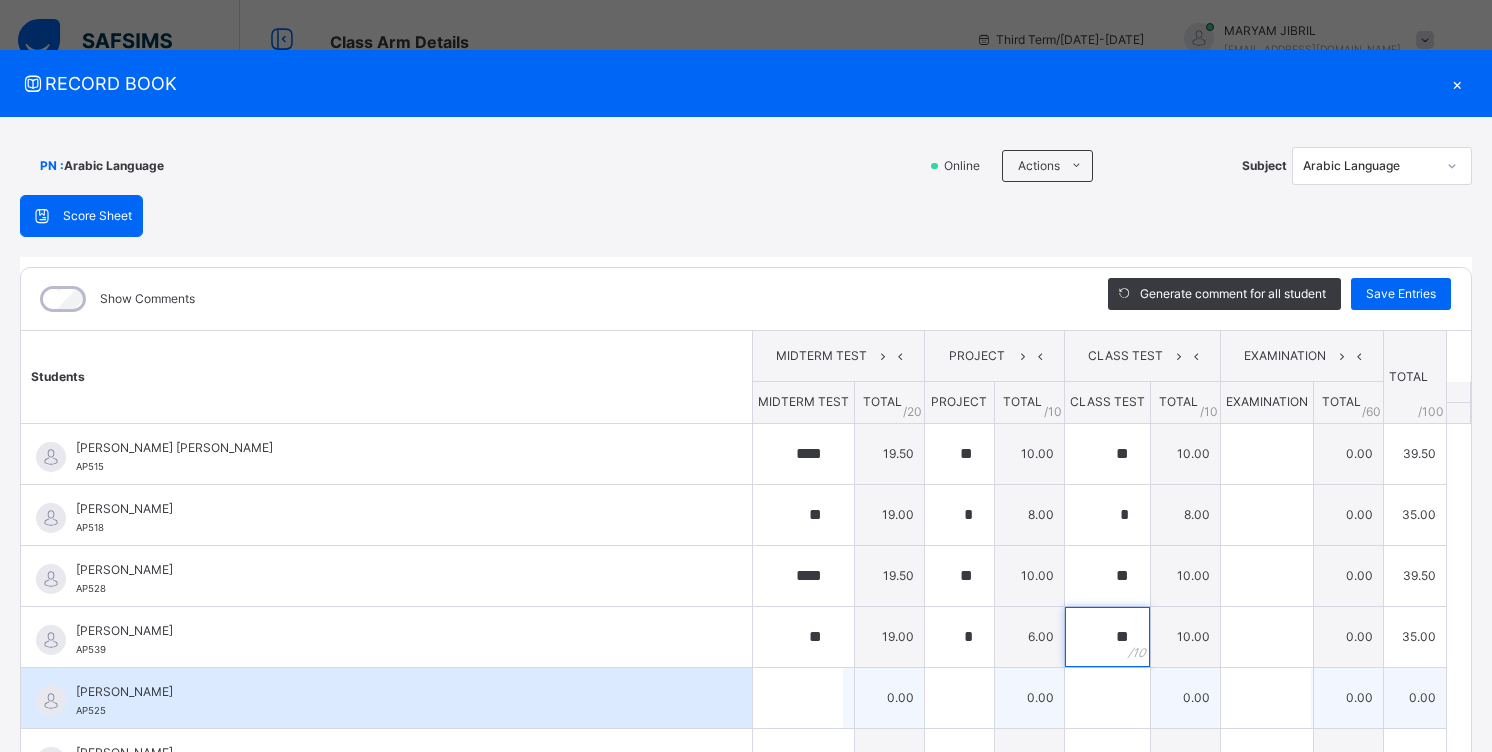 type on "**" 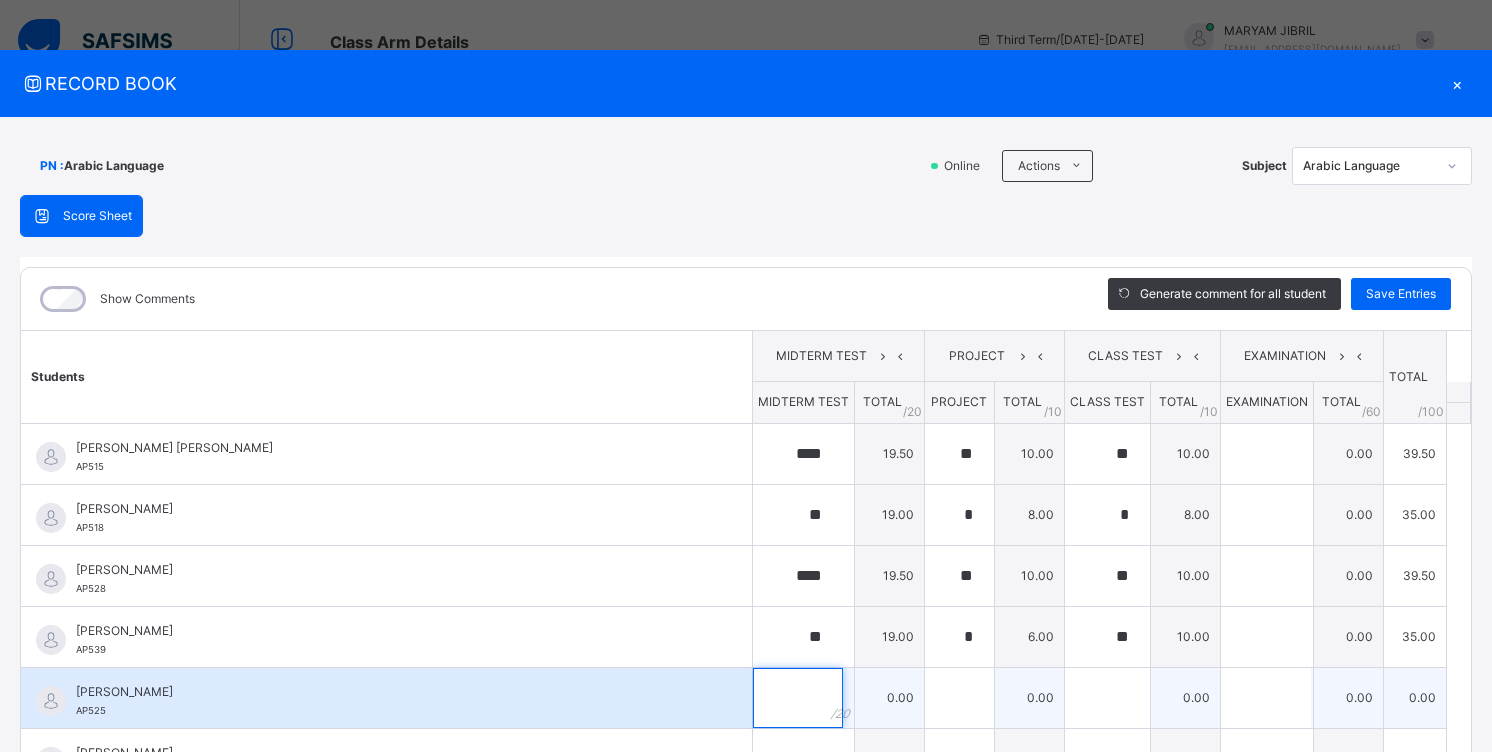 click at bounding box center [798, 698] 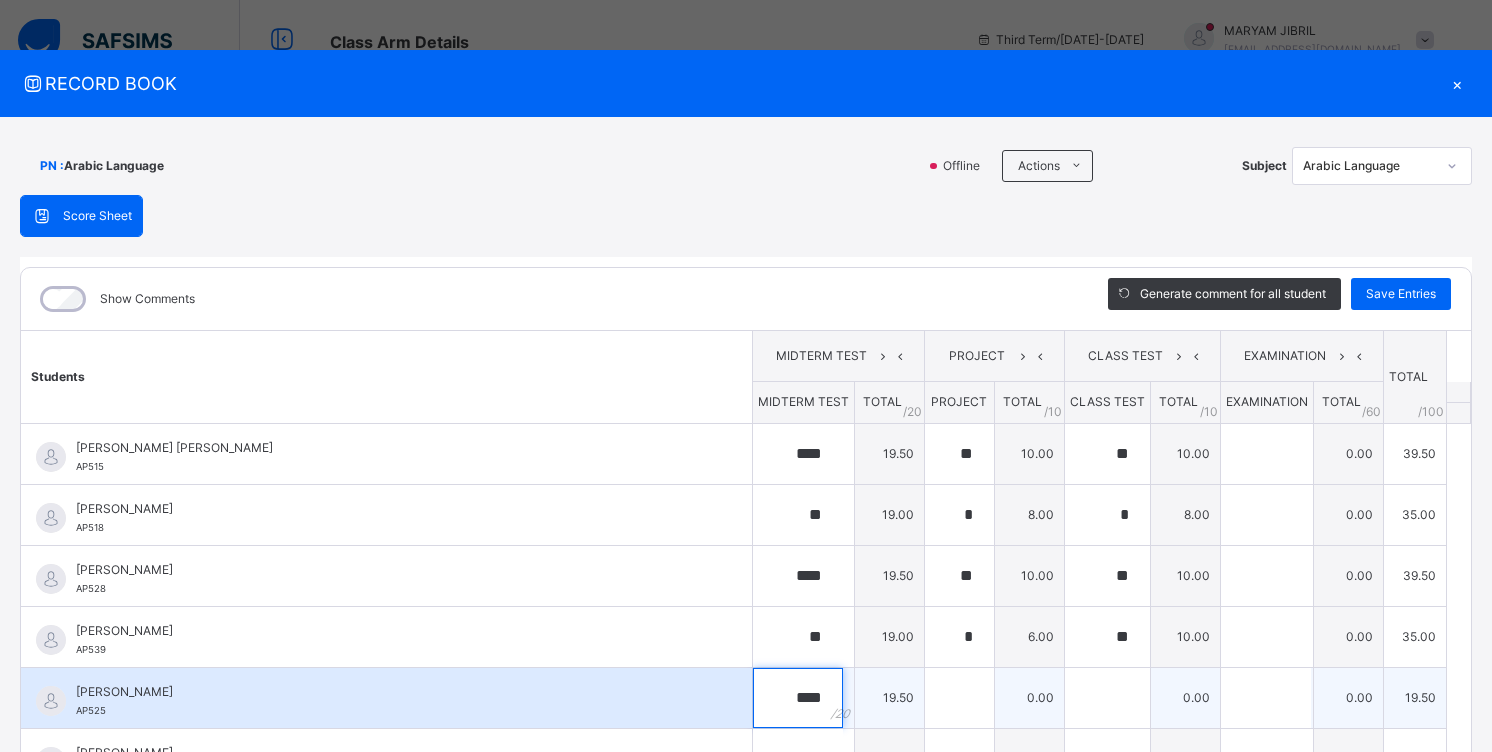 type on "****" 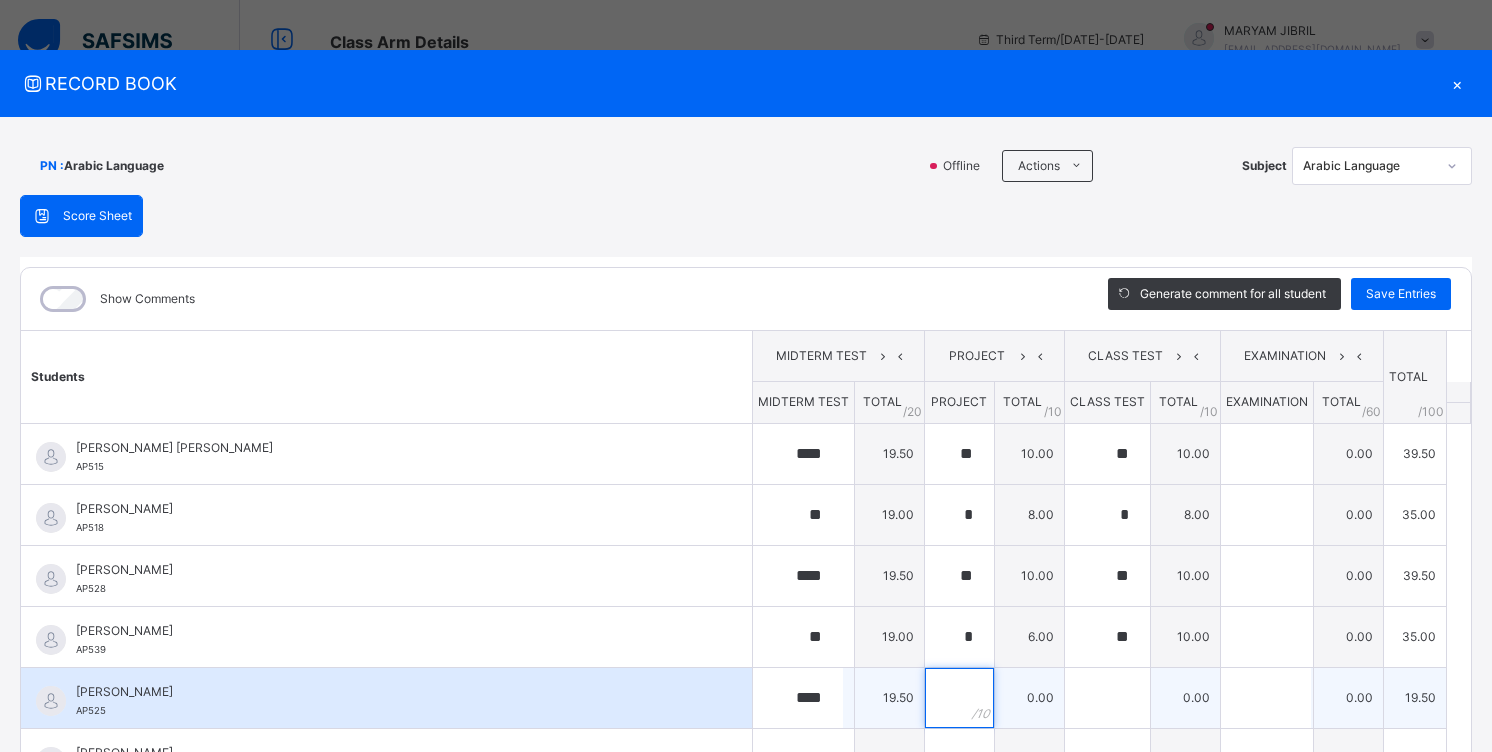 click at bounding box center [959, 698] 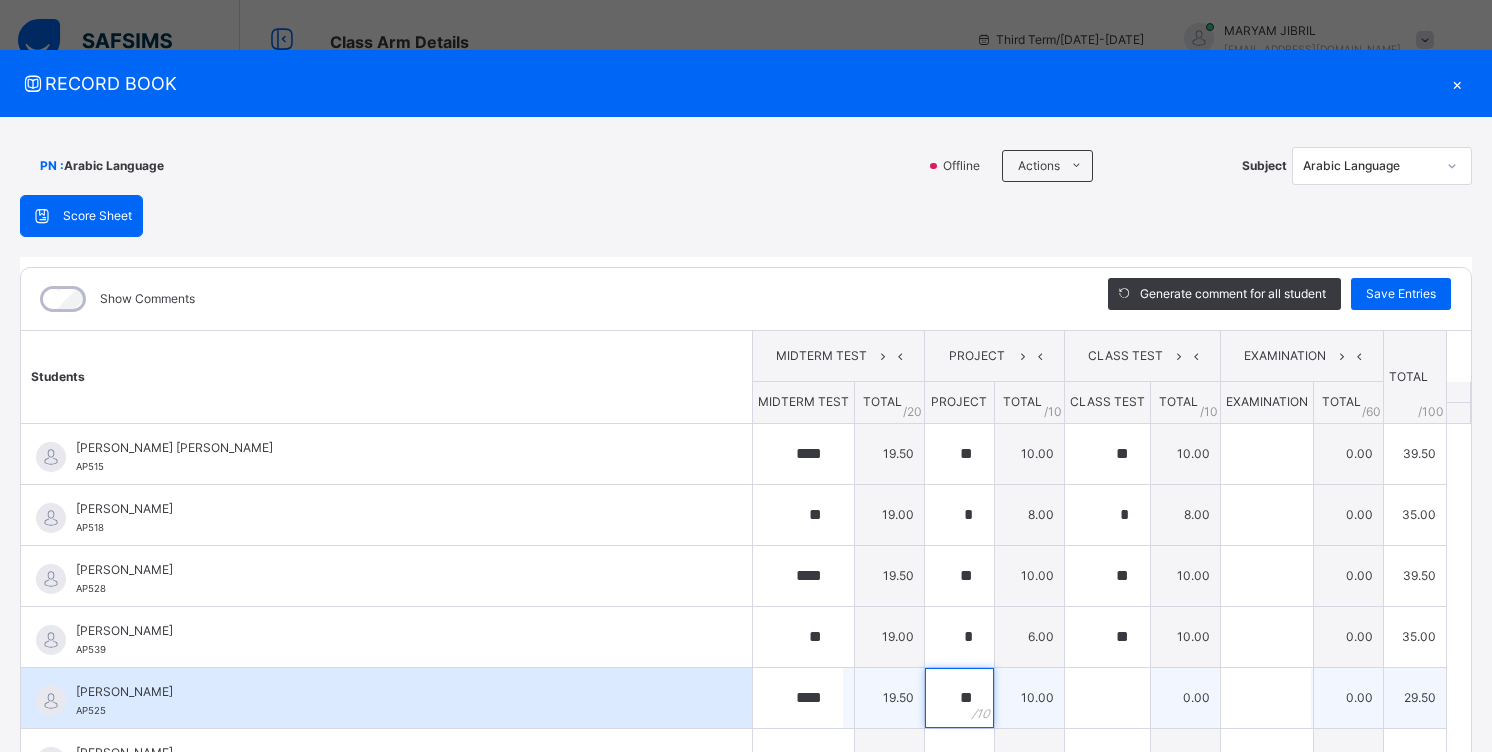 type on "**" 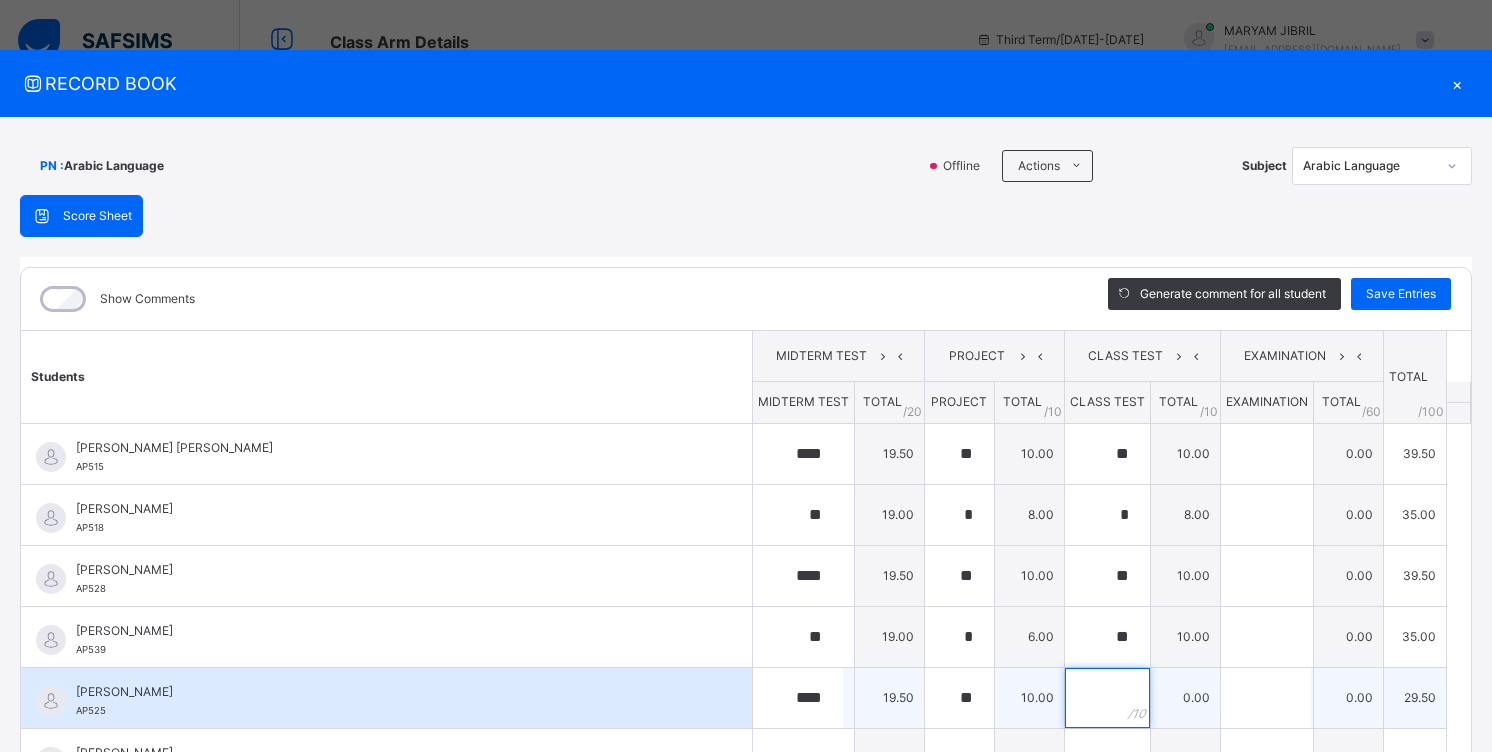 click at bounding box center [1107, 698] 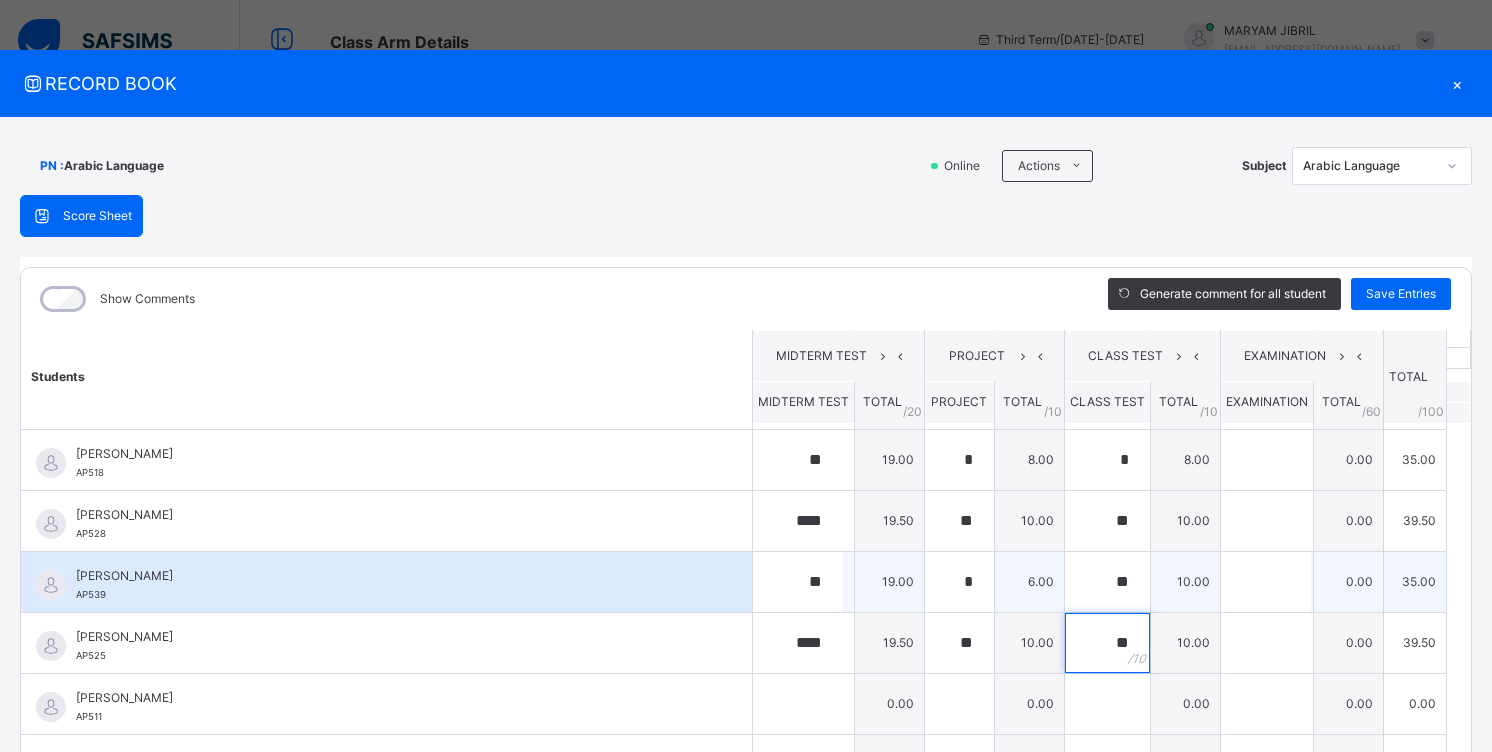 scroll, scrollTop: 100, scrollLeft: 0, axis: vertical 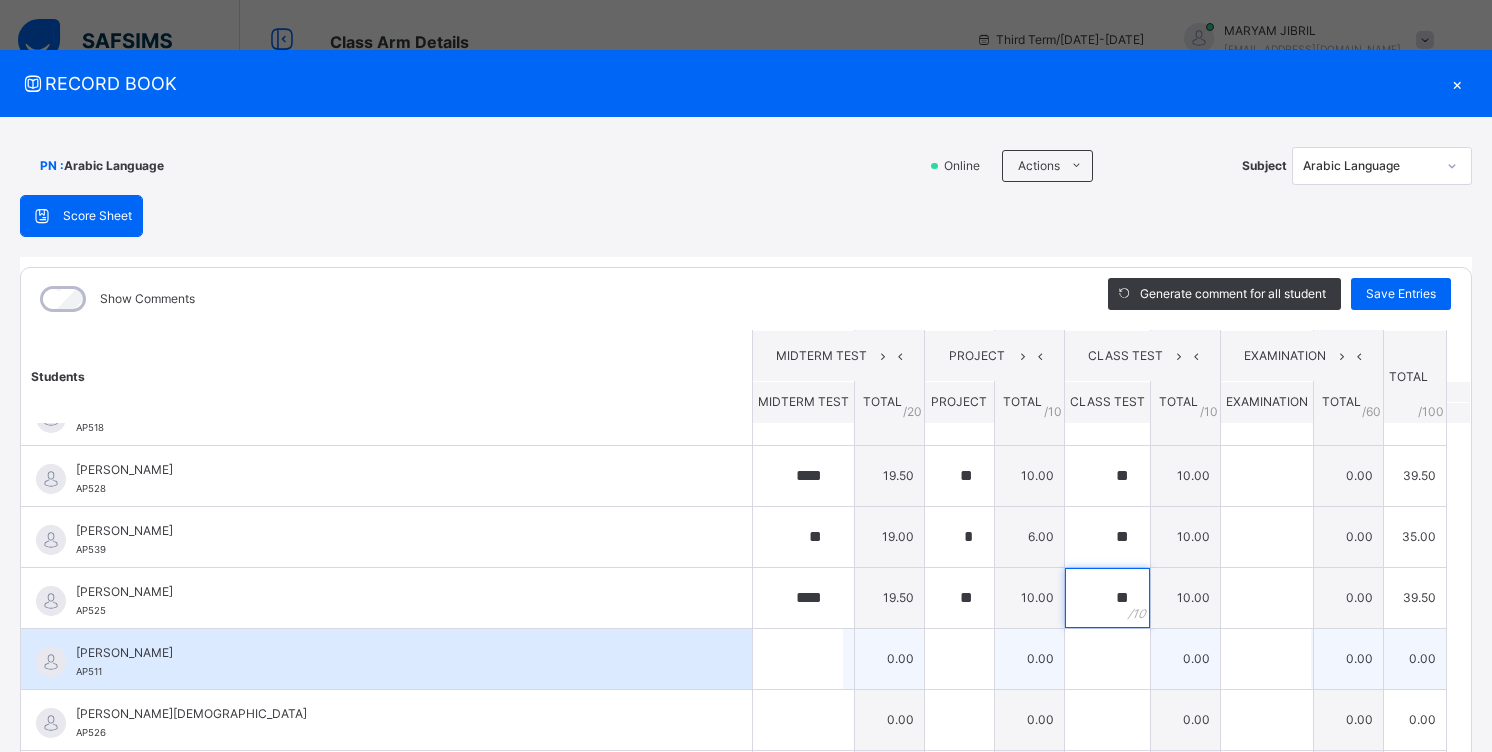 type on "**" 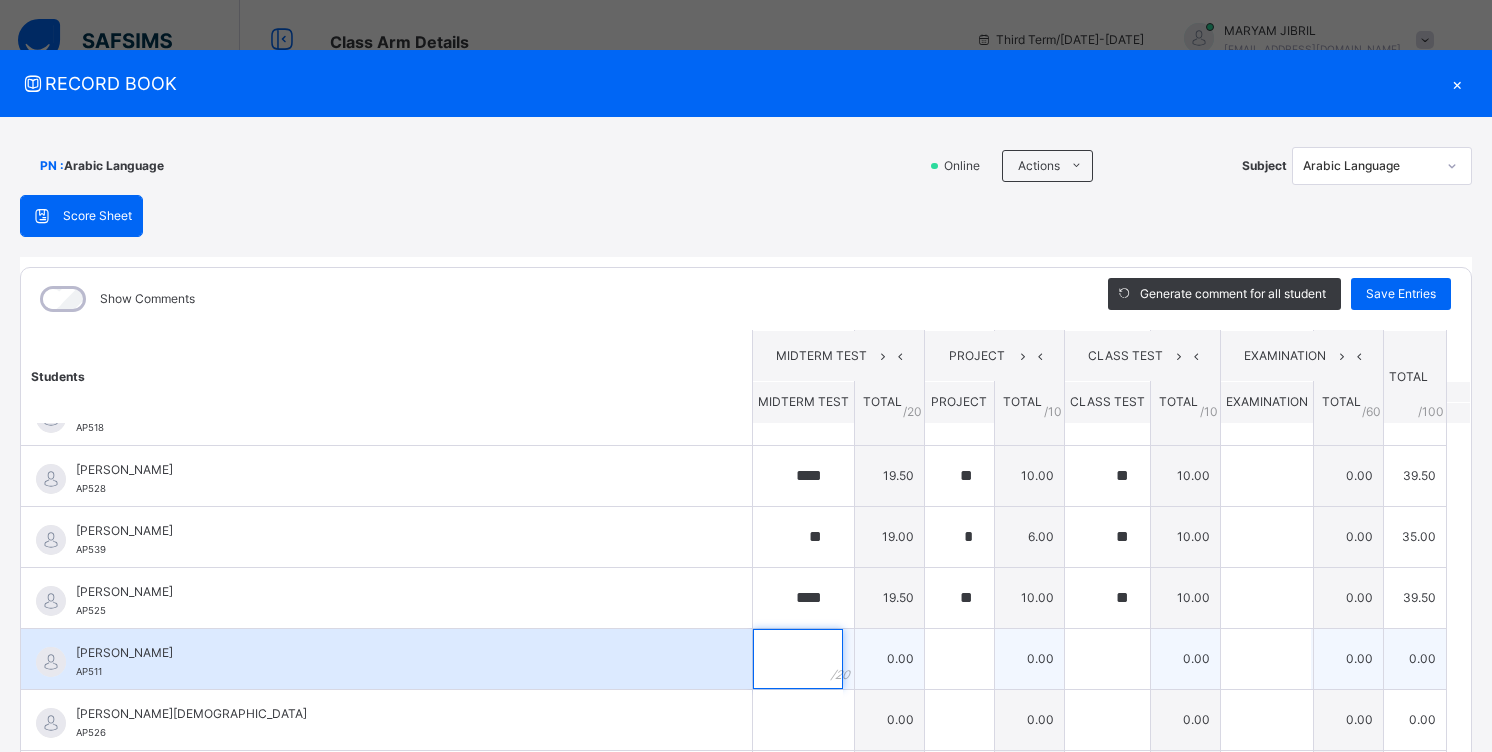 click at bounding box center (798, 659) 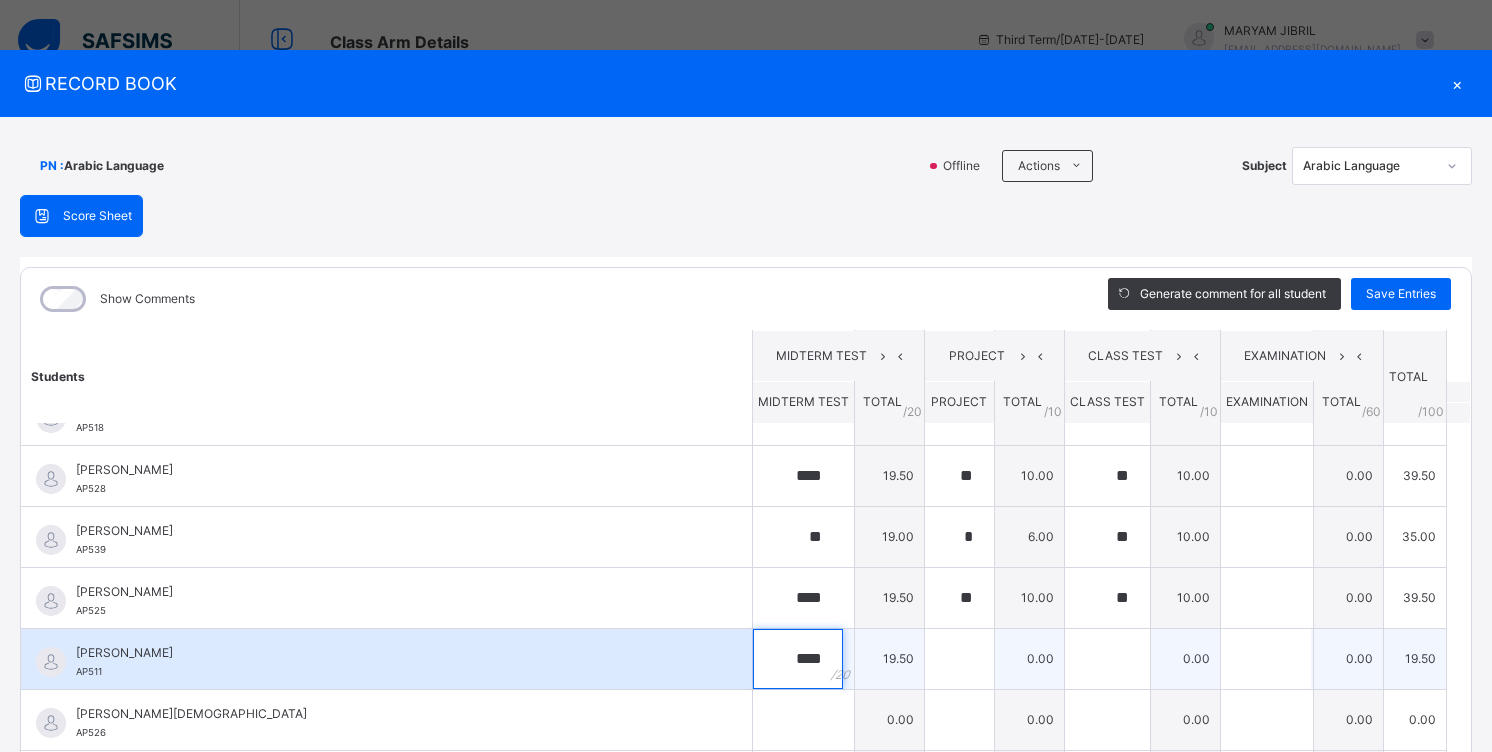 type on "****" 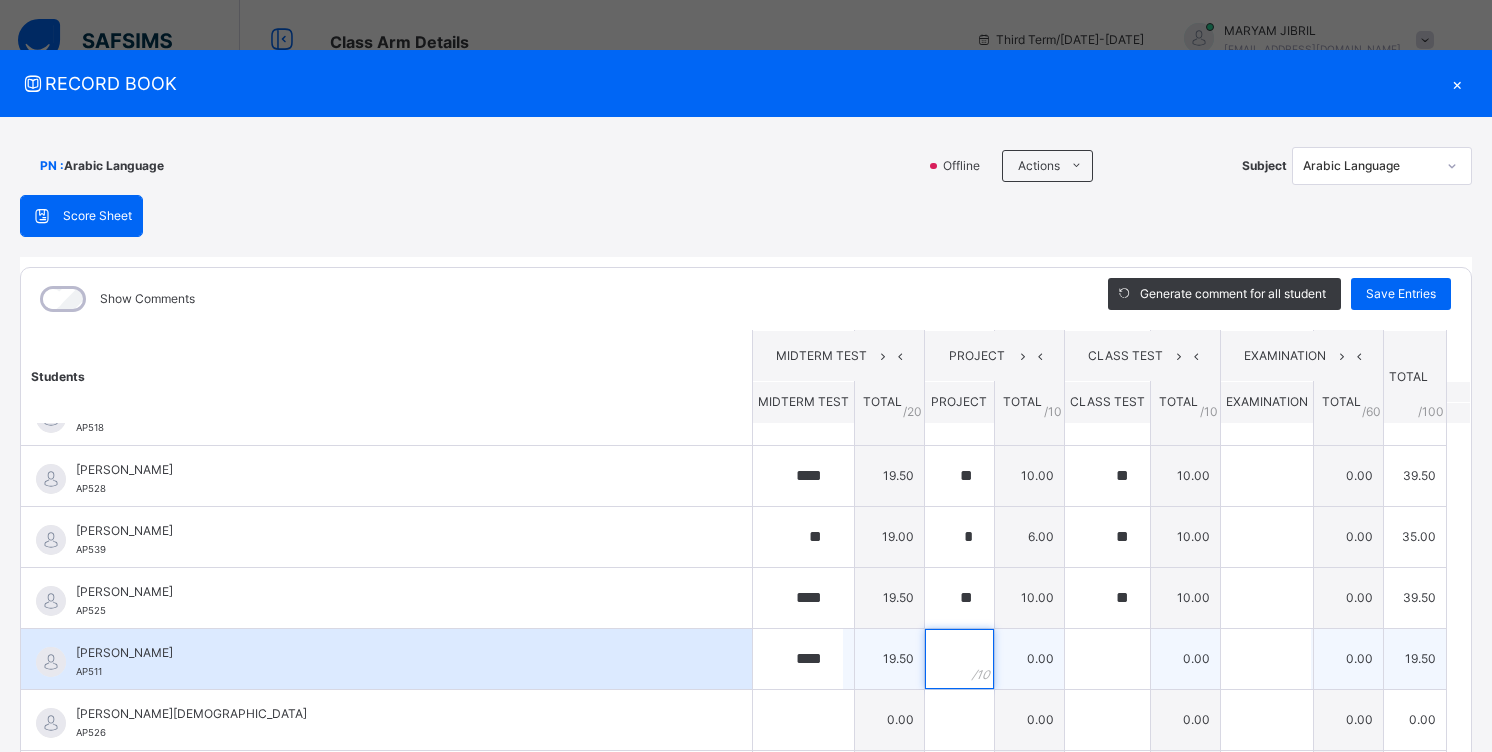 click at bounding box center (959, 659) 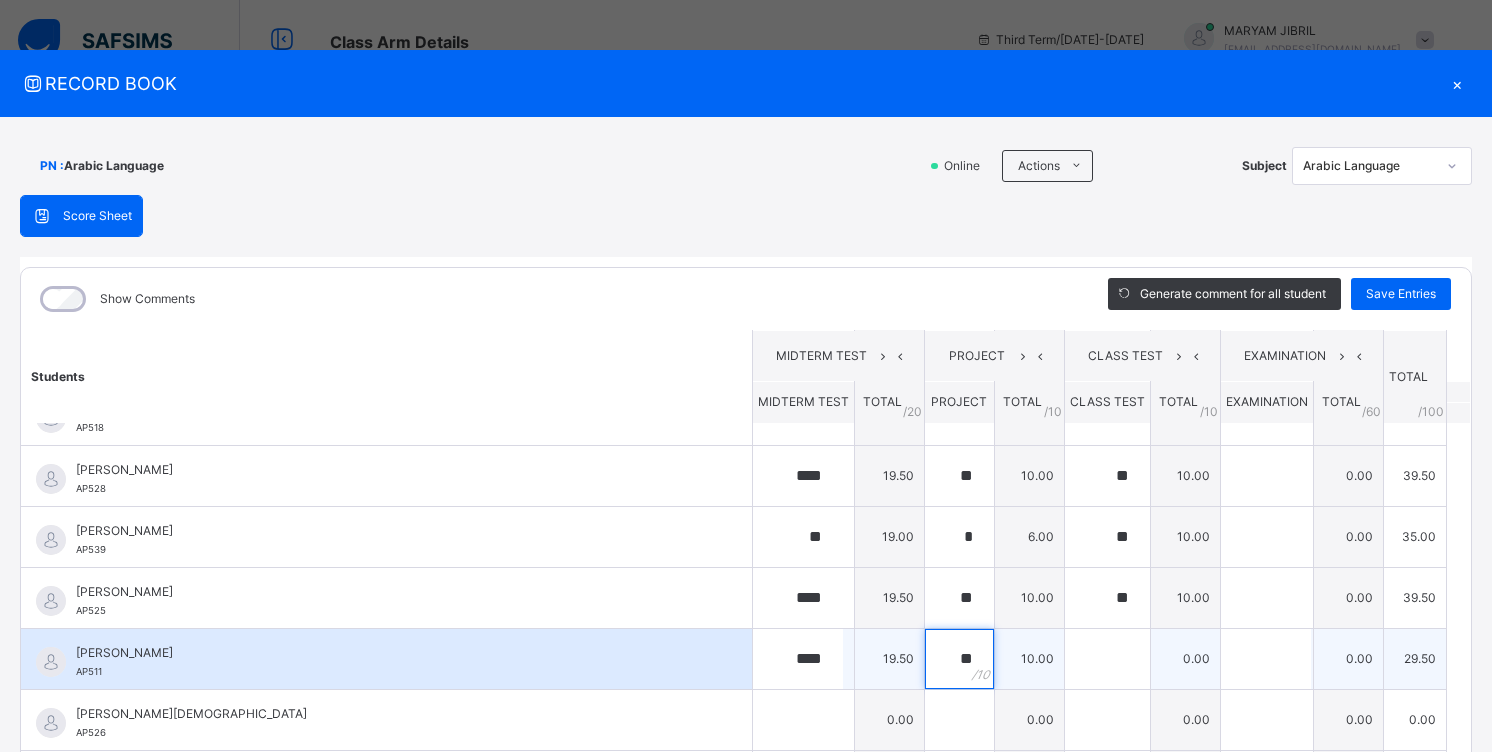 type on "**" 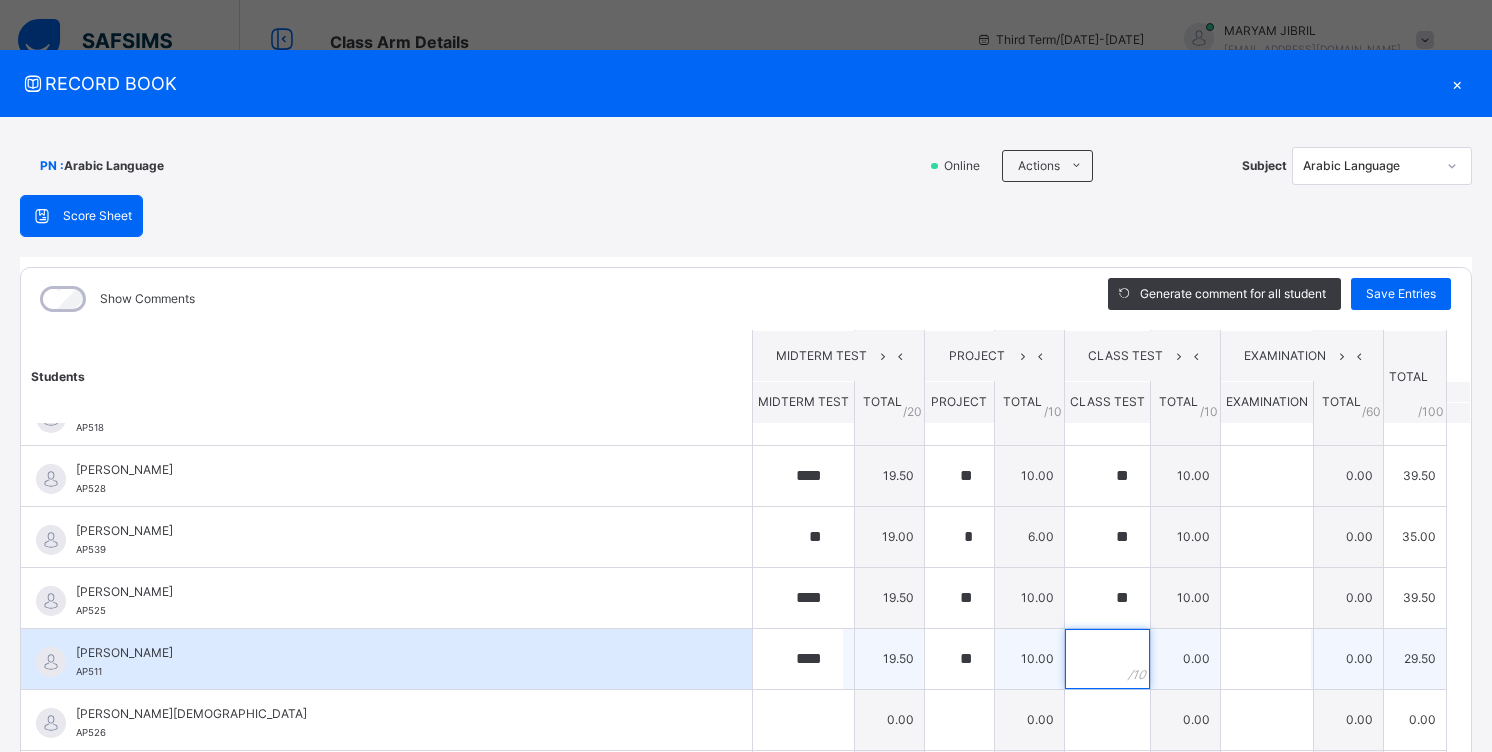 click at bounding box center [1107, 659] 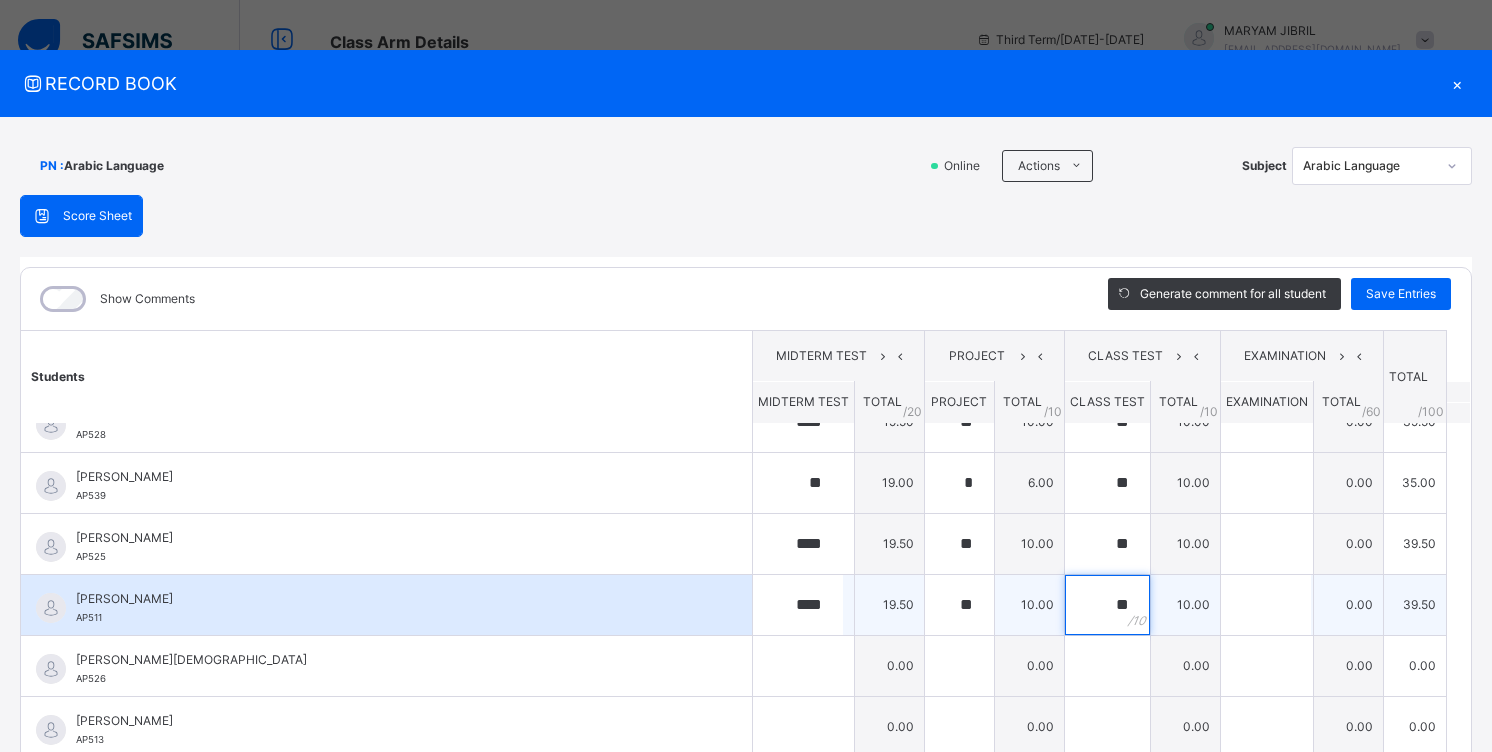 scroll, scrollTop: 200, scrollLeft: 0, axis: vertical 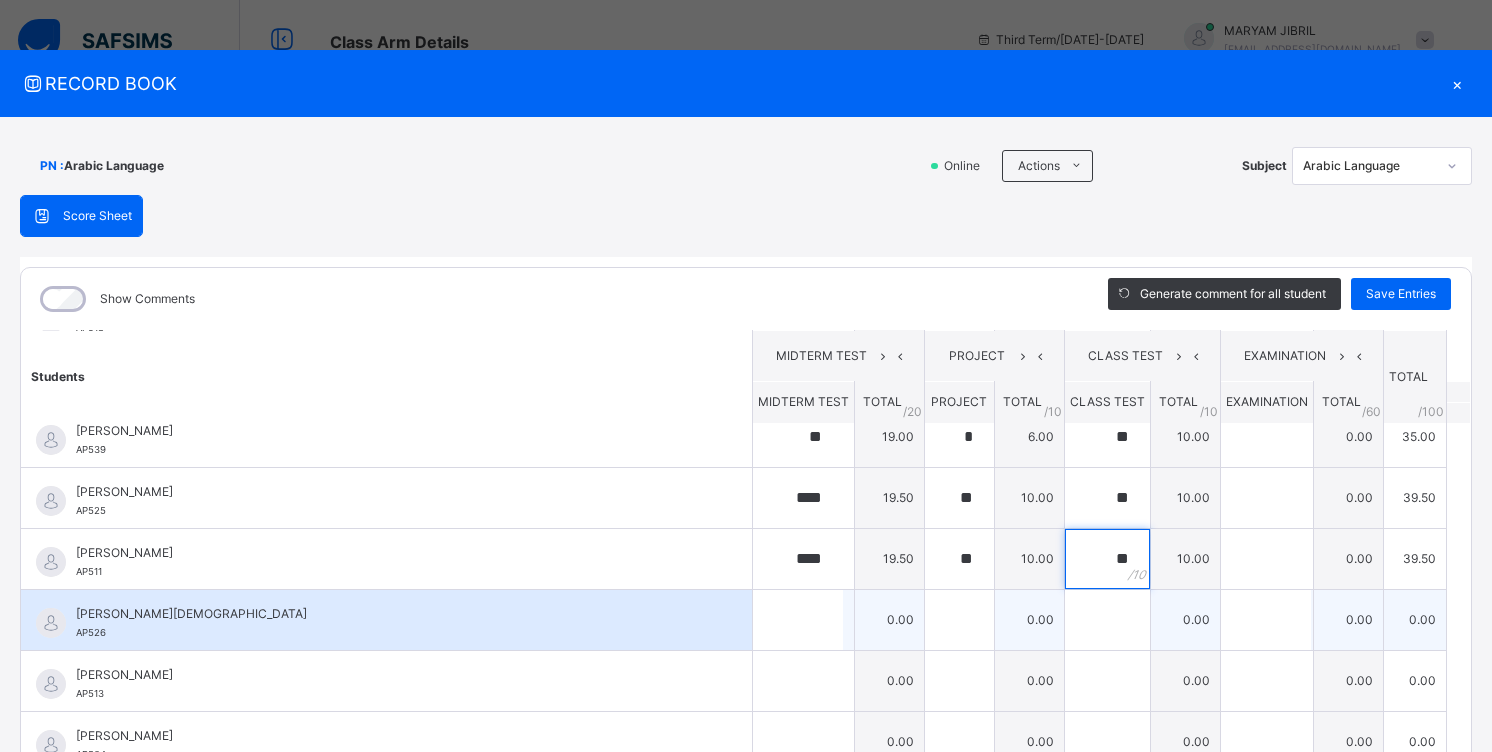 type on "**" 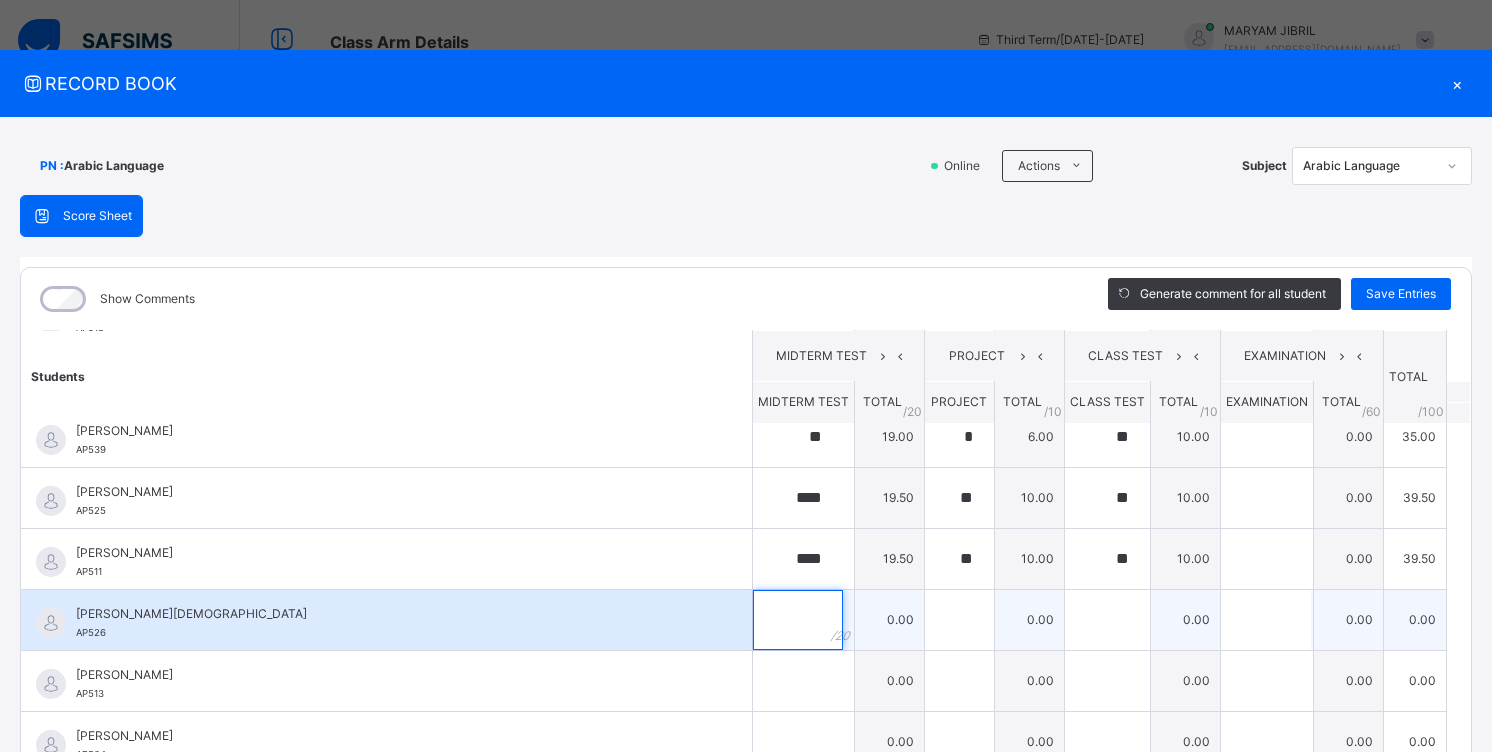 click at bounding box center [798, 620] 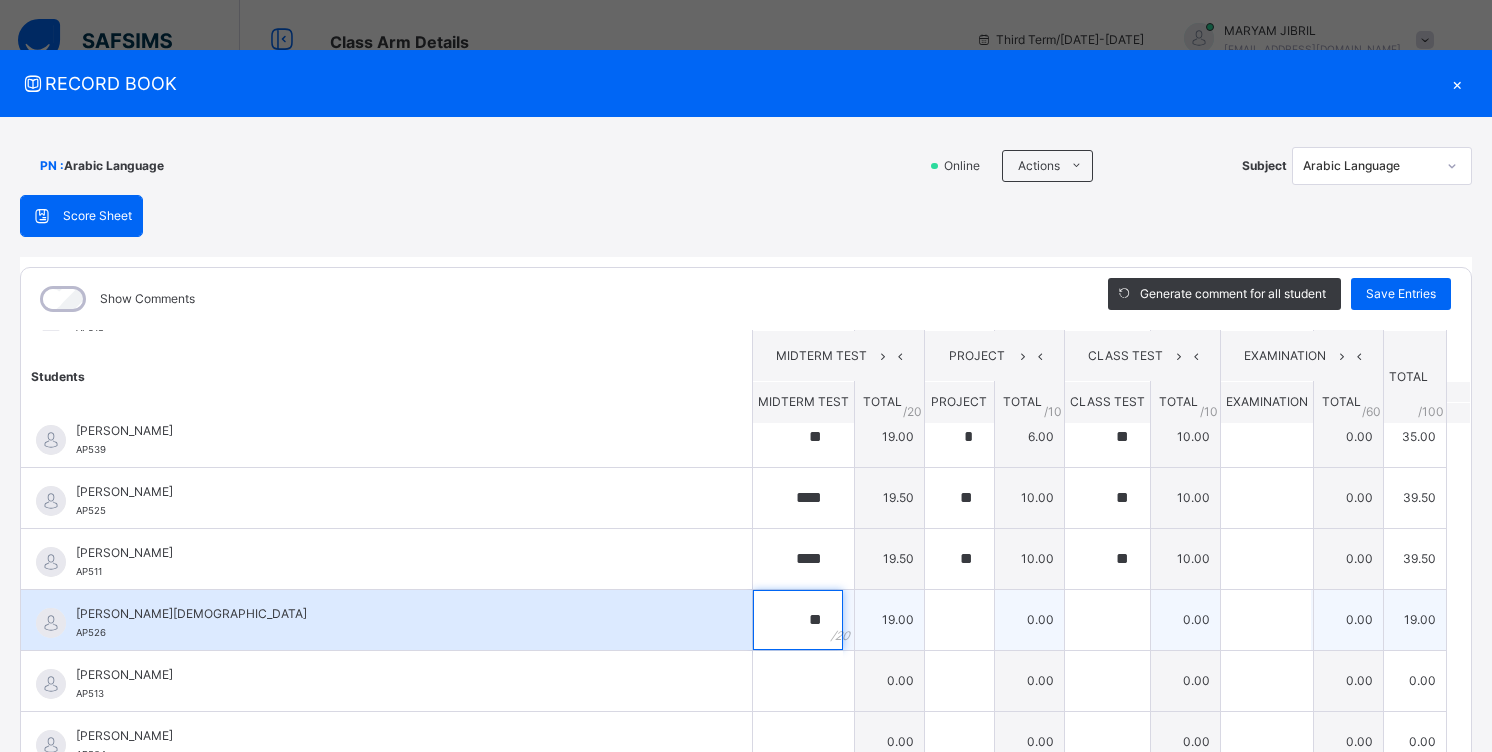 type on "**" 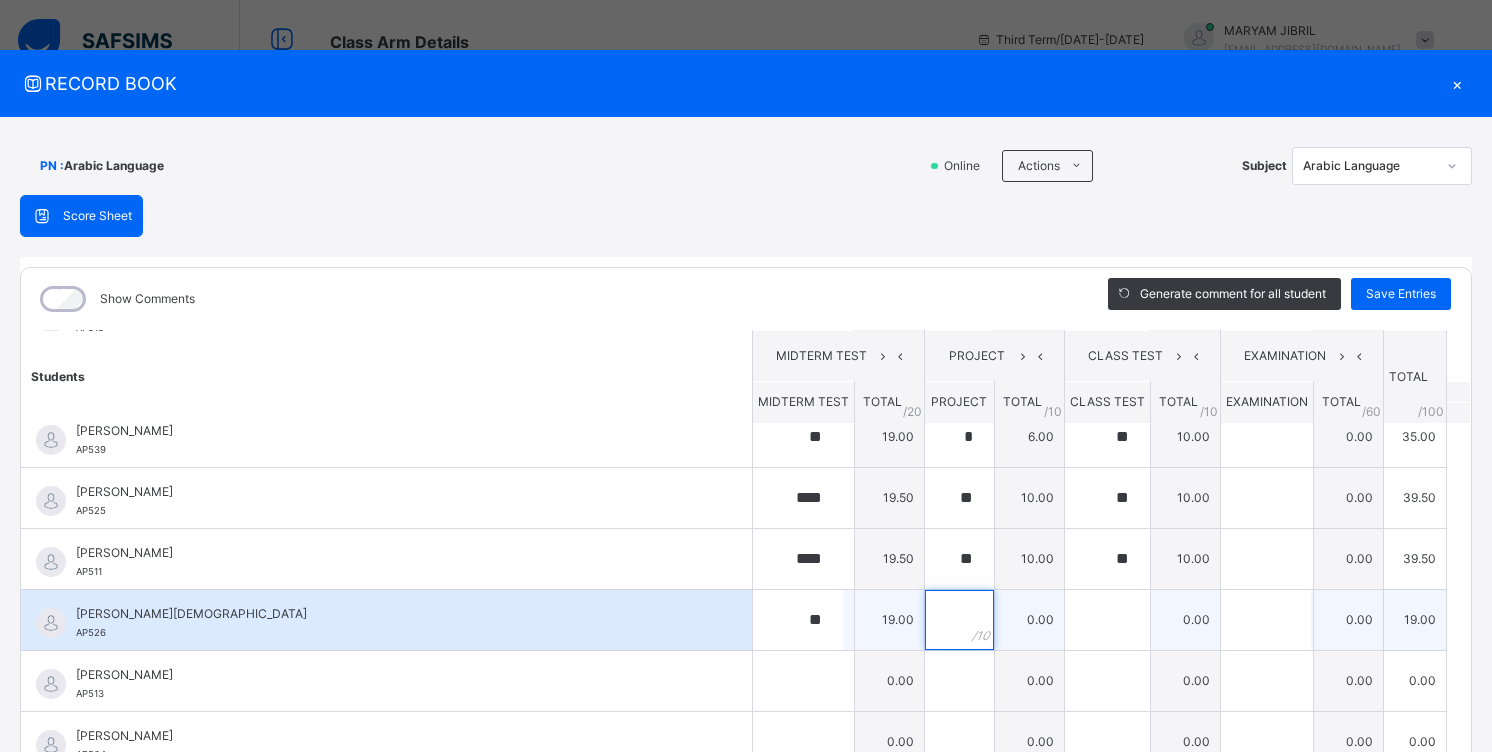 click at bounding box center (959, 620) 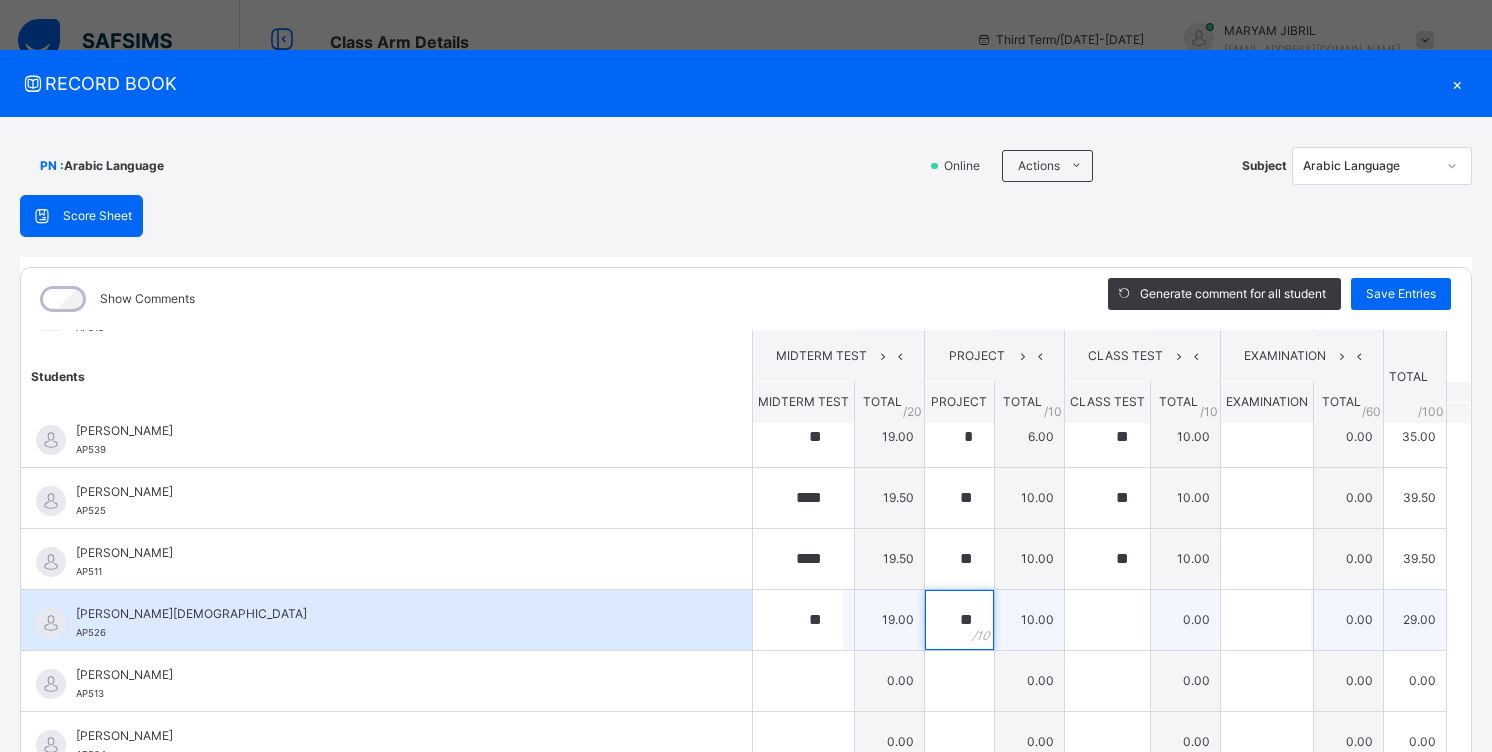 type on "**" 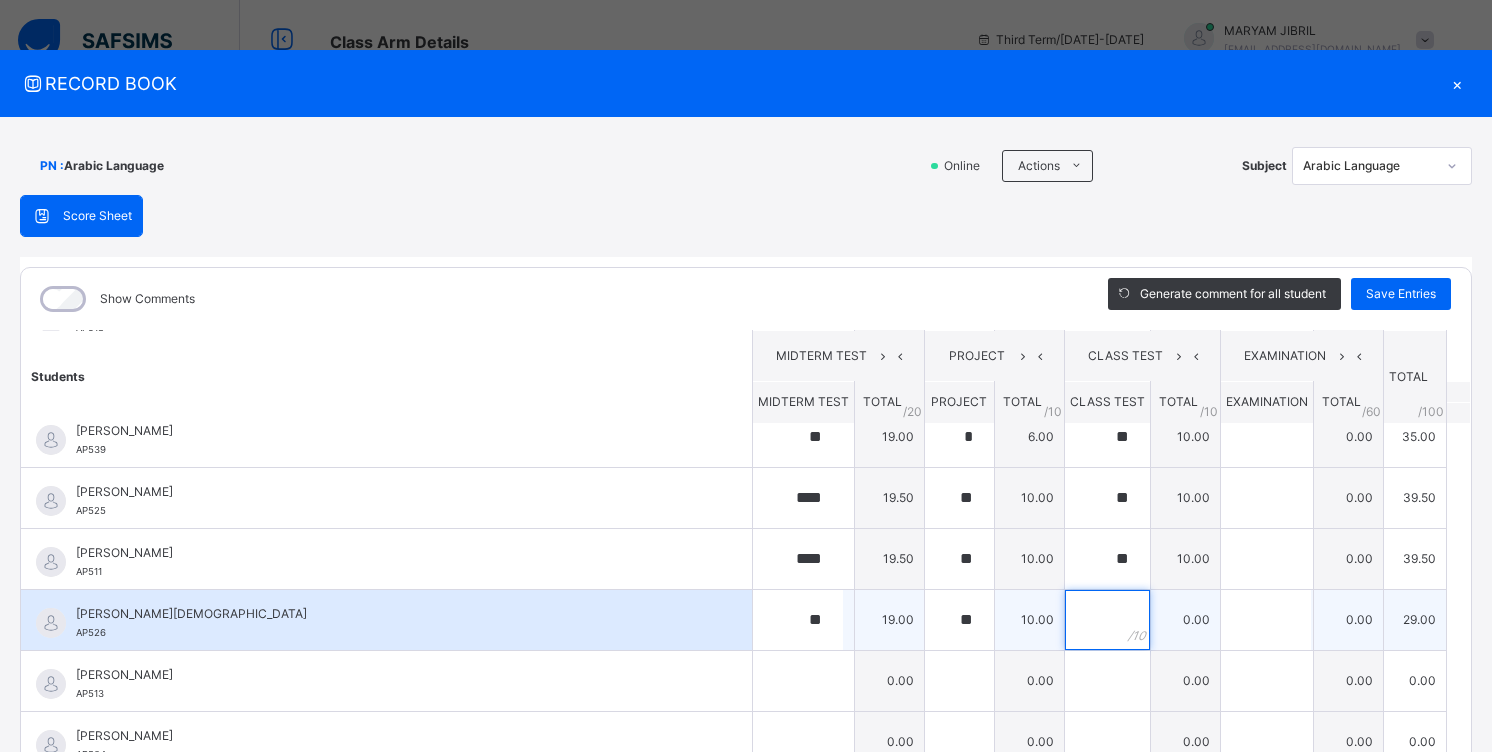 click at bounding box center [1107, 620] 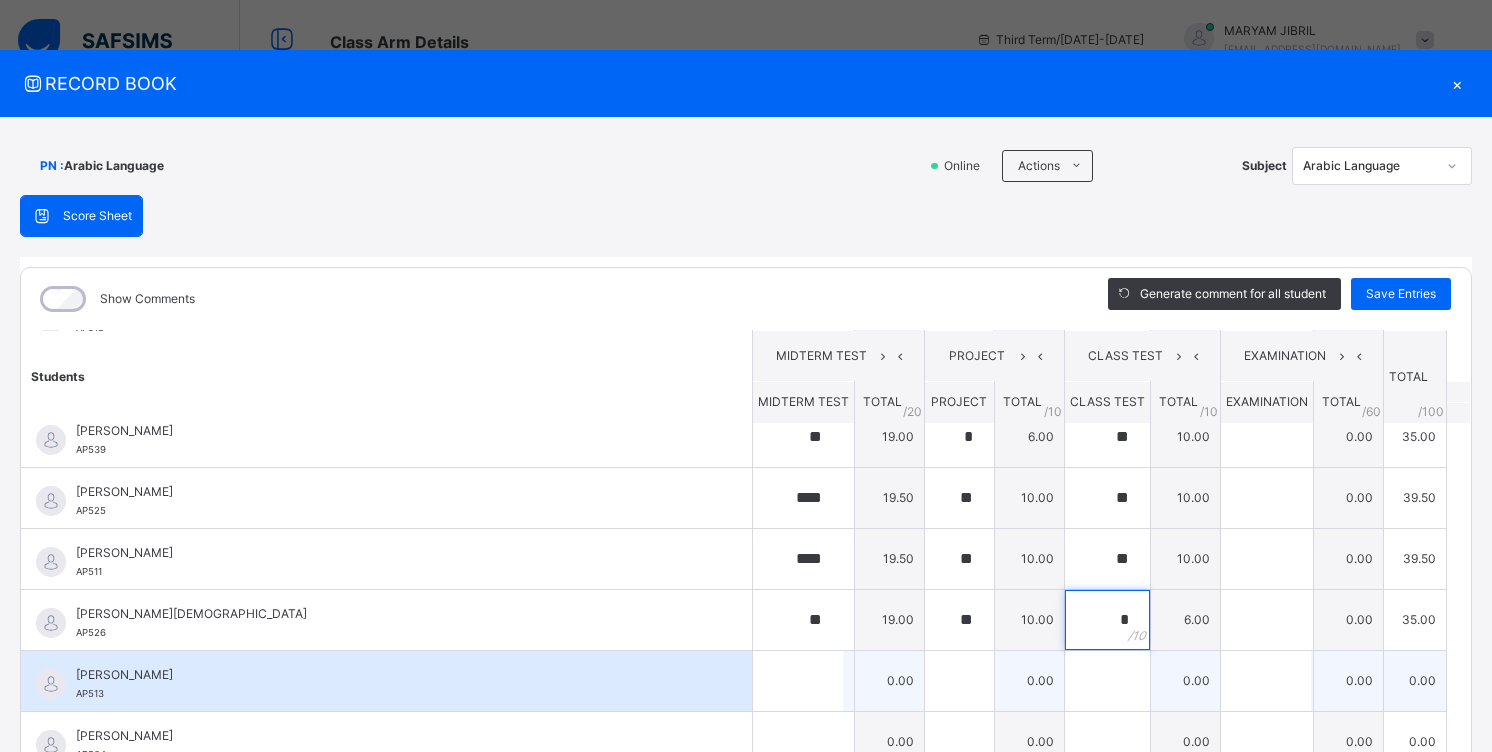 type on "*" 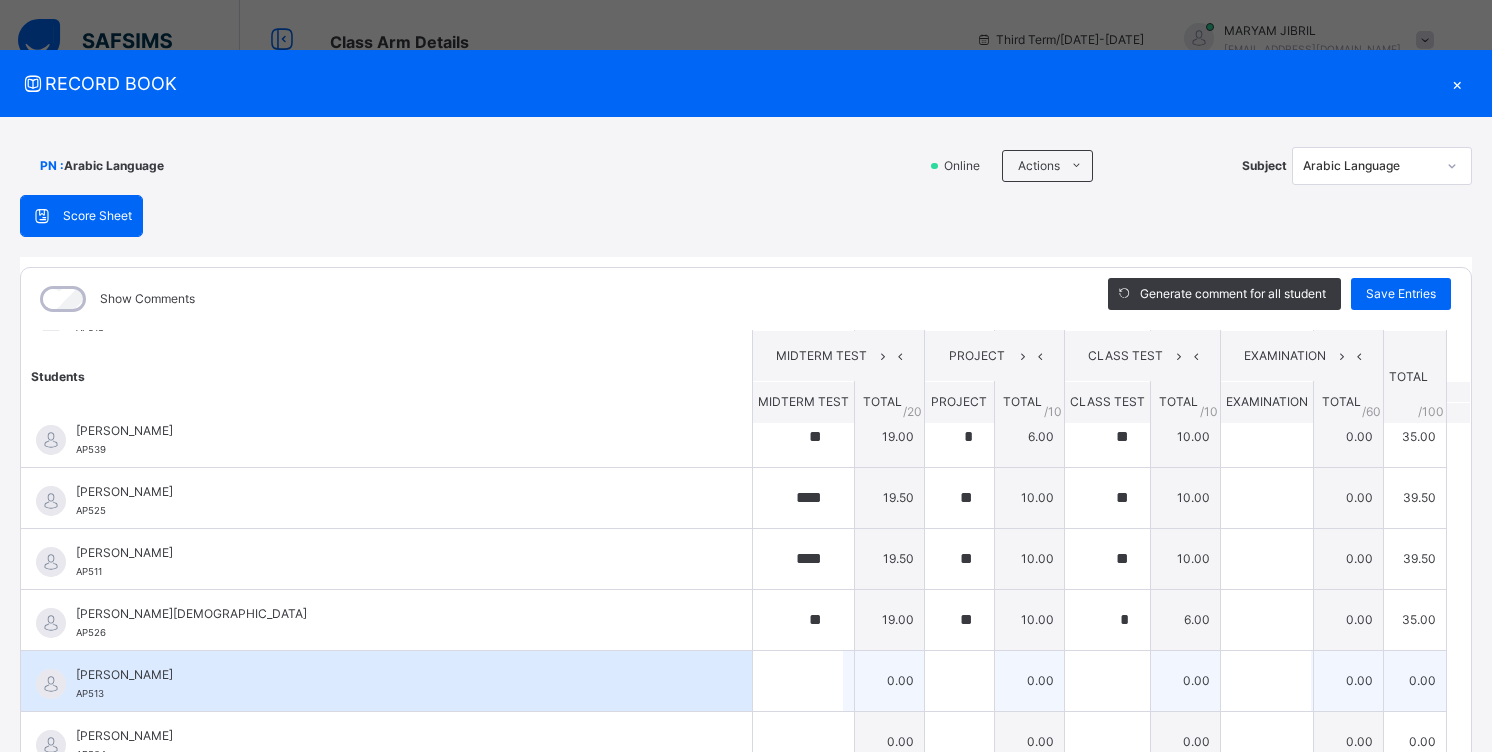 click at bounding box center (803, 681) 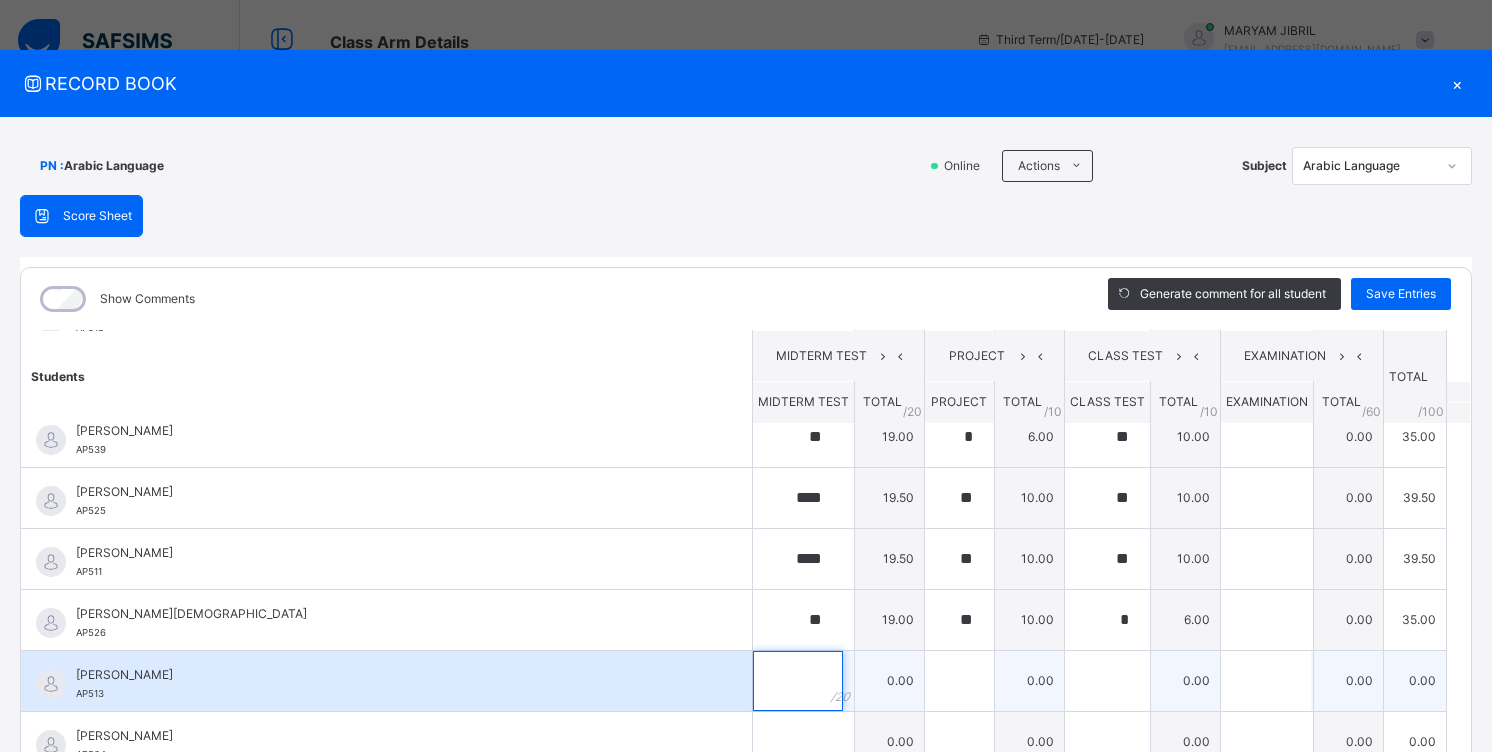 click at bounding box center [798, 681] 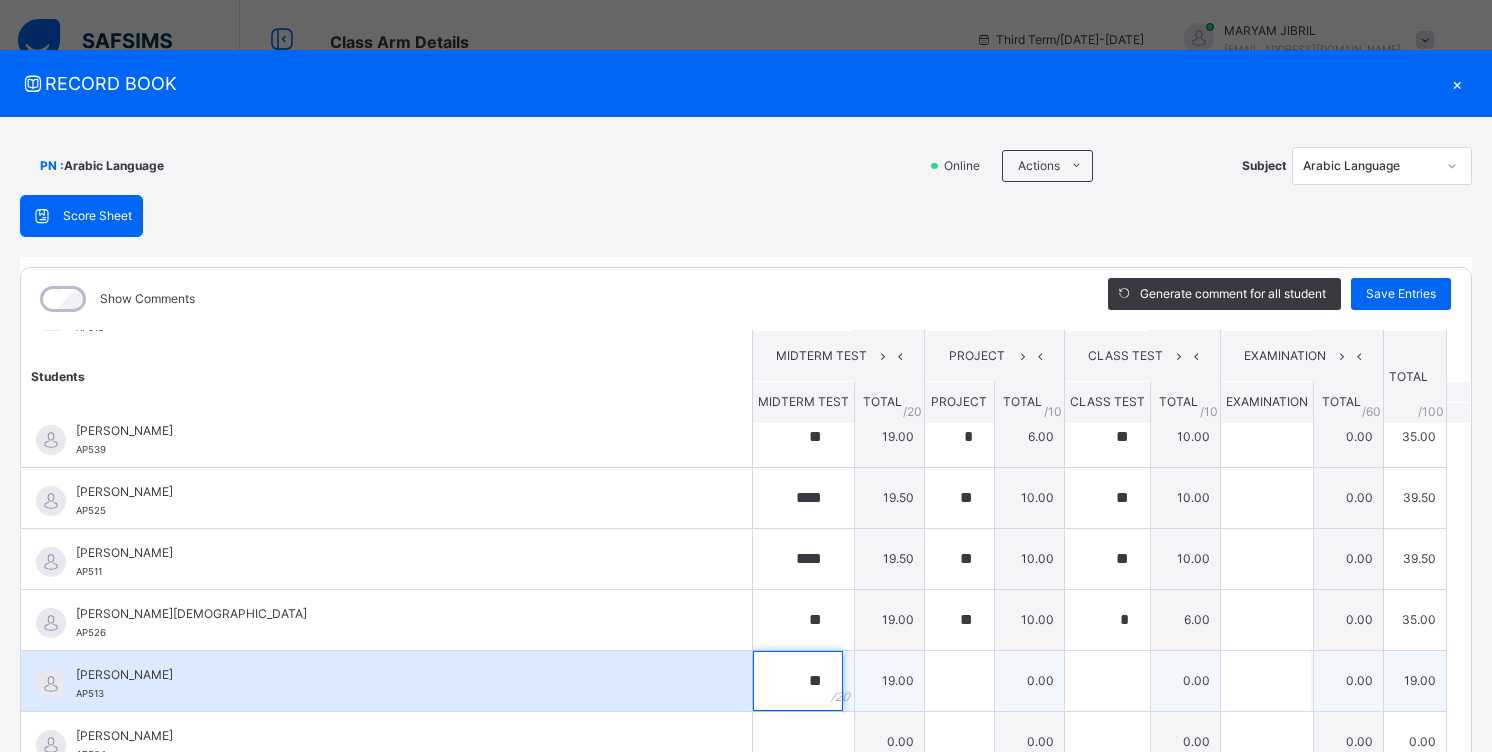type on "**" 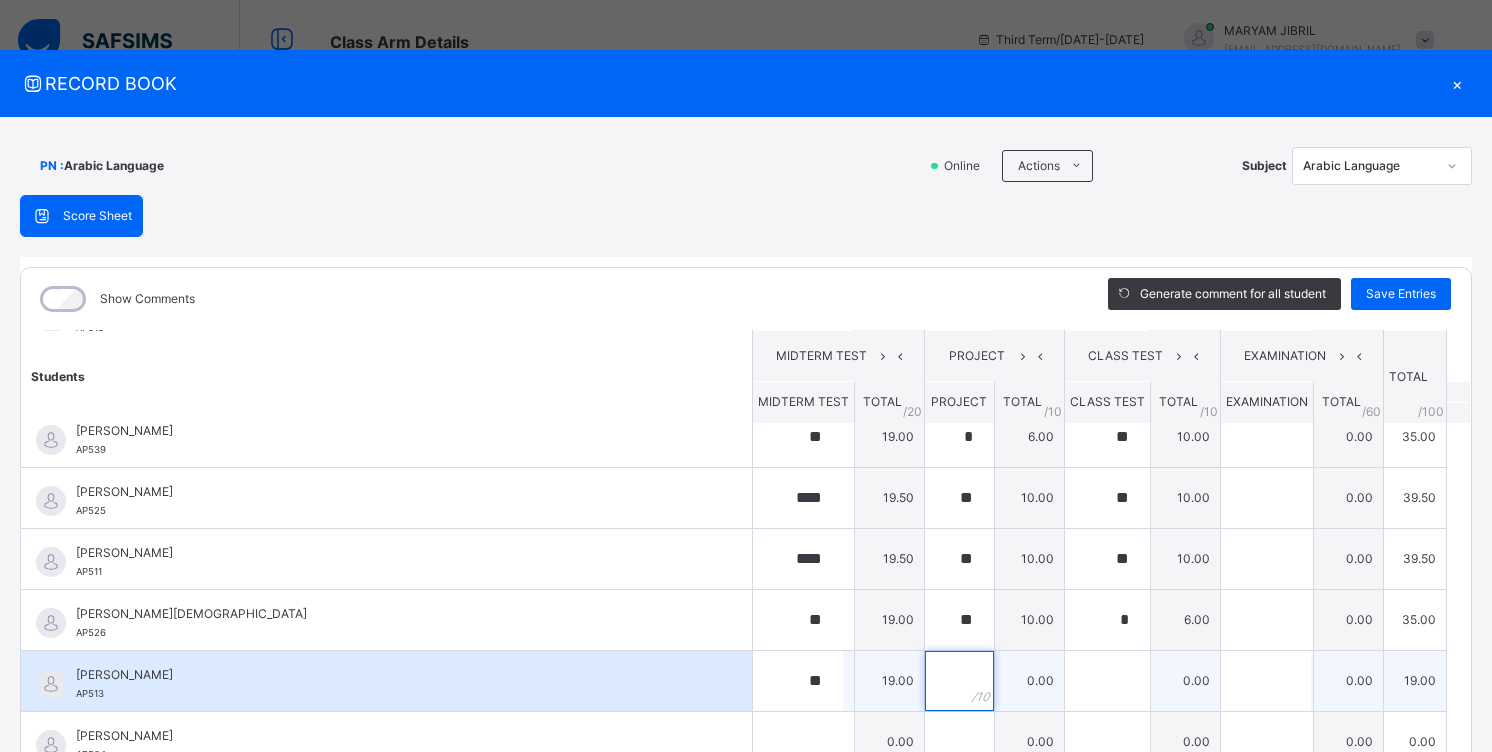 click at bounding box center (959, 681) 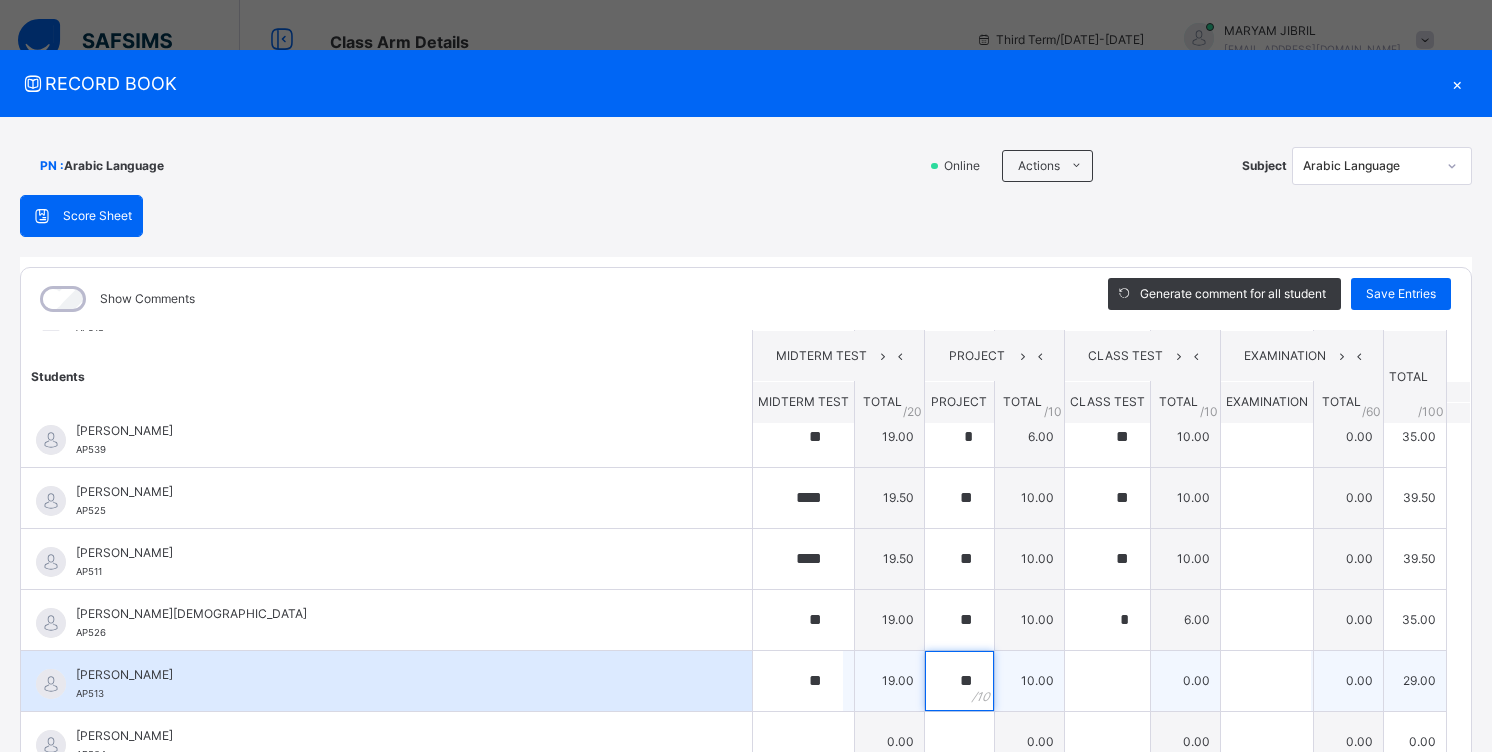 type on "**" 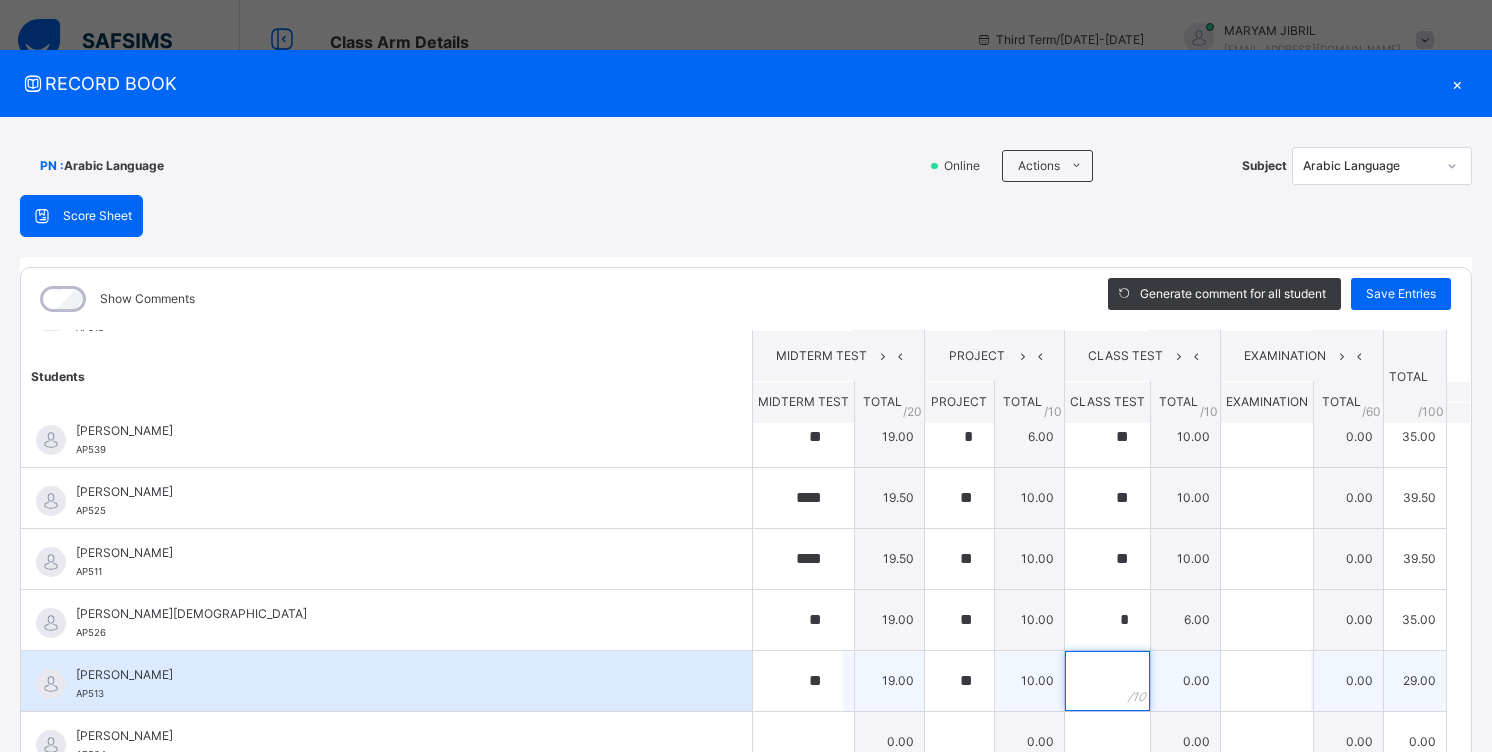 click at bounding box center [1107, 681] 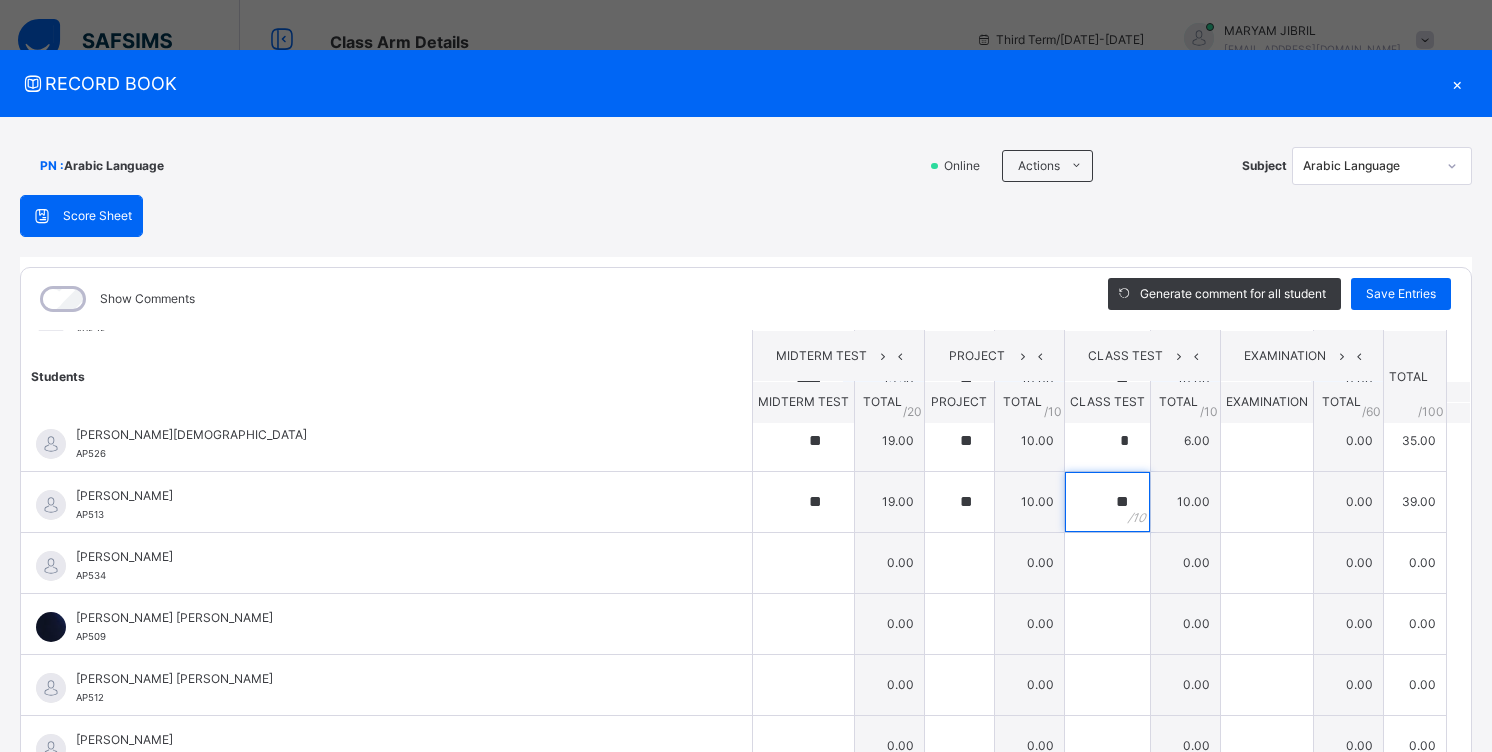 scroll, scrollTop: 400, scrollLeft: 0, axis: vertical 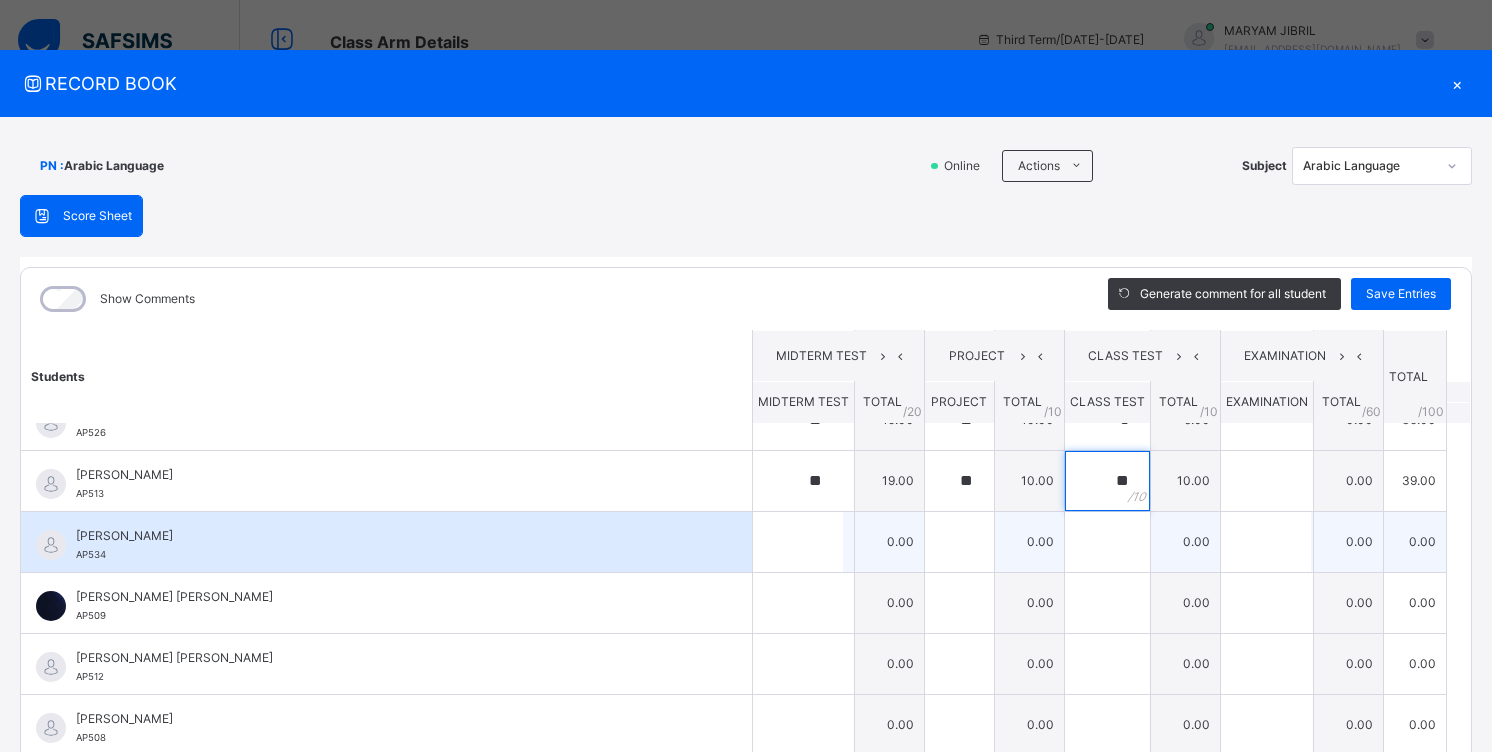 type on "**" 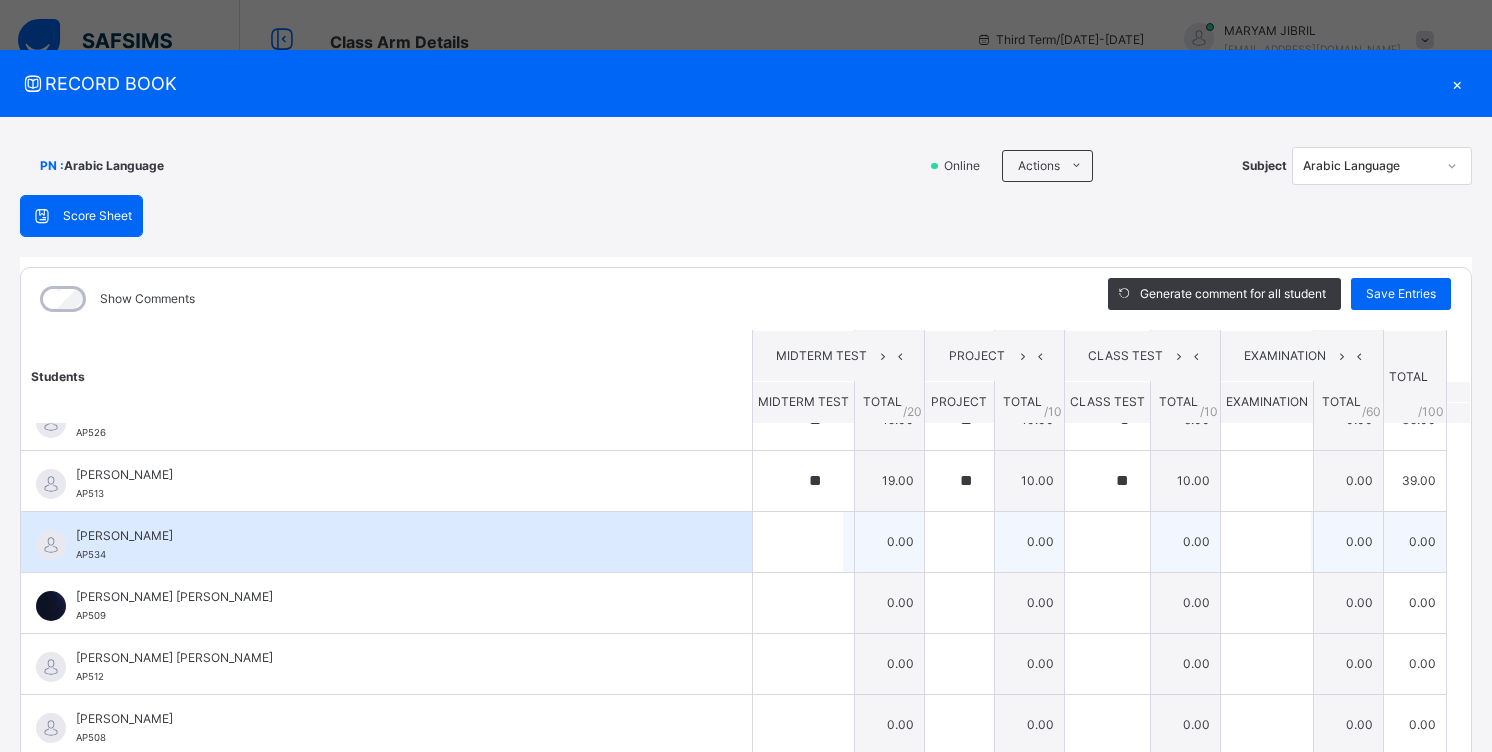 click on "0.00" at bounding box center (889, 541) 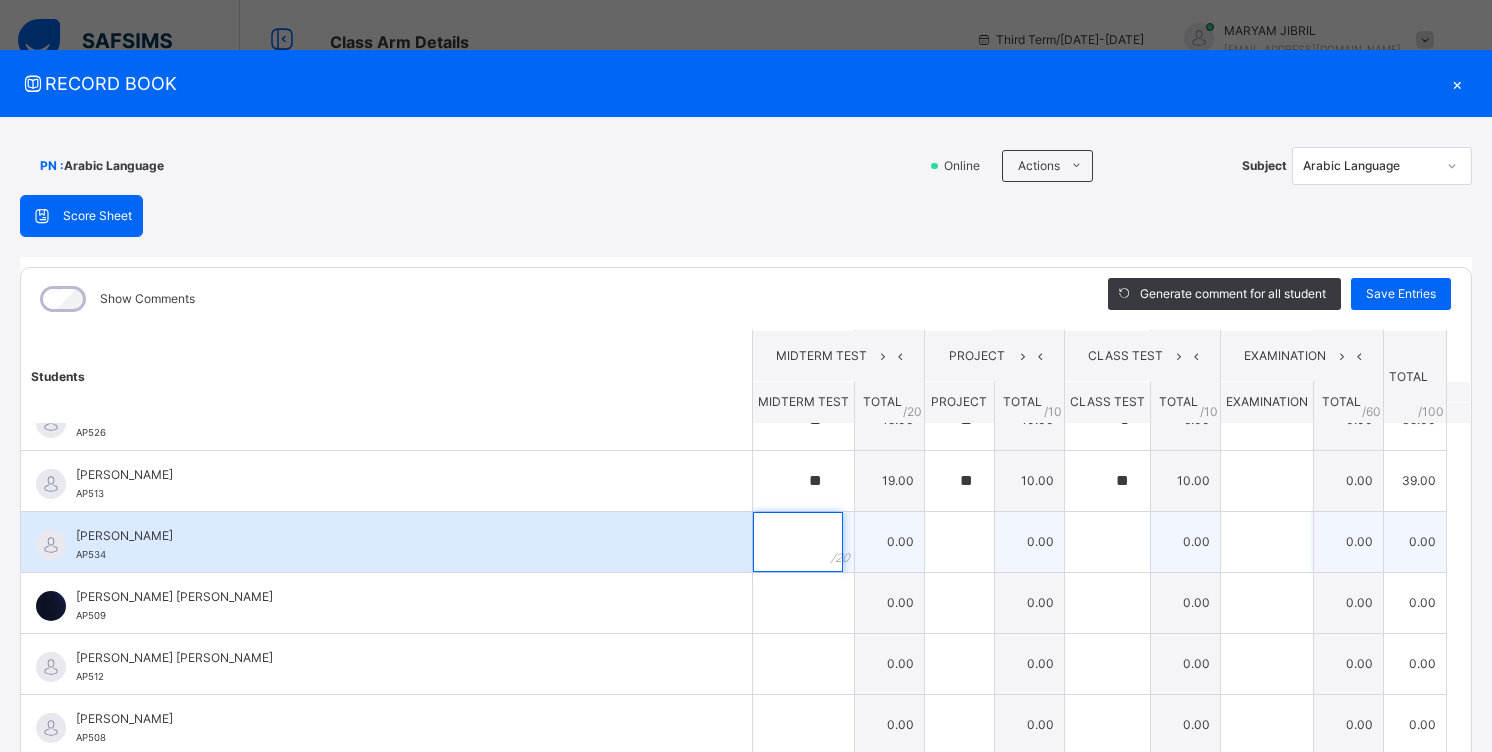 click at bounding box center (798, 542) 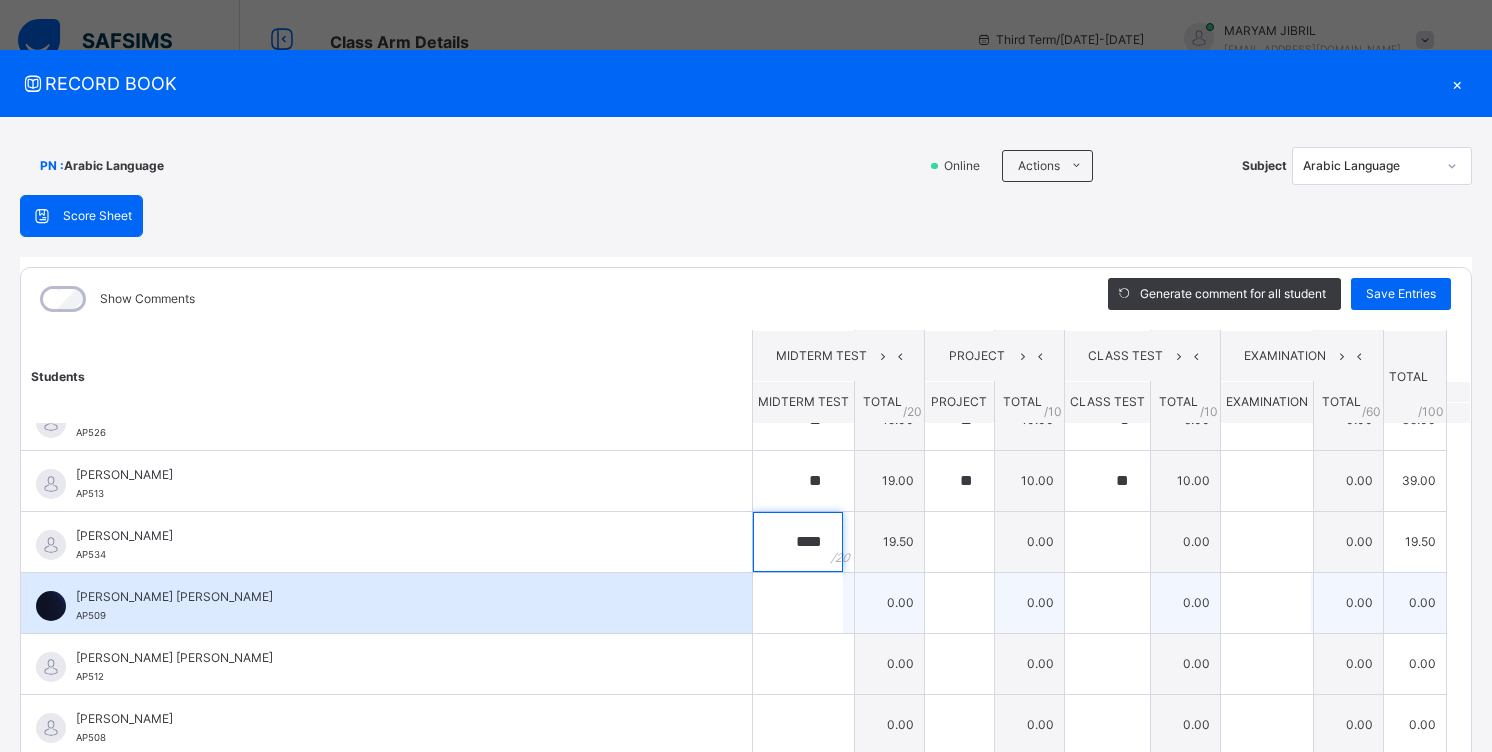 type on "****" 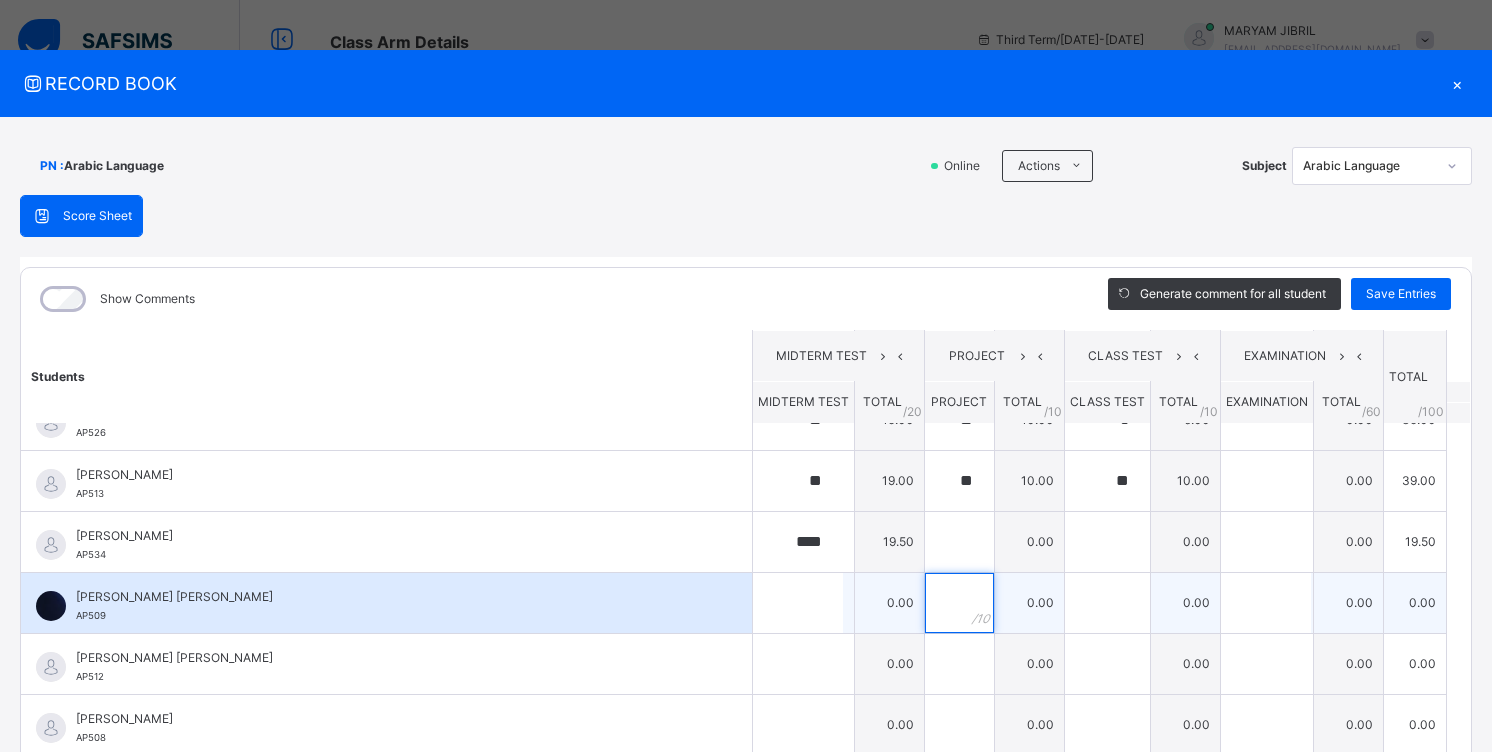 click at bounding box center [959, 603] 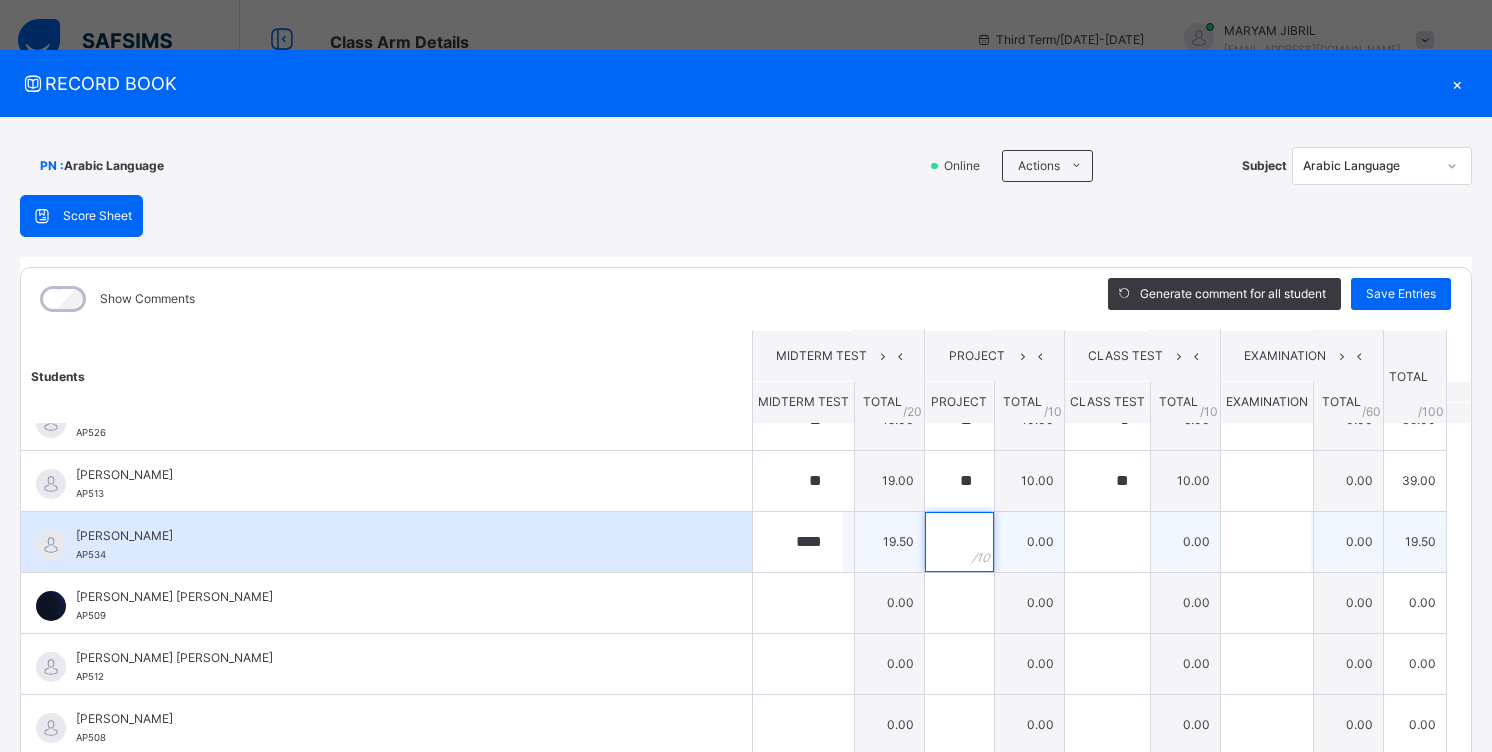 click at bounding box center (959, 542) 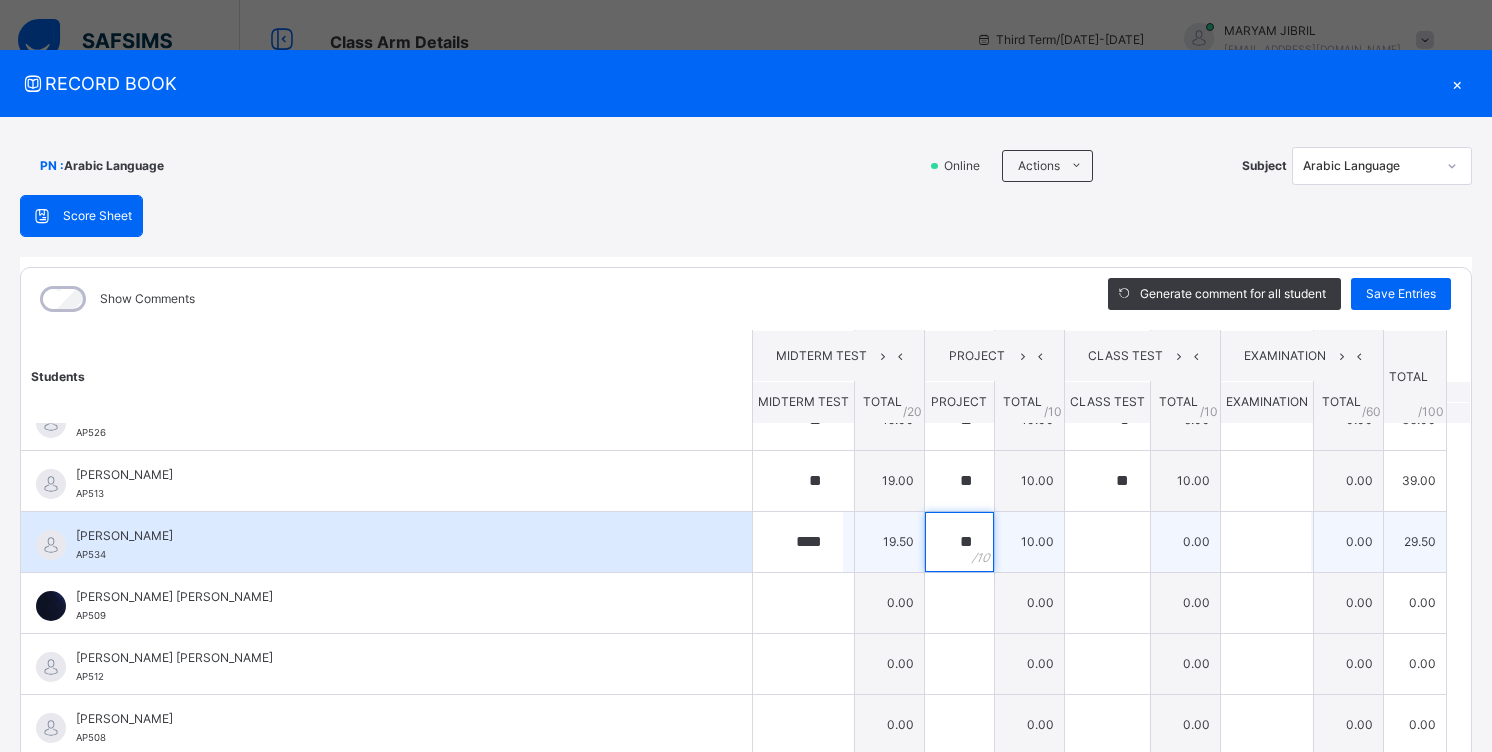 type on "**" 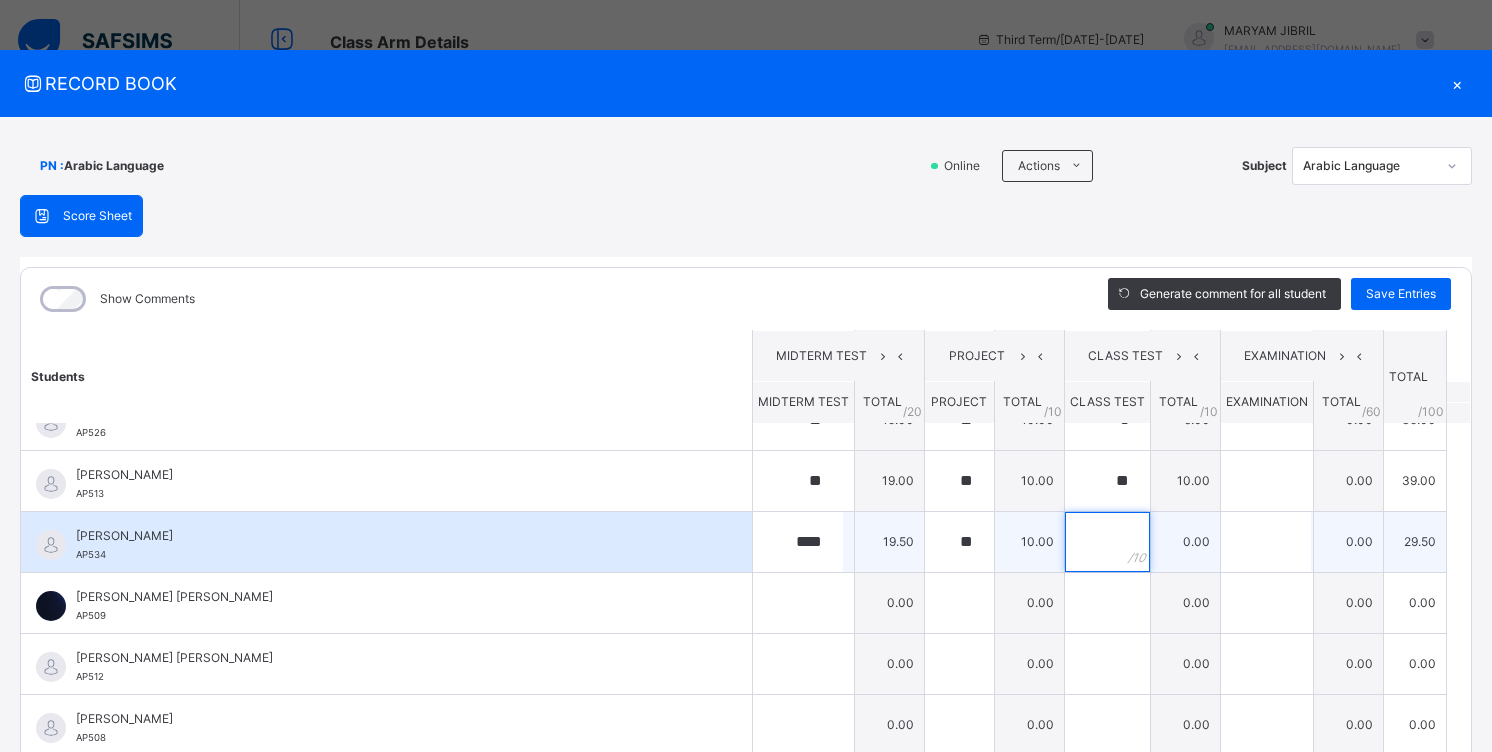 click at bounding box center [1107, 542] 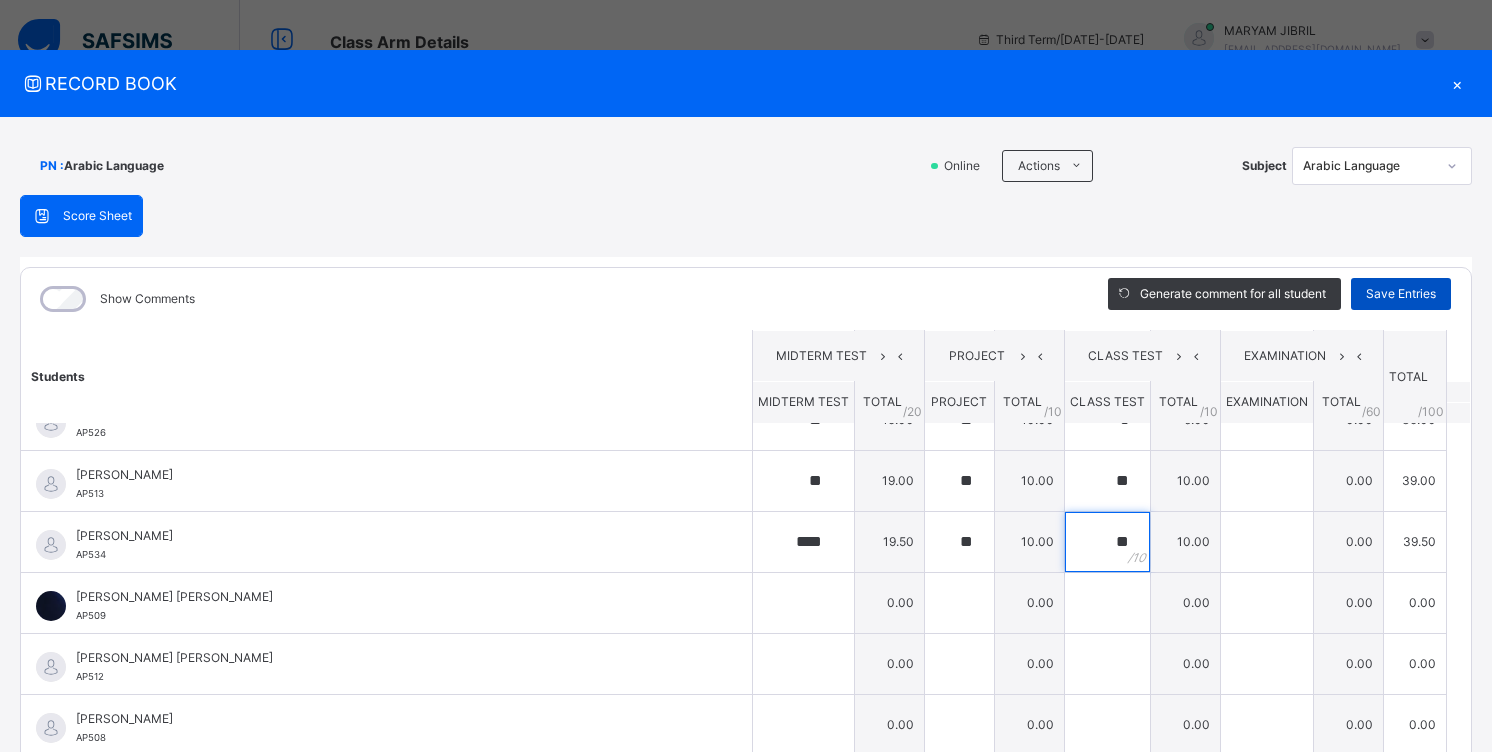 type on "**" 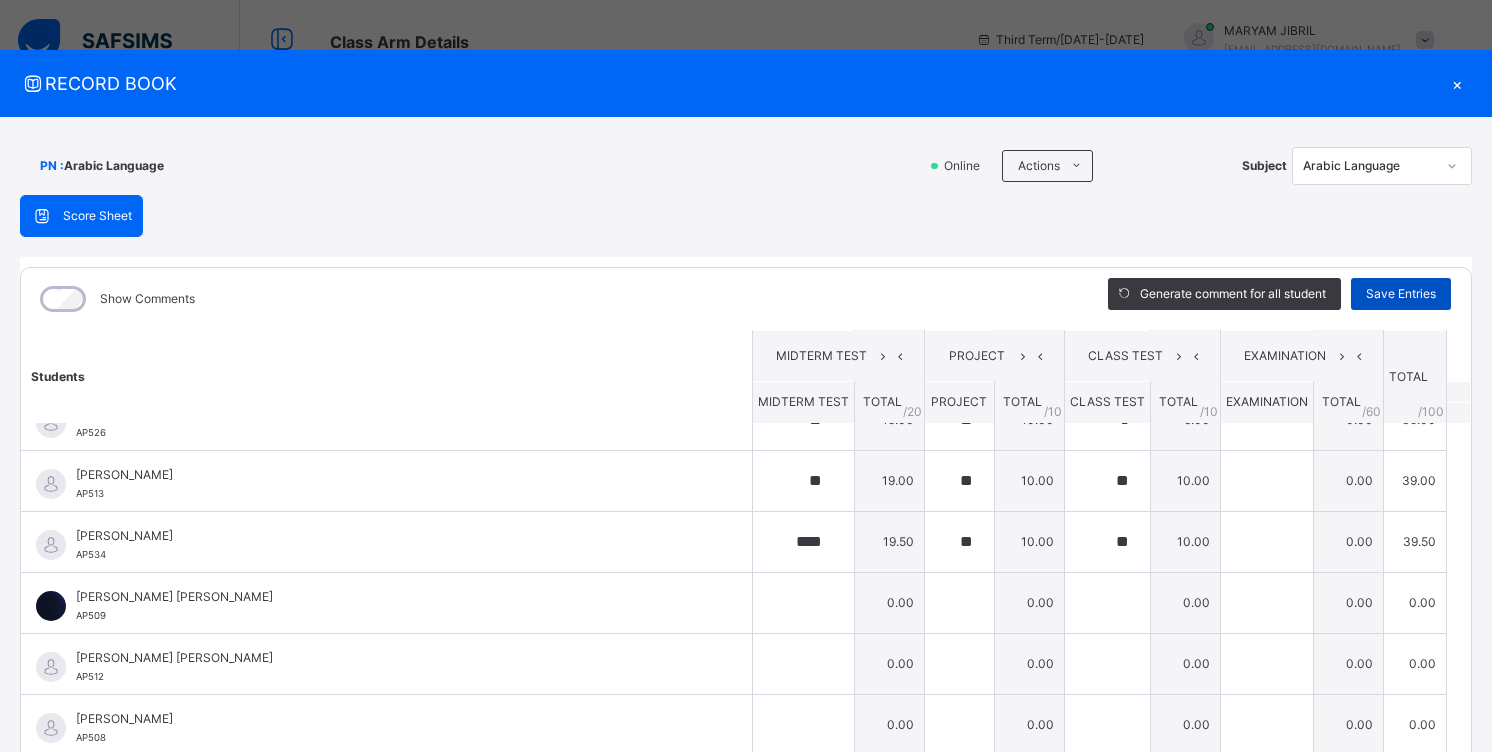 click on "Save Entries" at bounding box center [1401, 294] 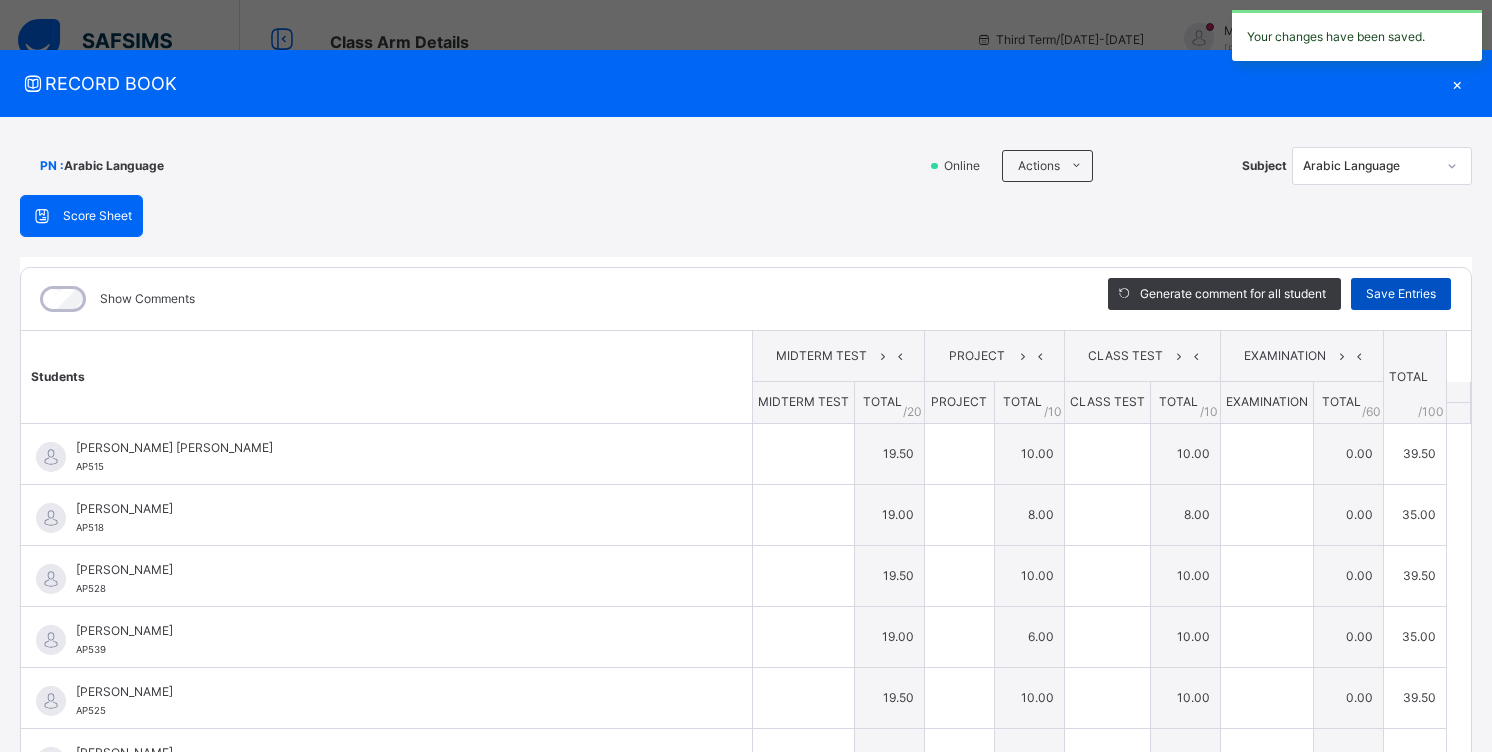 type on "****" 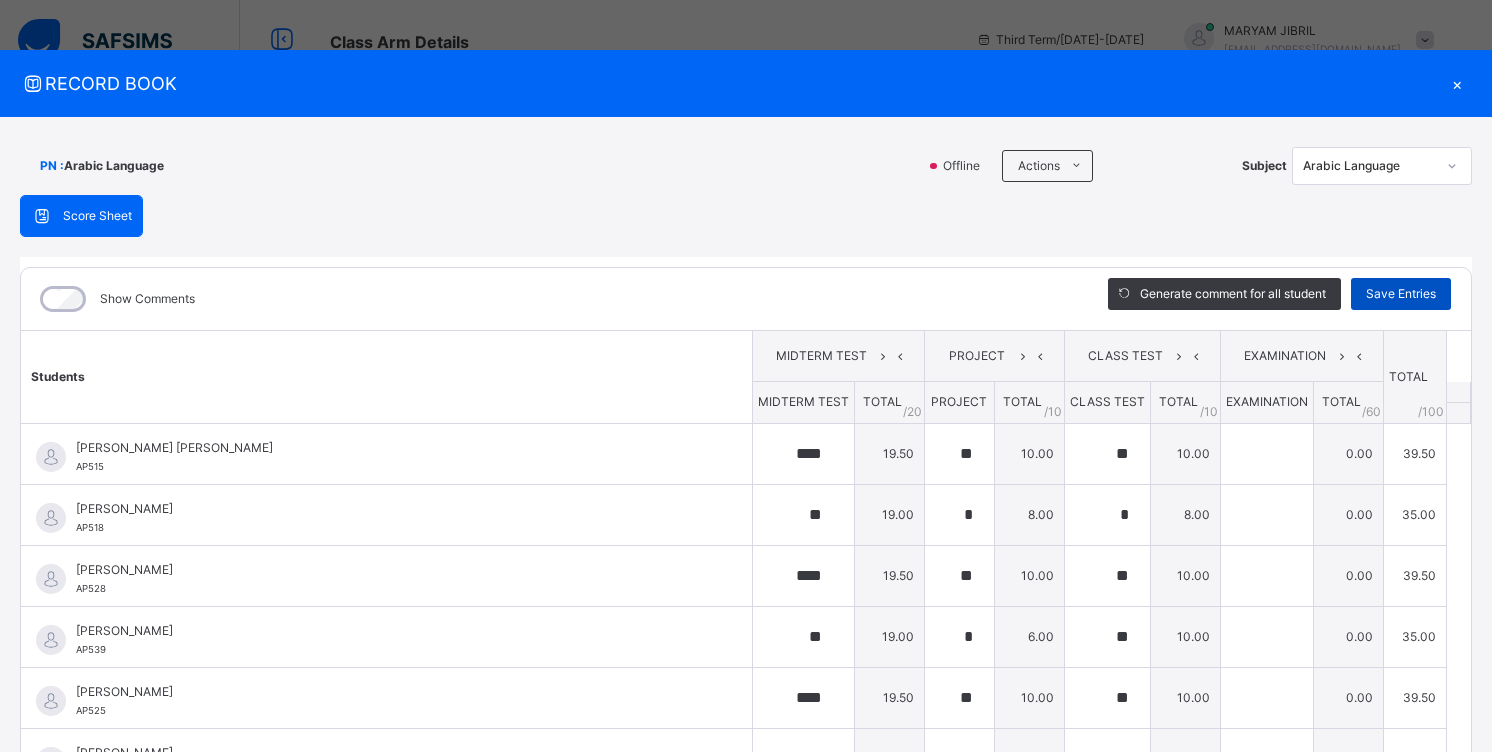 scroll, scrollTop: 100, scrollLeft: 0, axis: vertical 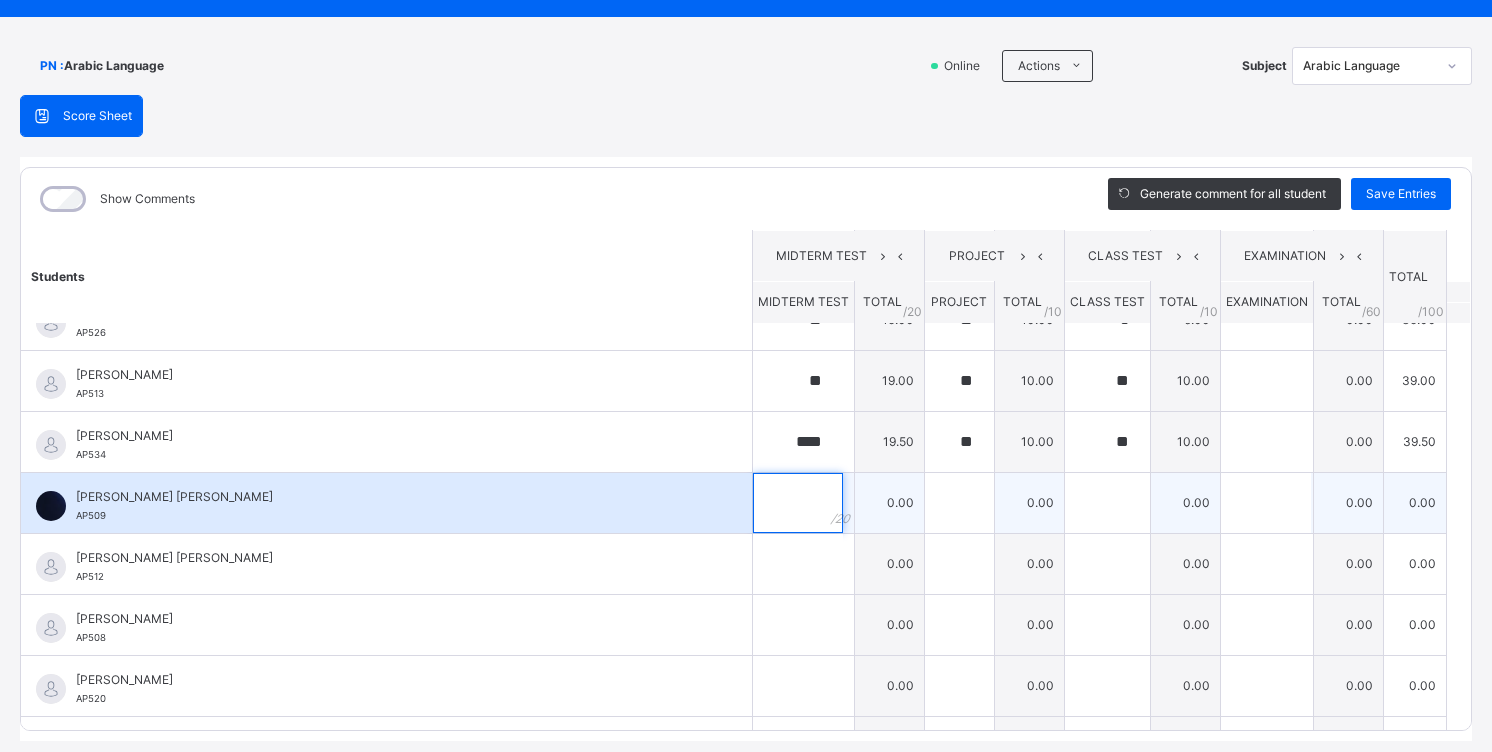 click at bounding box center (803, 503) 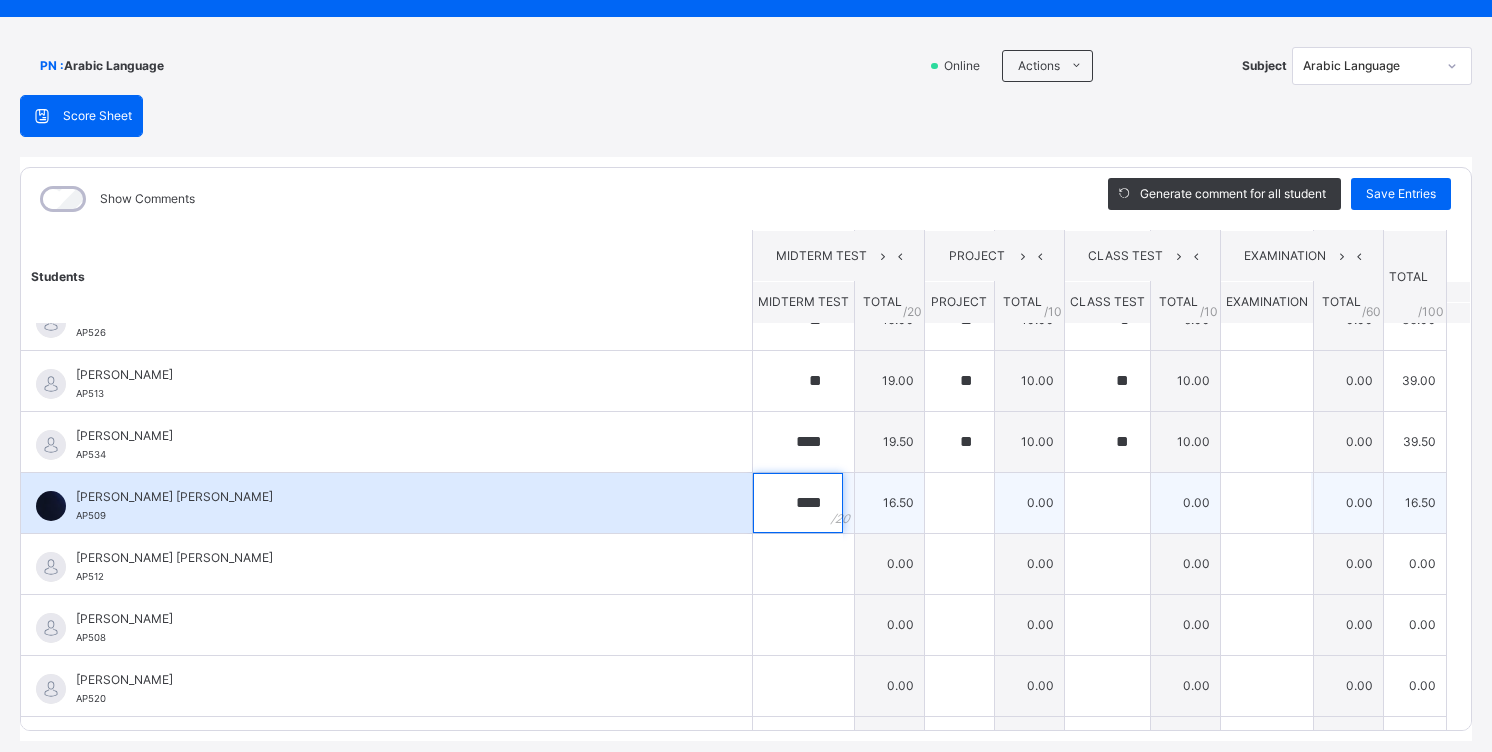 type on "****" 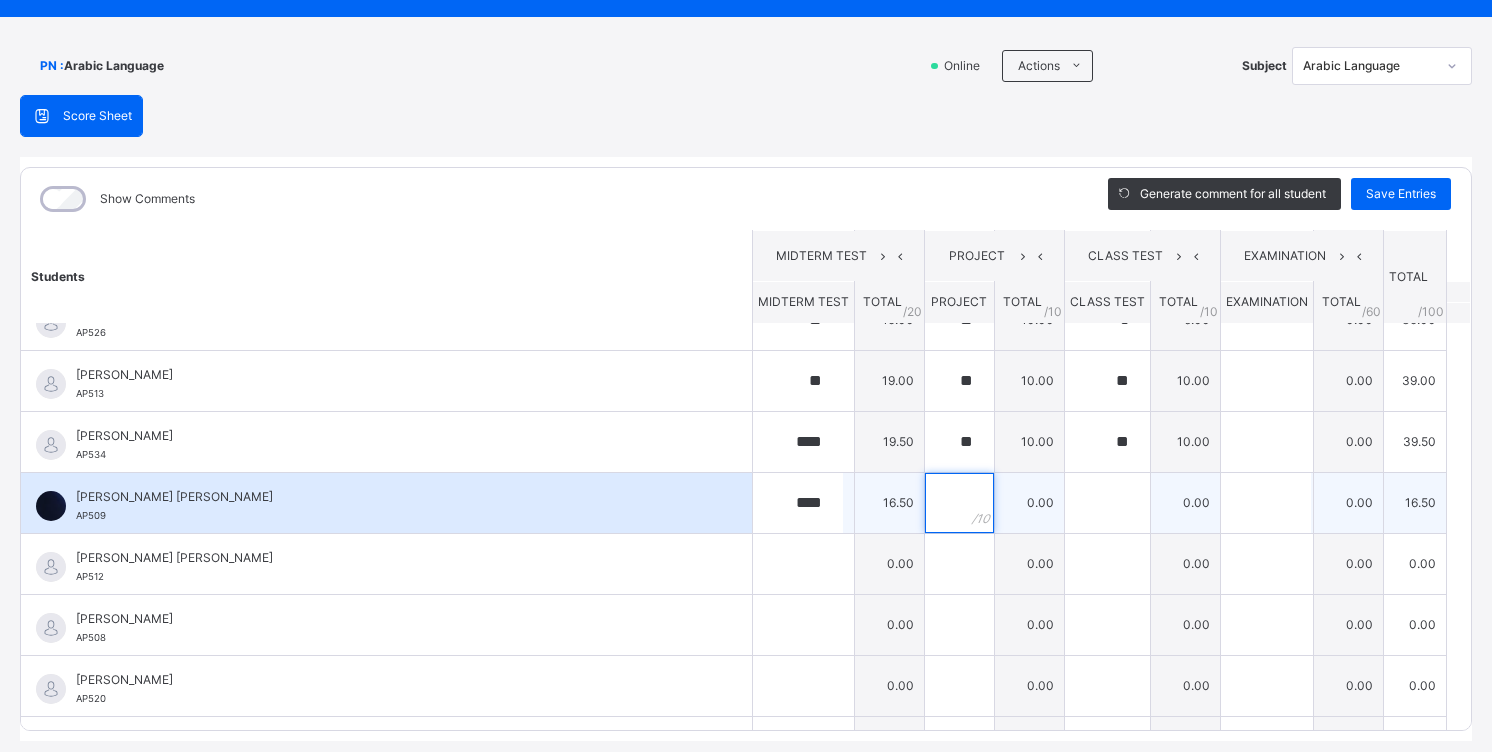 click at bounding box center [959, 503] 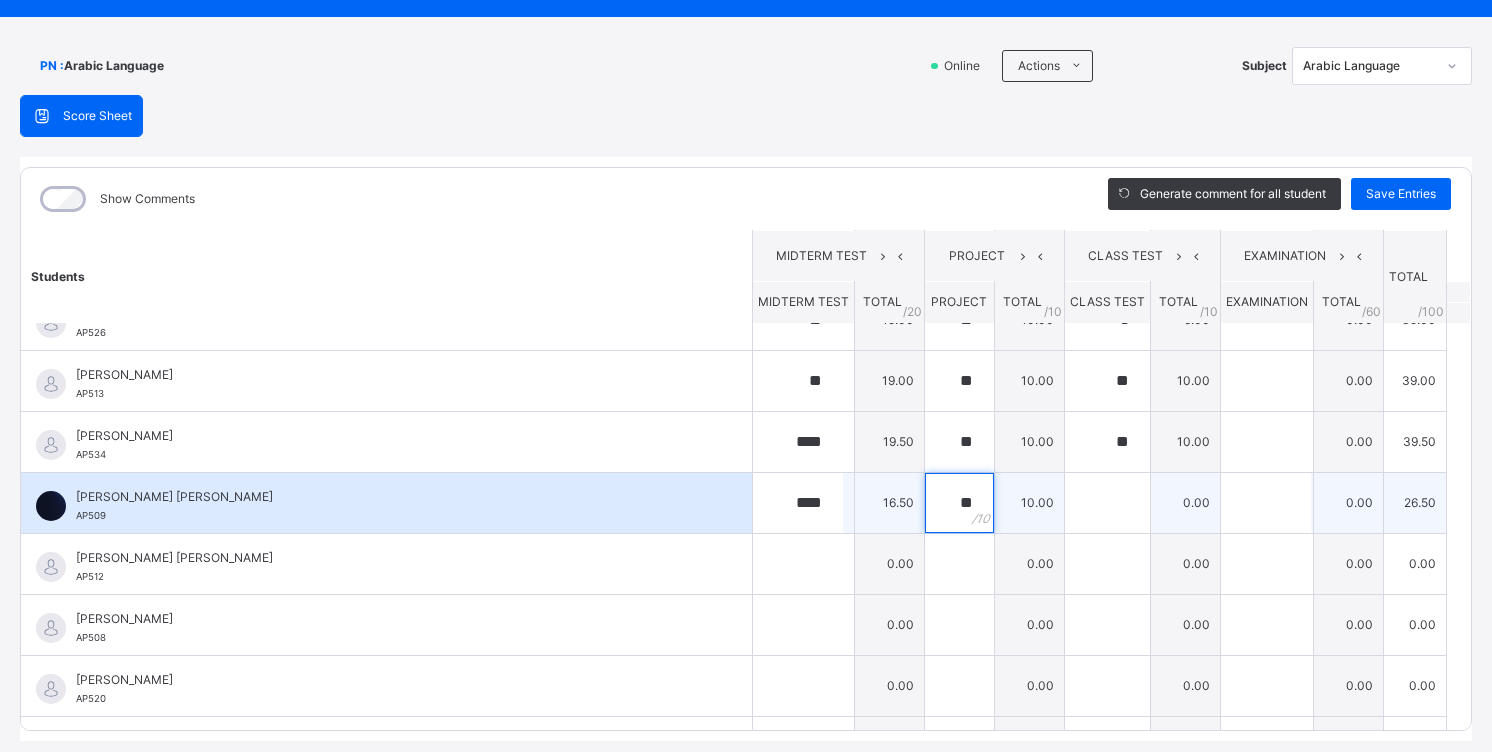 type on "**" 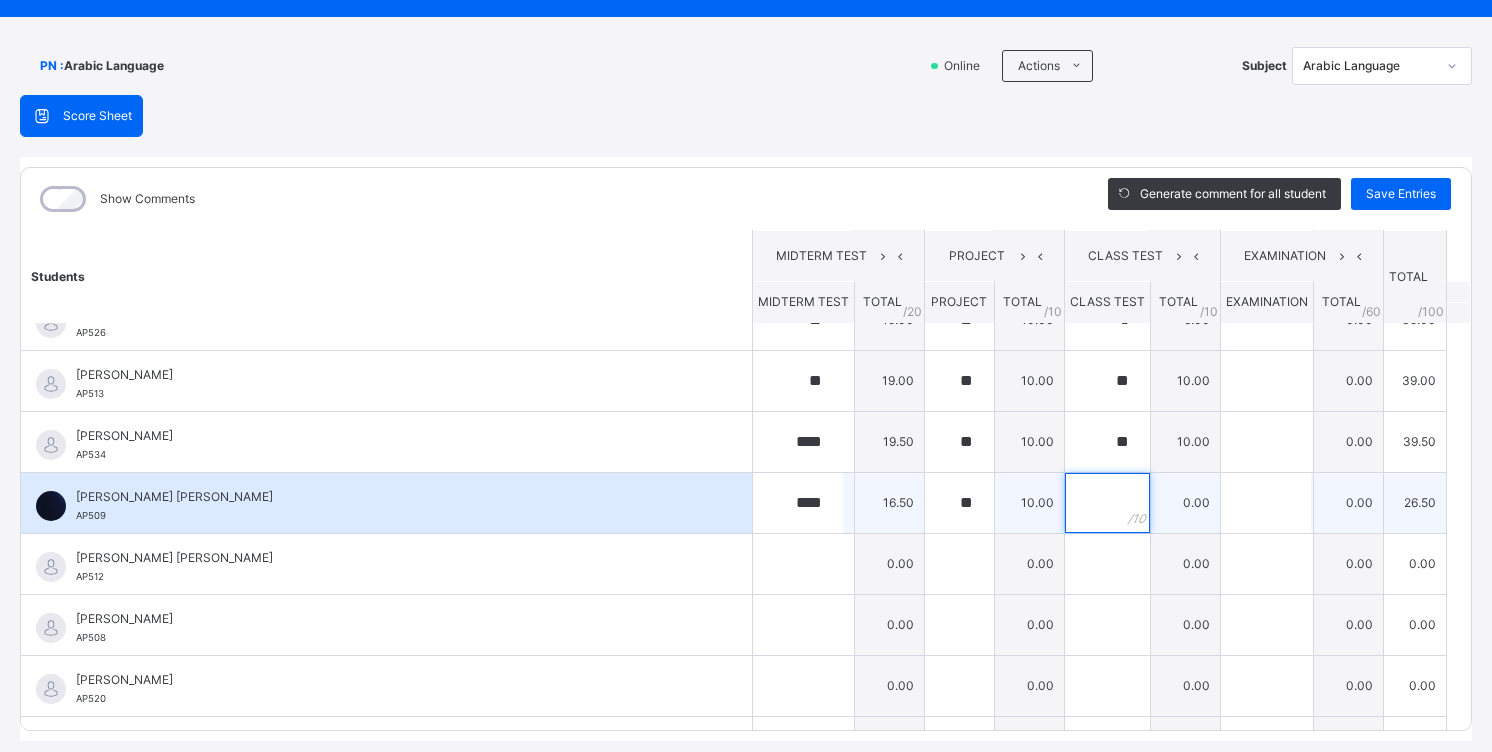 click at bounding box center [1107, 503] 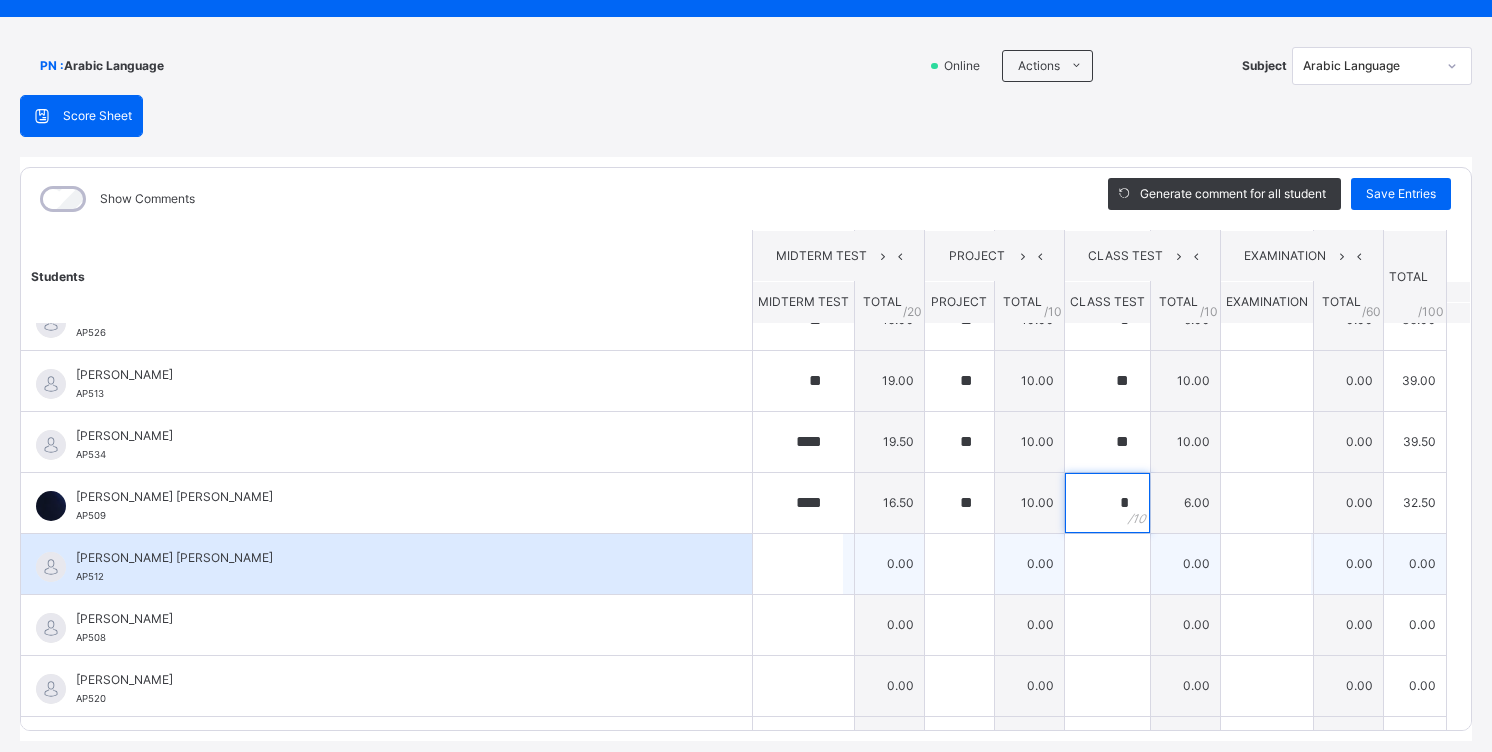 type on "*" 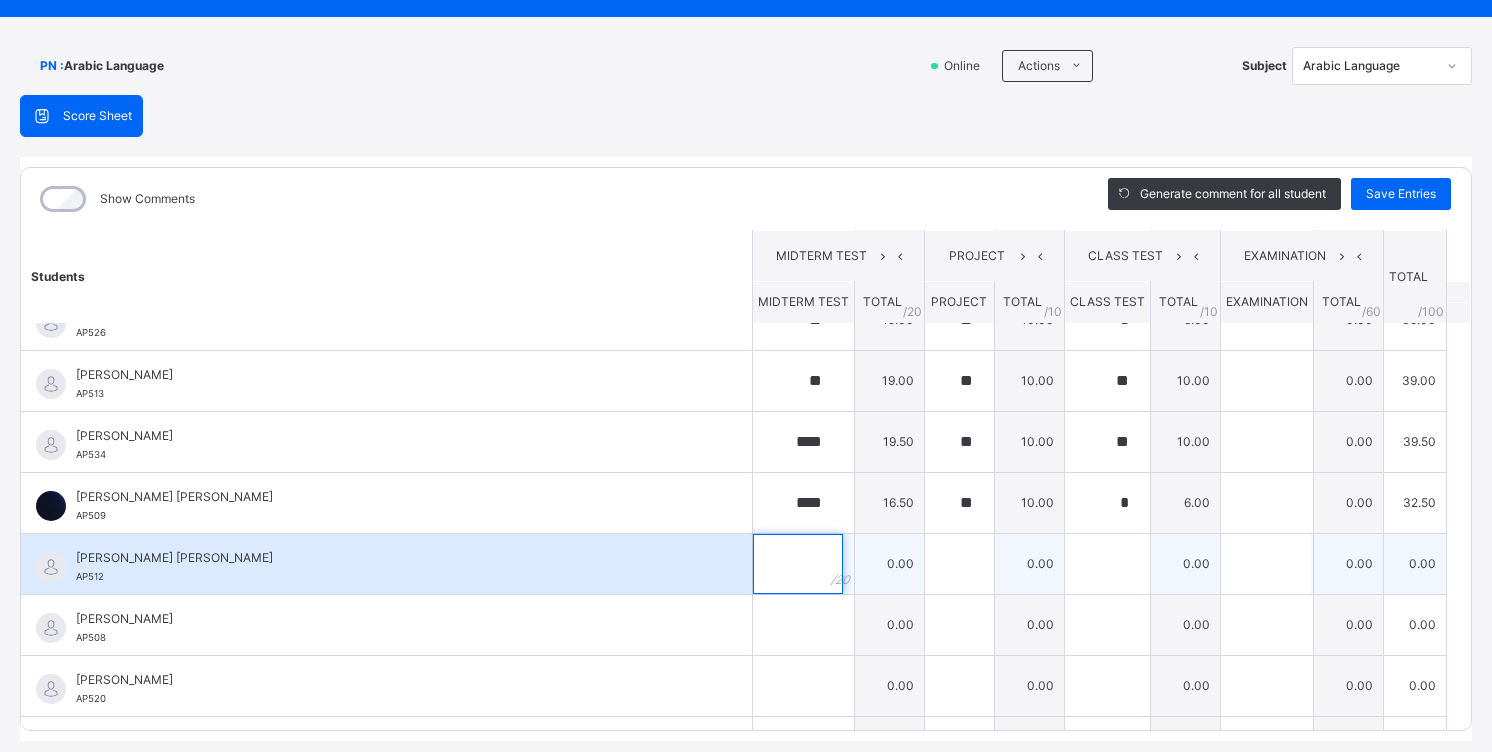 click at bounding box center (798, 564) 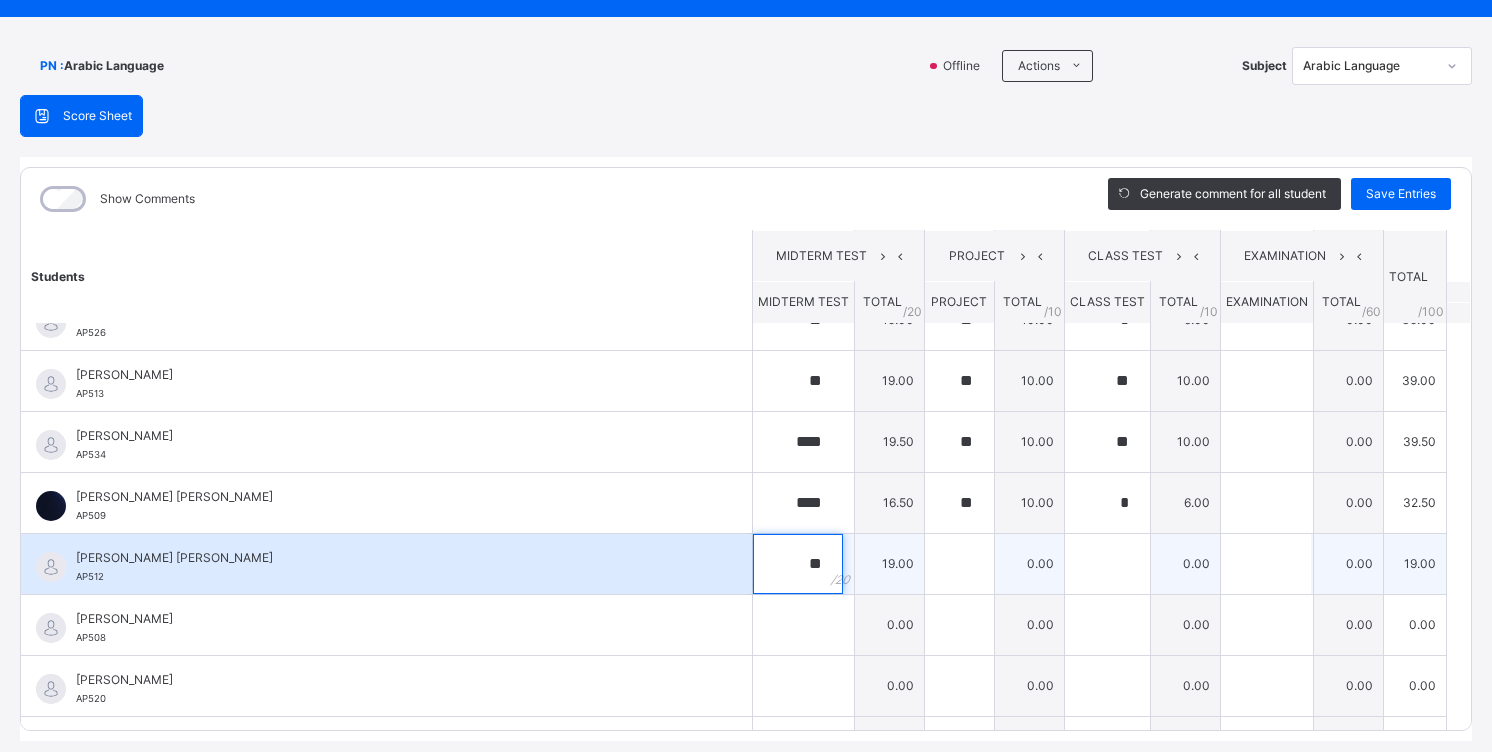 type on "**" 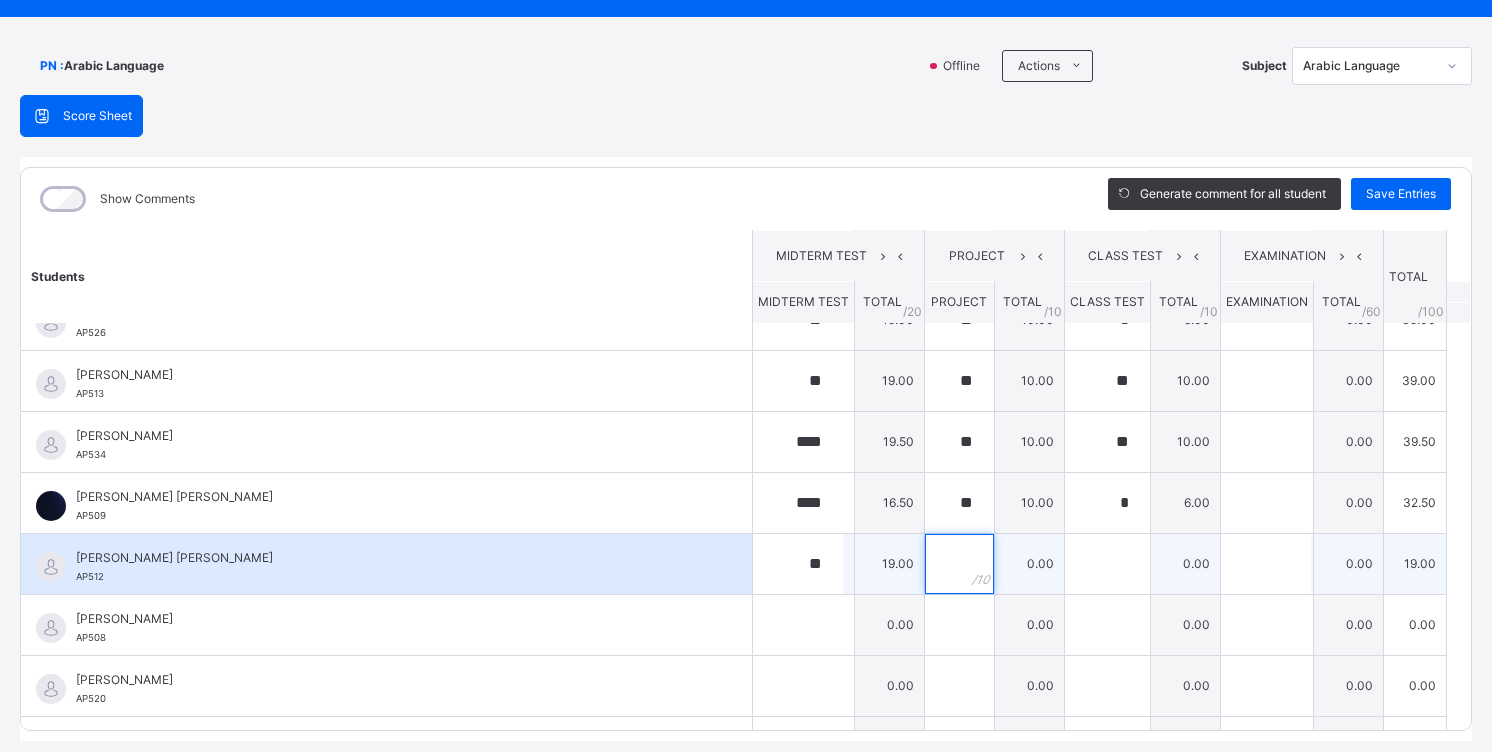 drag, startPoint x: 959, startPoint y: 582, endPoint x: 947, endPoint y: 585, distance: 12.369317 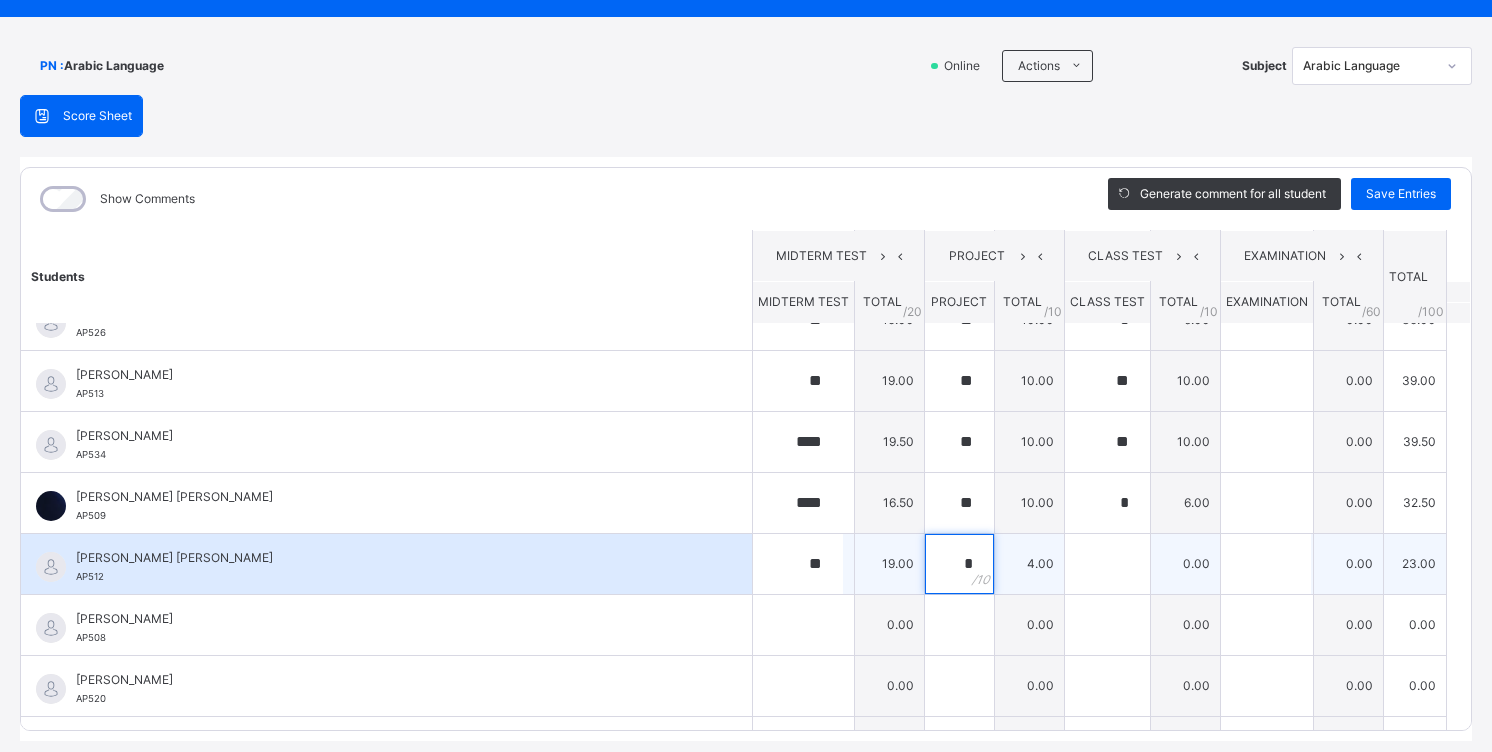 type on "*" 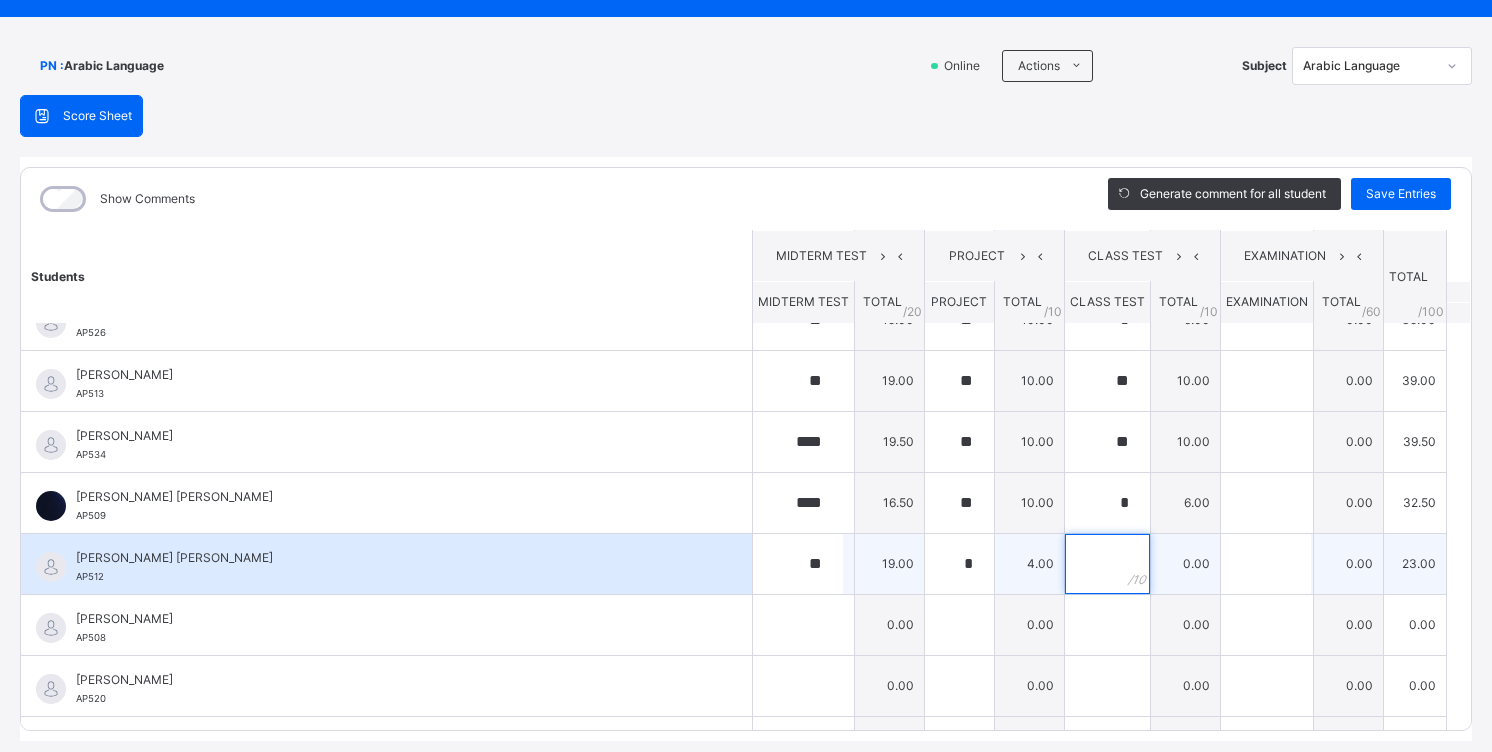 click at bounding box center [1107, 564] 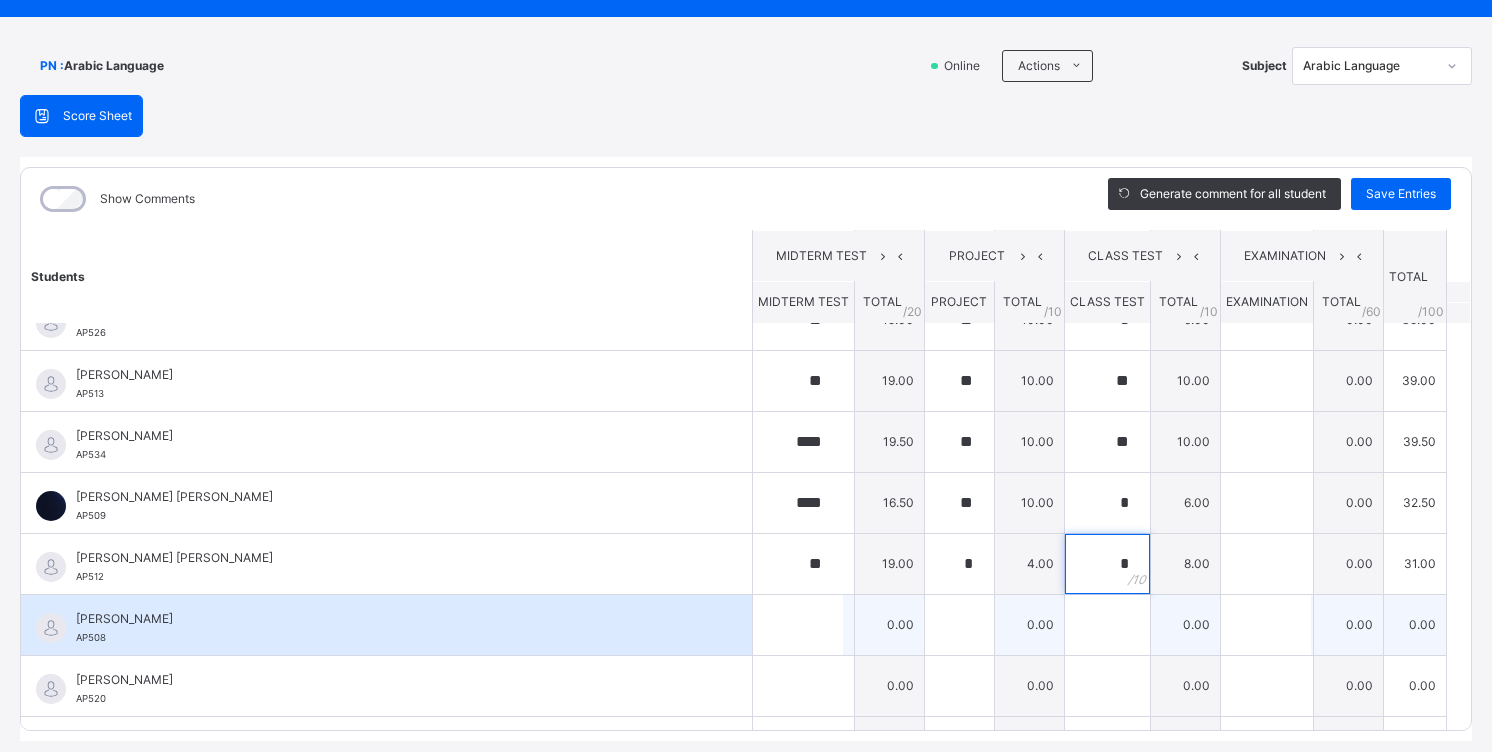 type on "*" 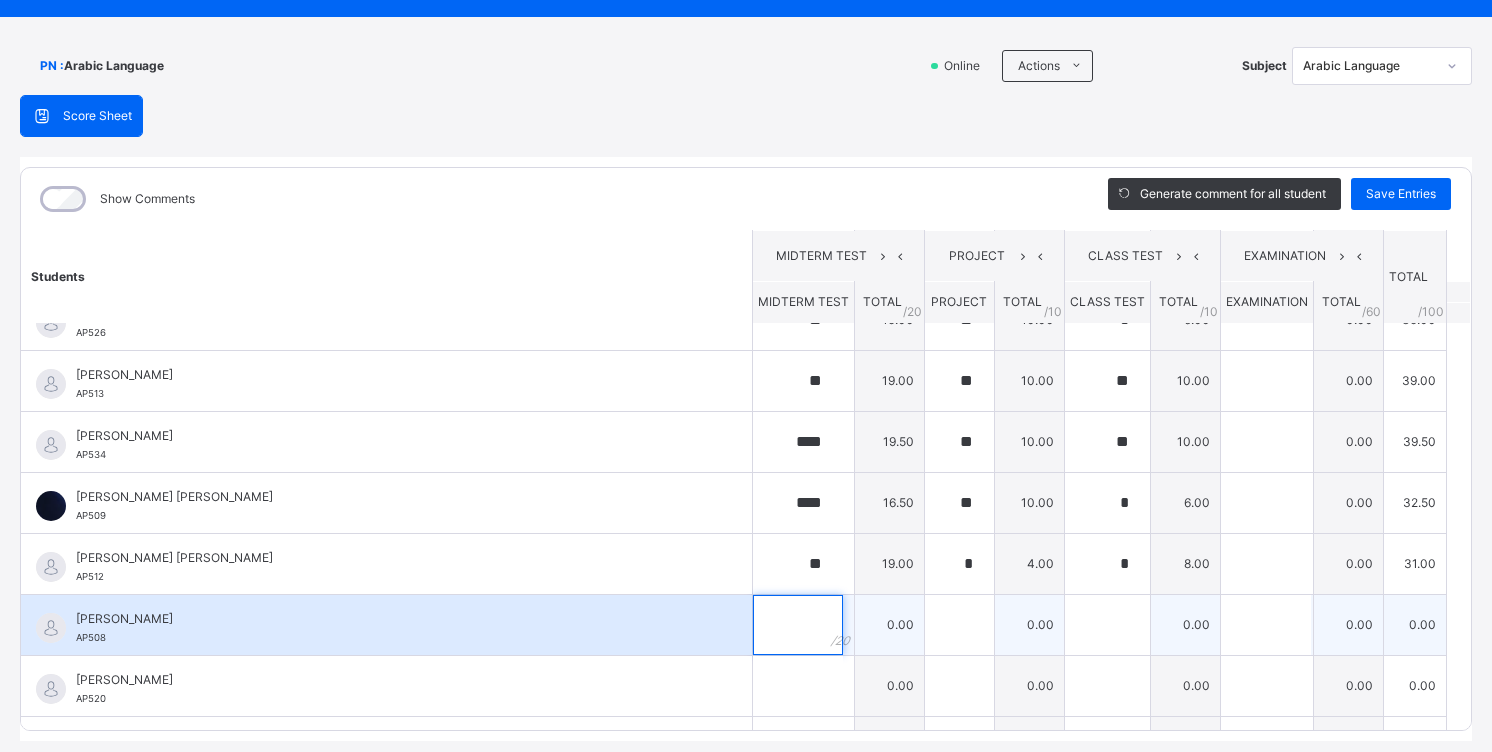 click at bounding box center (798, 625) 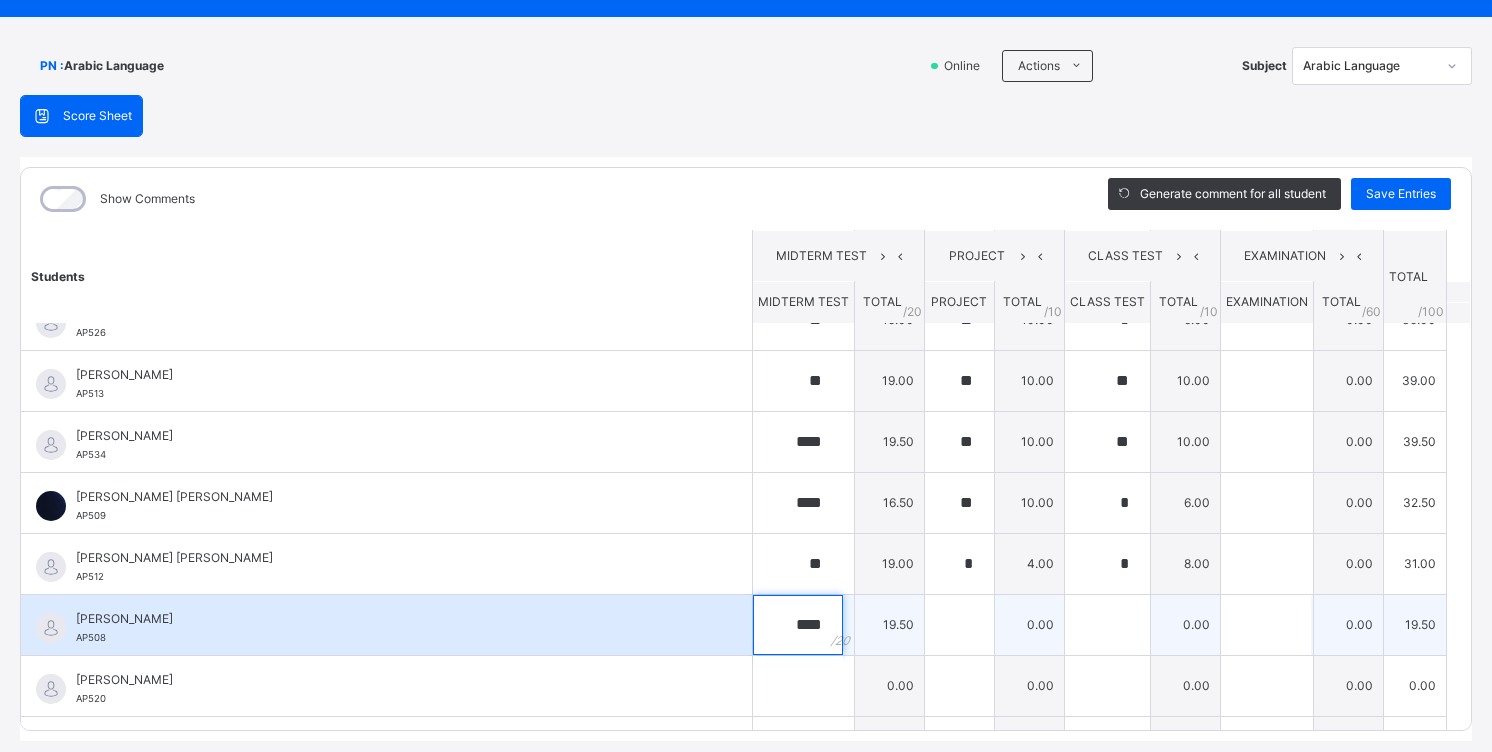 type on "****" 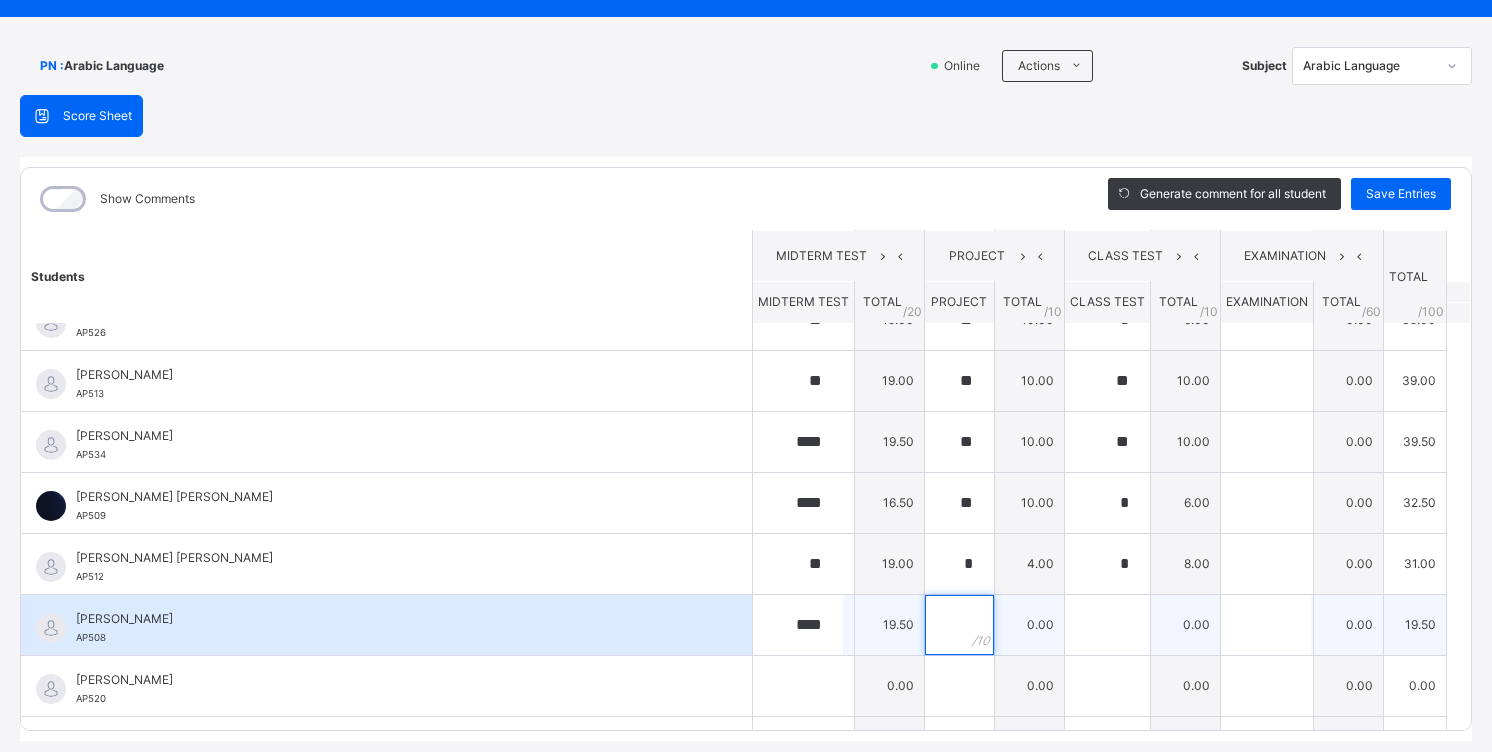 click at bounding box center [959, 625] 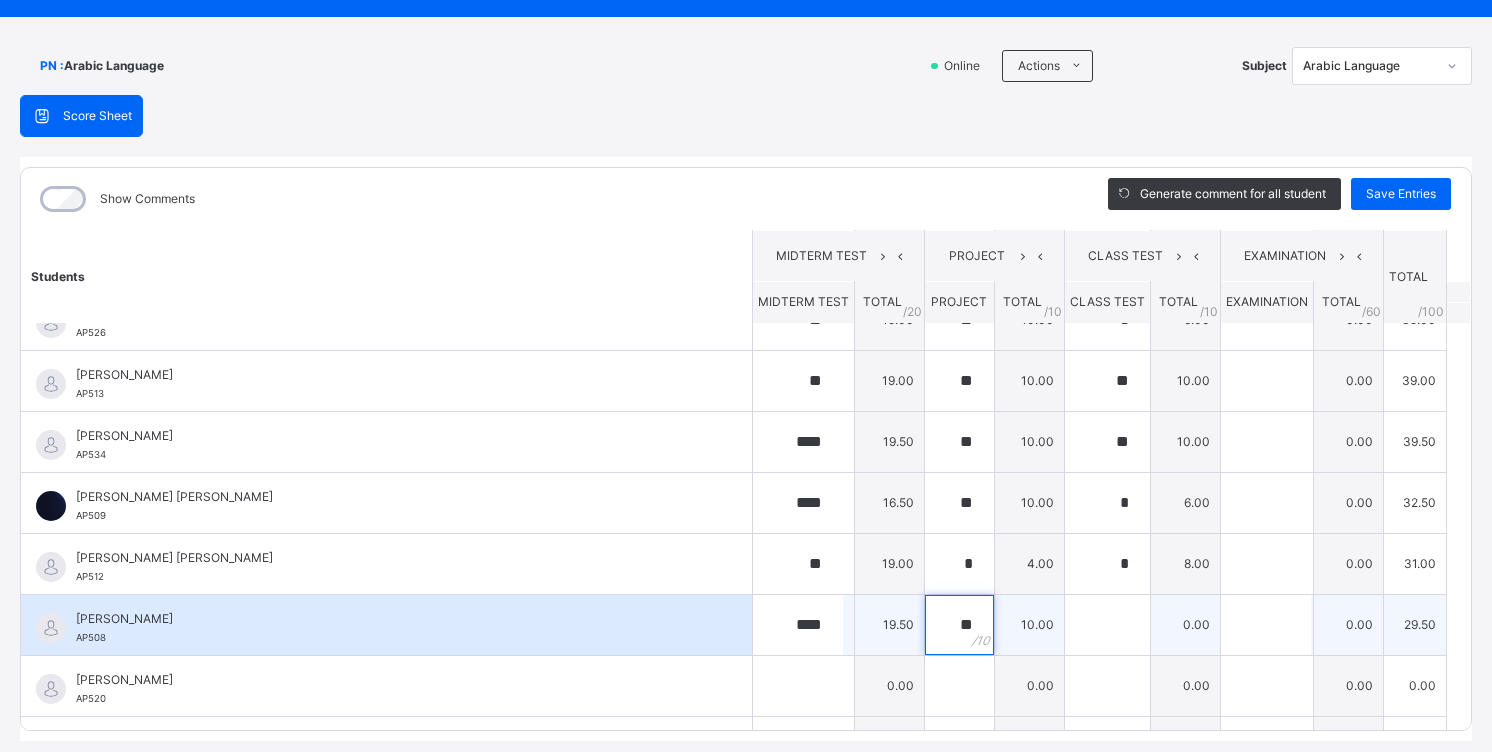 type on "**" 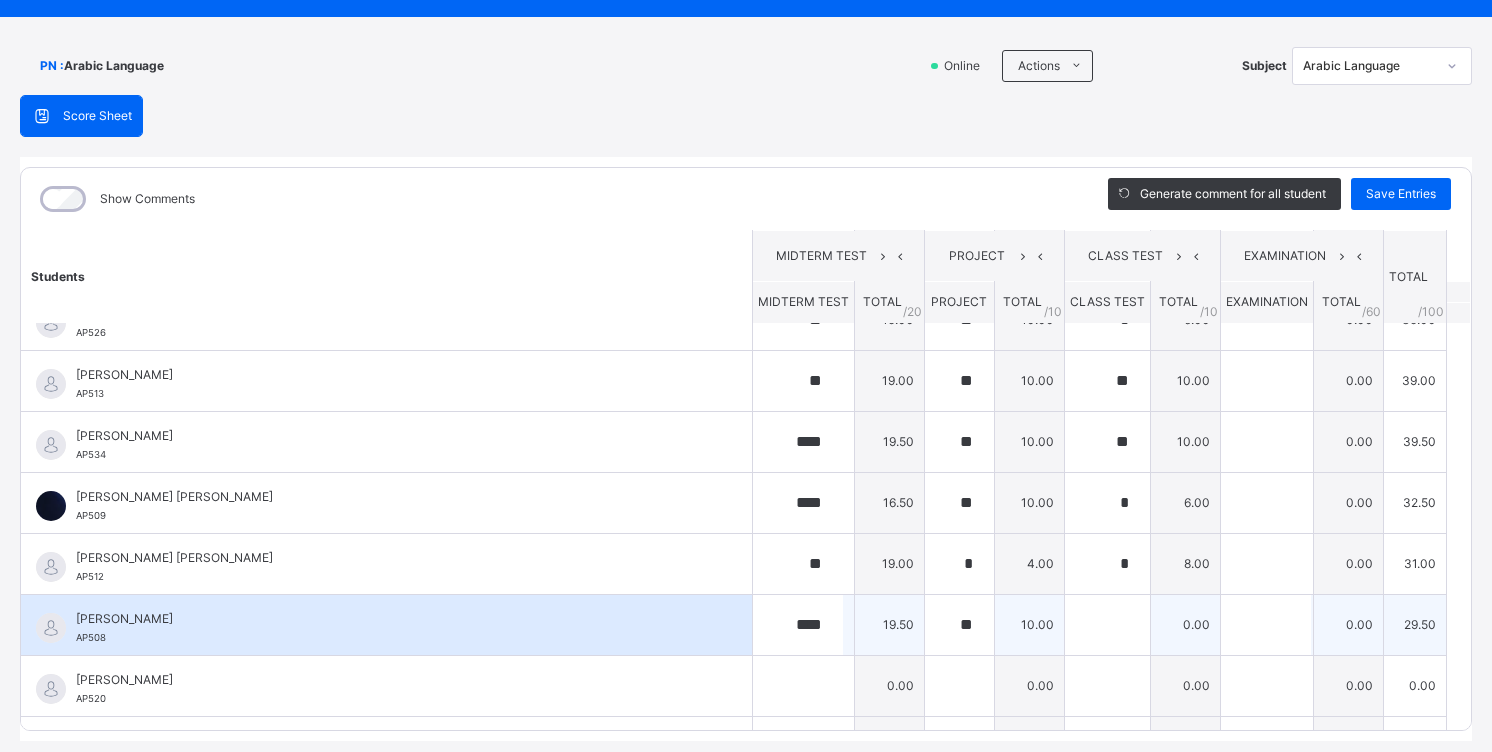 click on "0.00" at bounding box center [1185, 624] 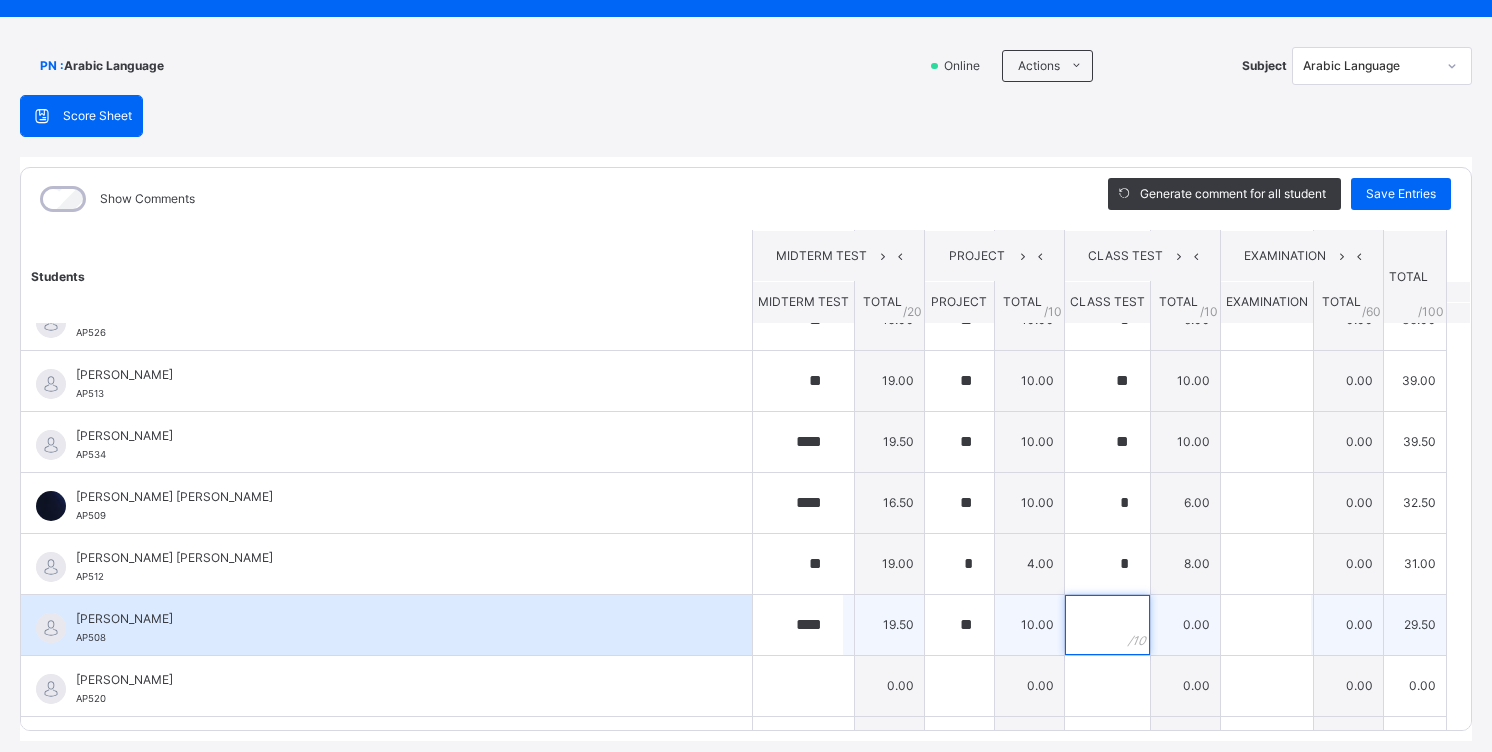 drag, startPoint x: 1100, startPoint y: 618, endPoint x: 1104, endPoint y: 603, distance: 15.524175 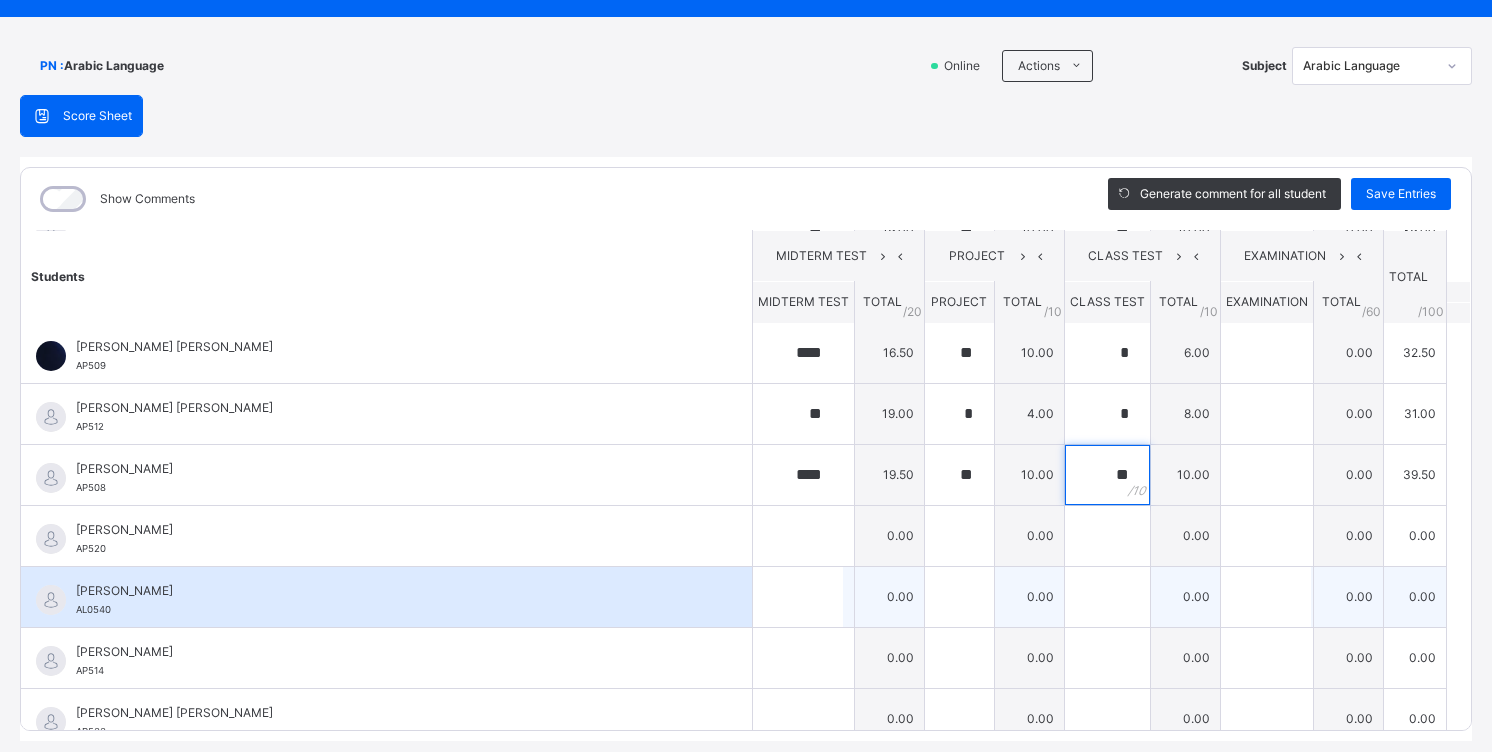 scroll, scrollTop: 600, scrollLeft: 0, axis: vertical 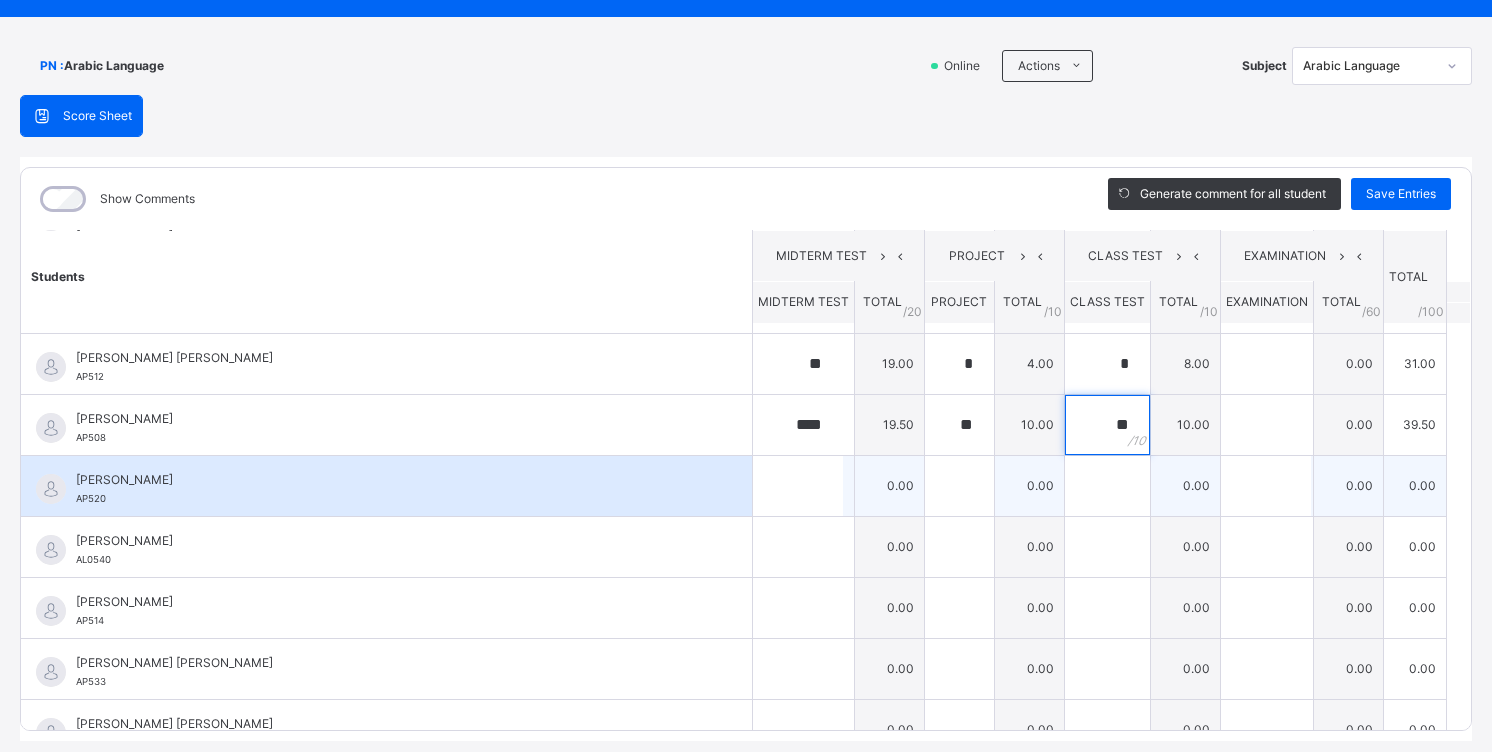 type on "**" 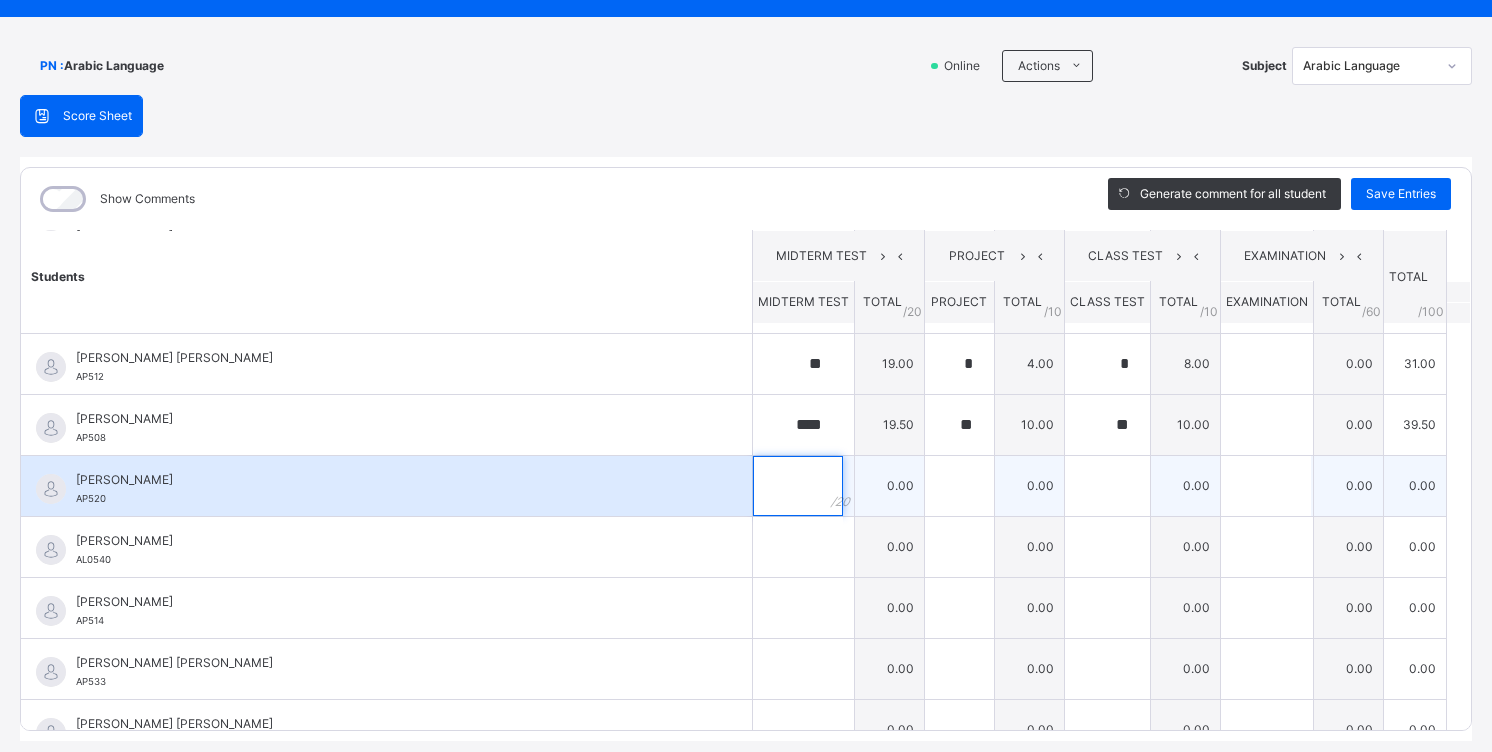 click at bounding box center (798, 486) 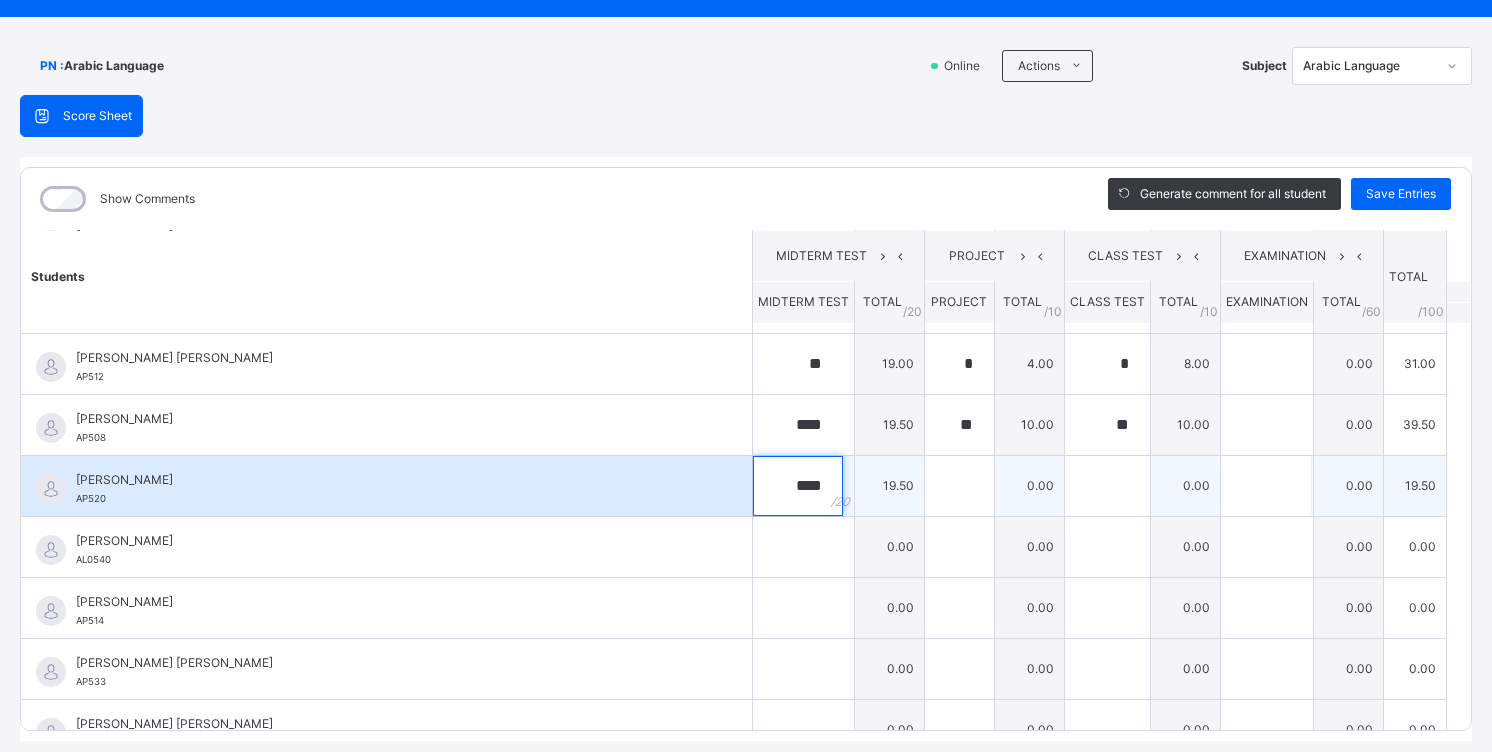 type on "****" 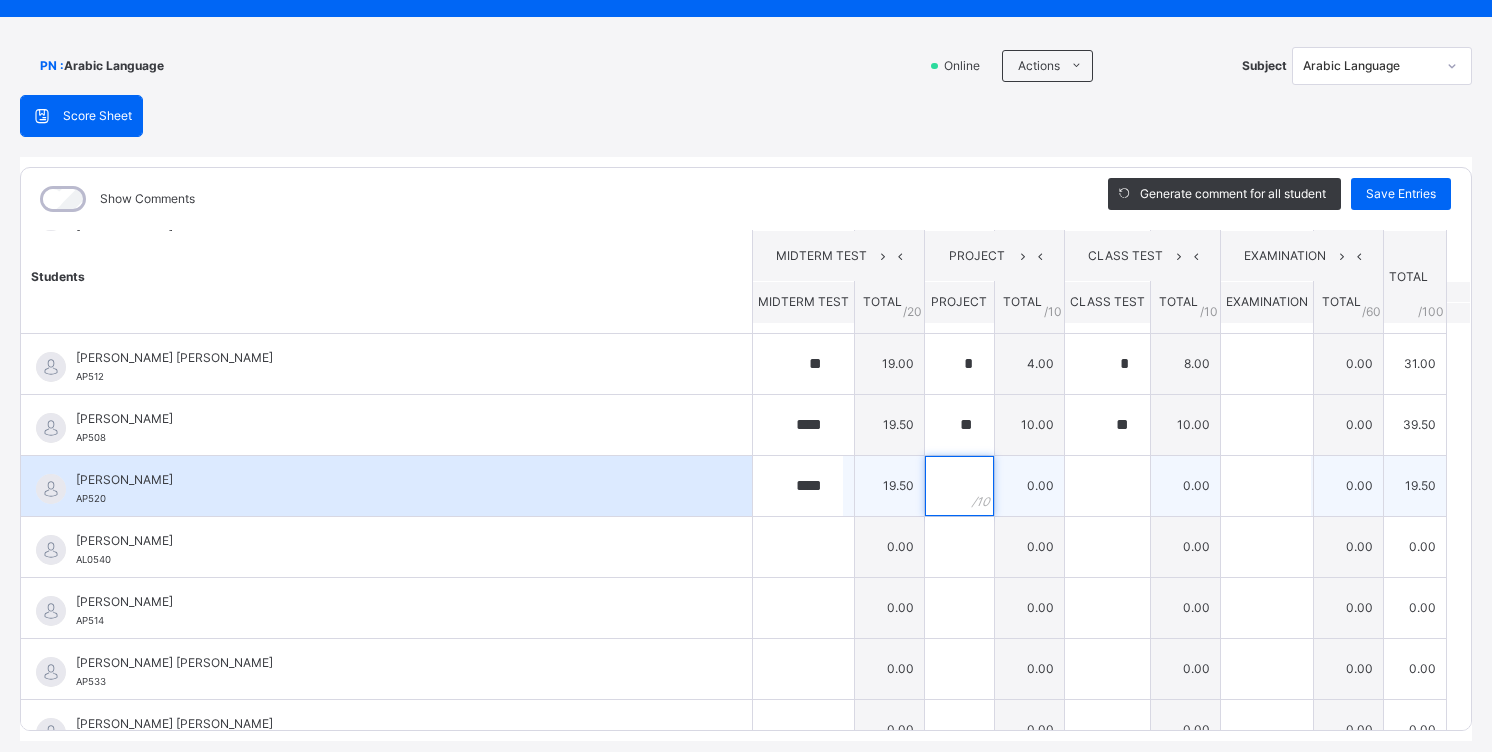 drag, startPoint x: 944, startPoint y: 482, endPoint x: 789, endPoint y: 504, distance: 156.55351 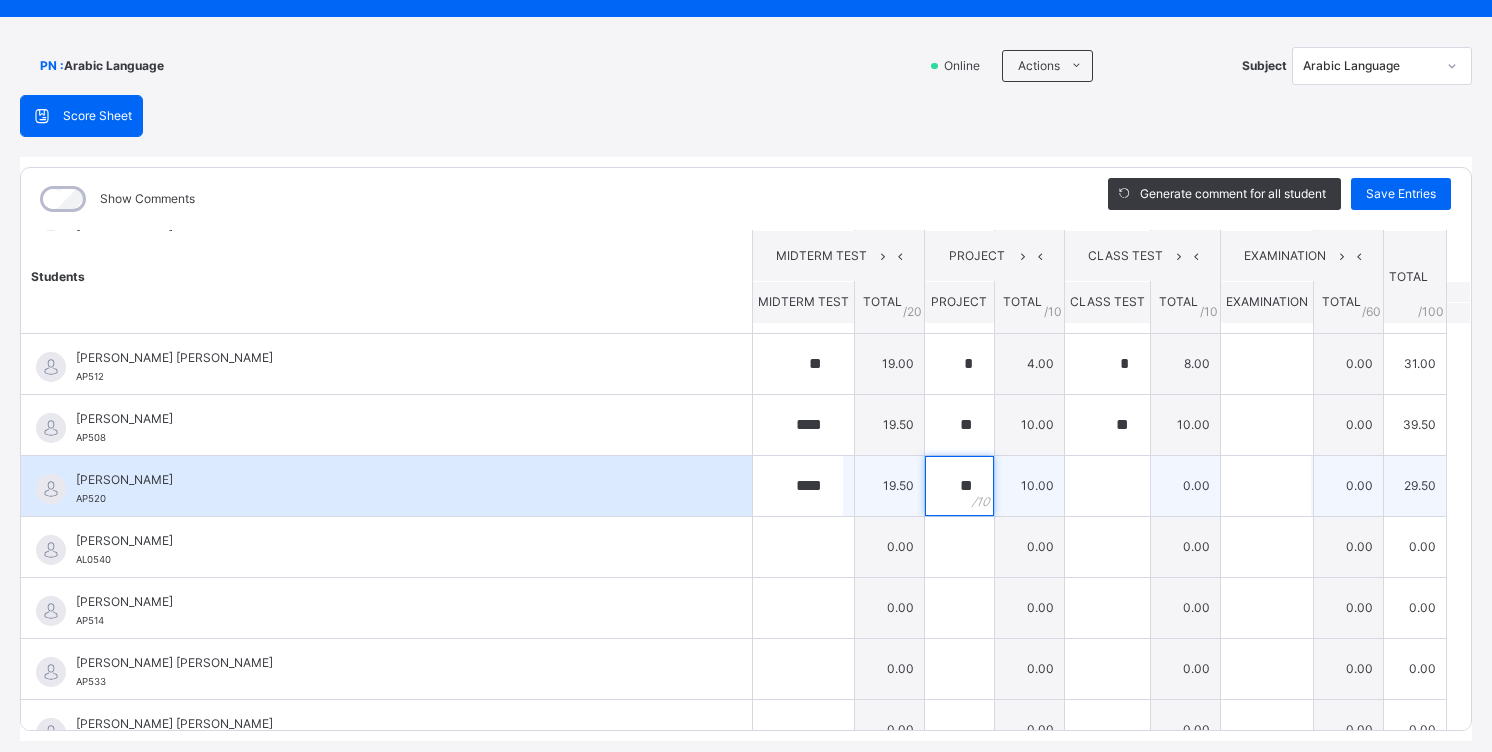 type on "**" 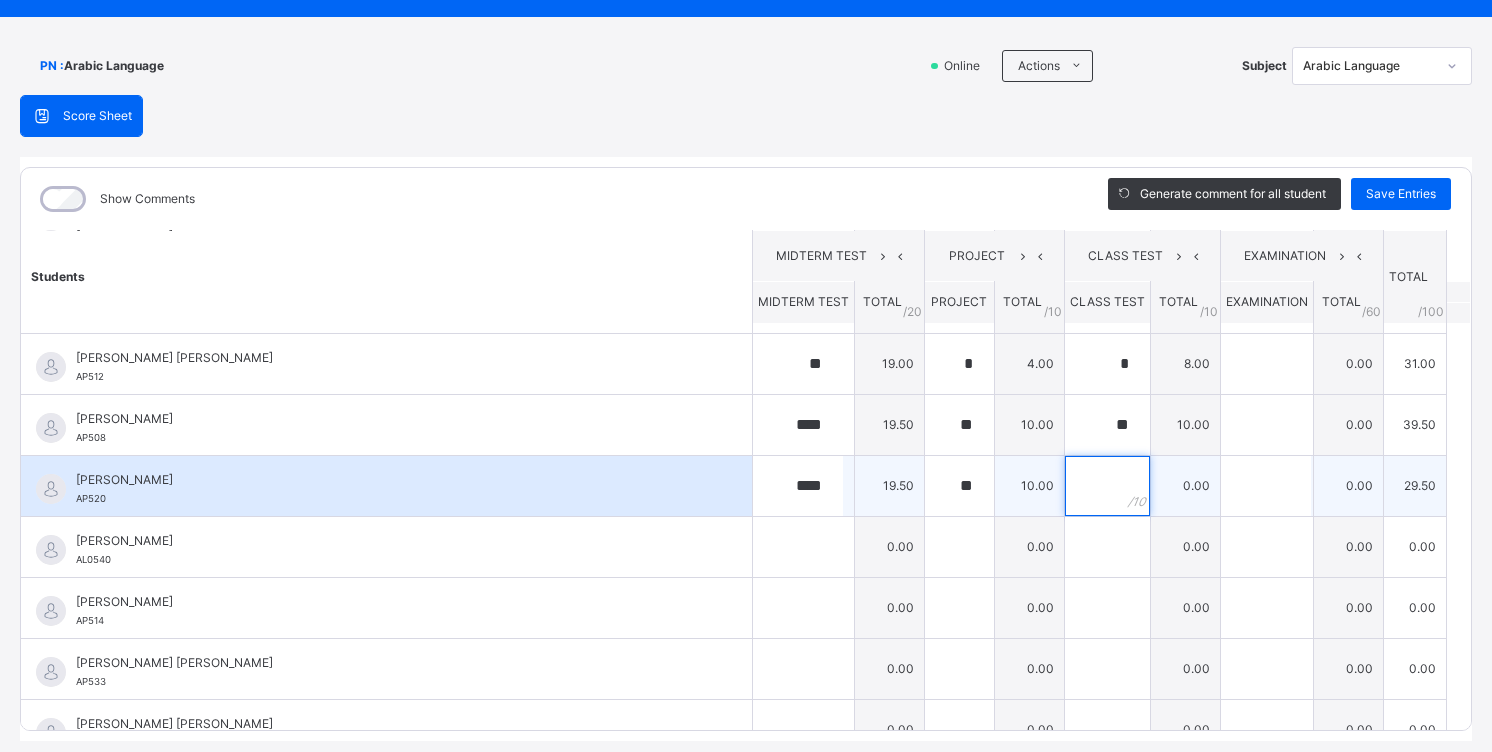 click at bounding box center [1107, 486] 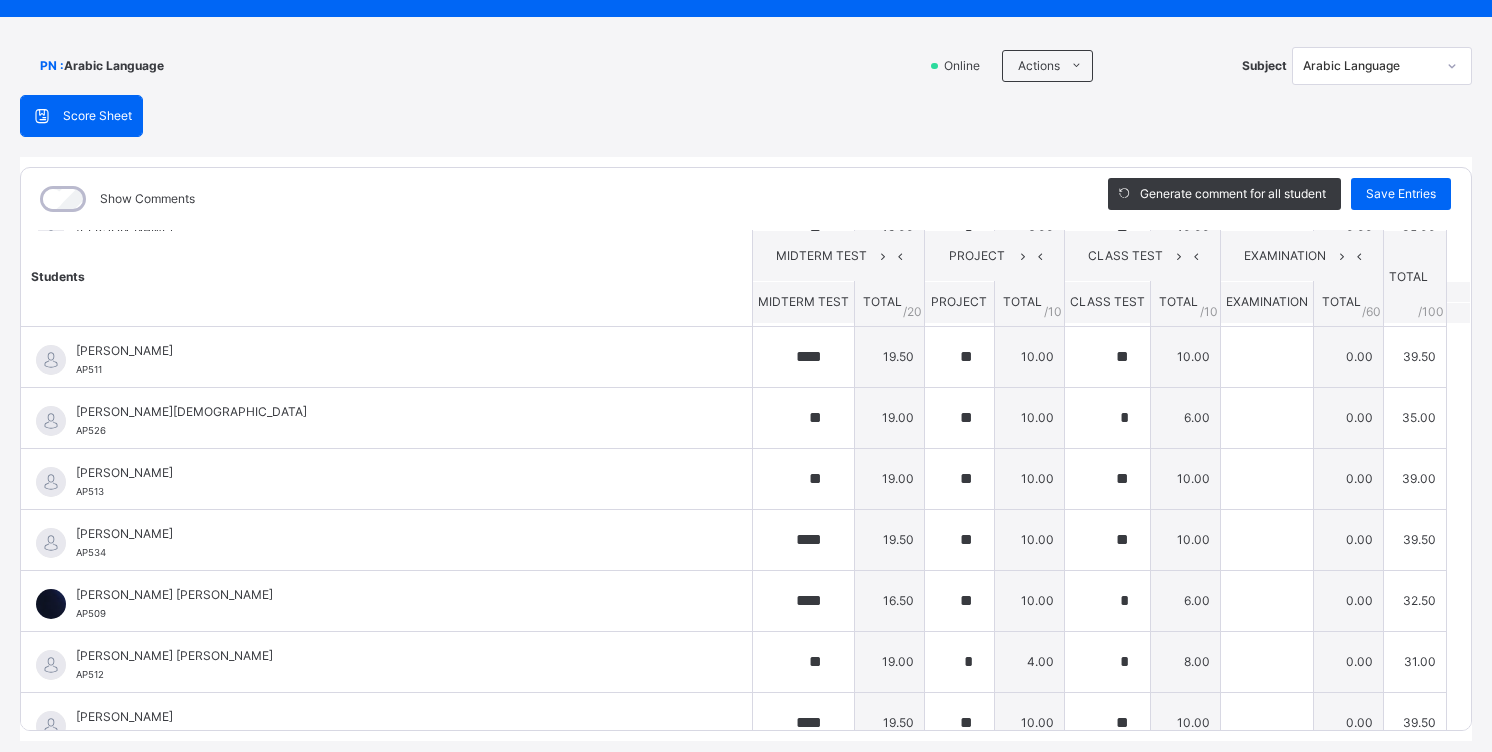scroll, scrollTop: 300, scrollLeft: 0, axis: vertical 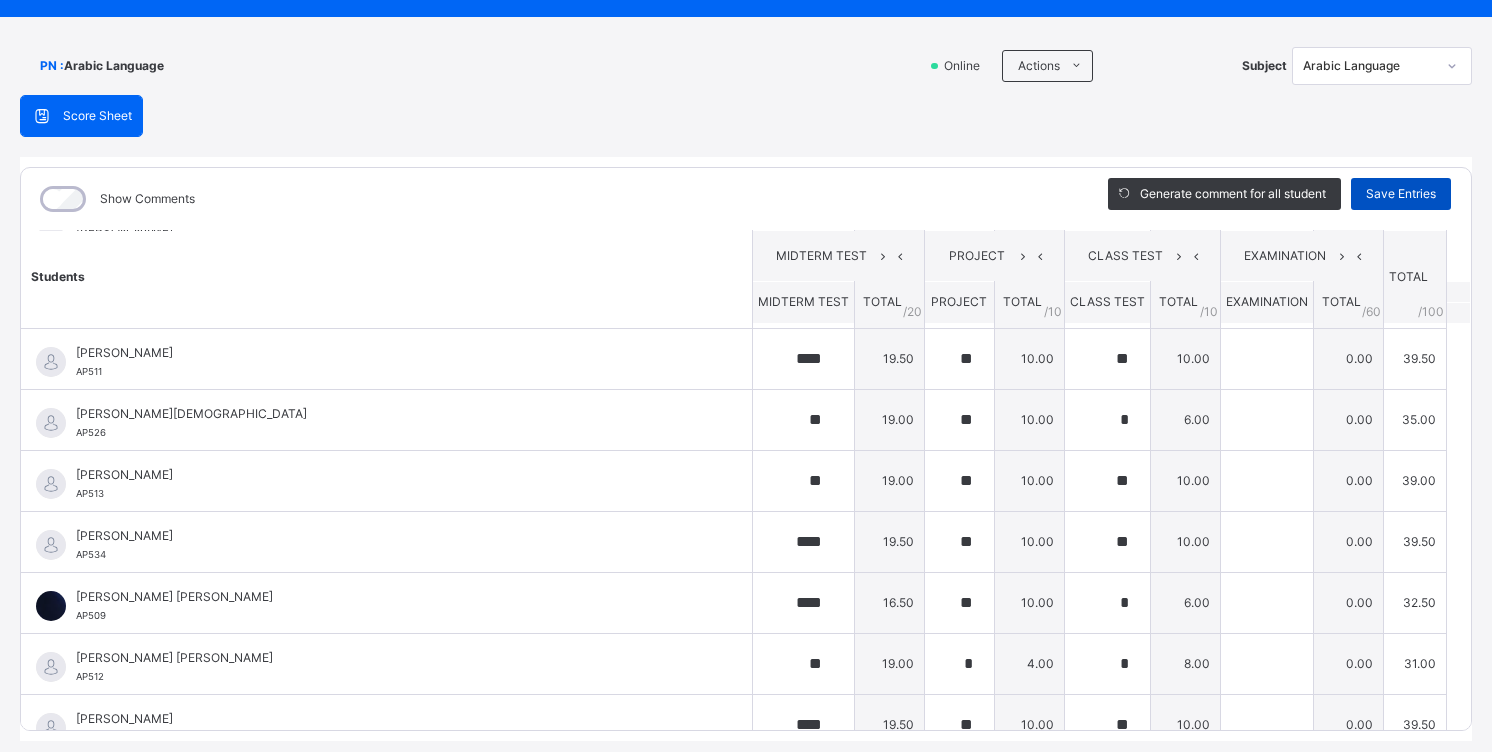 type on "**" 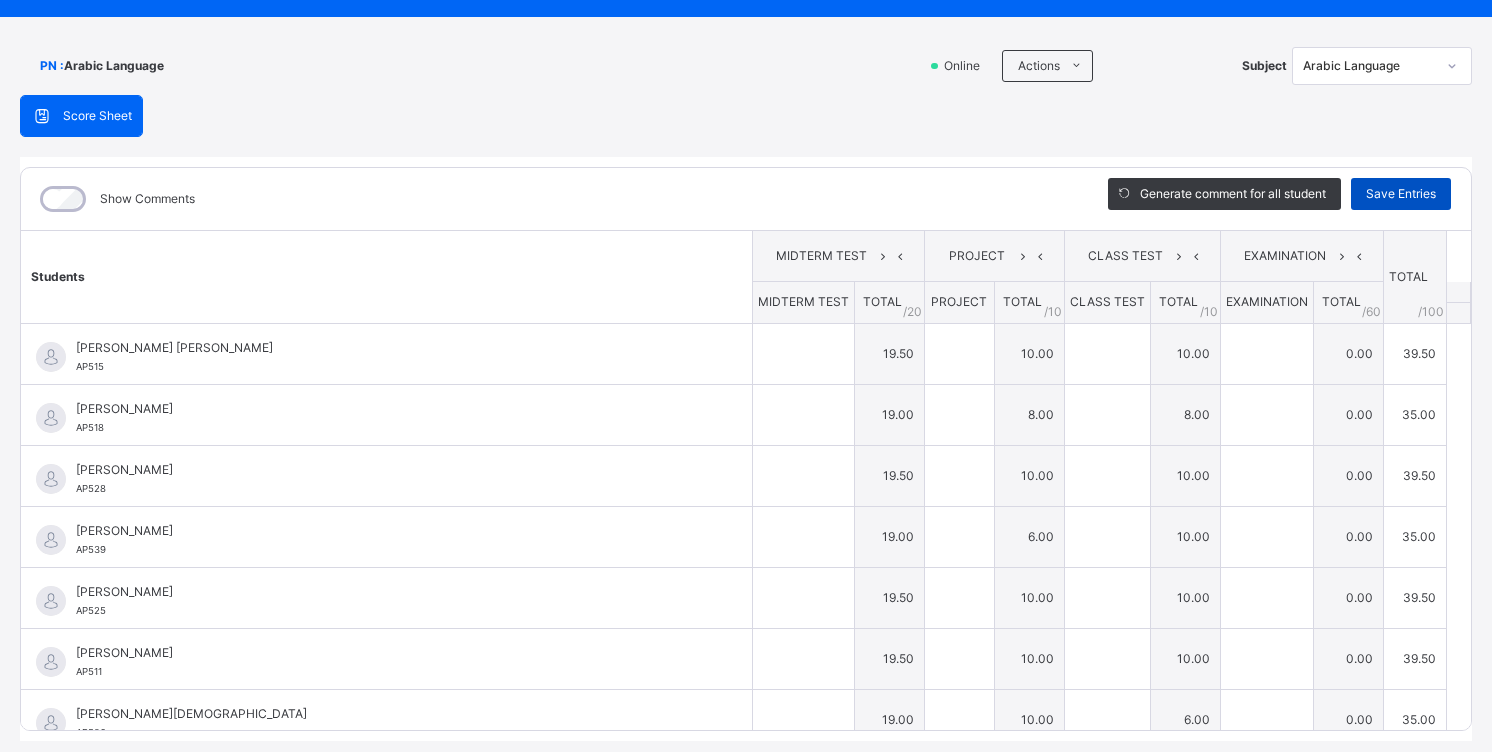 type on "****" 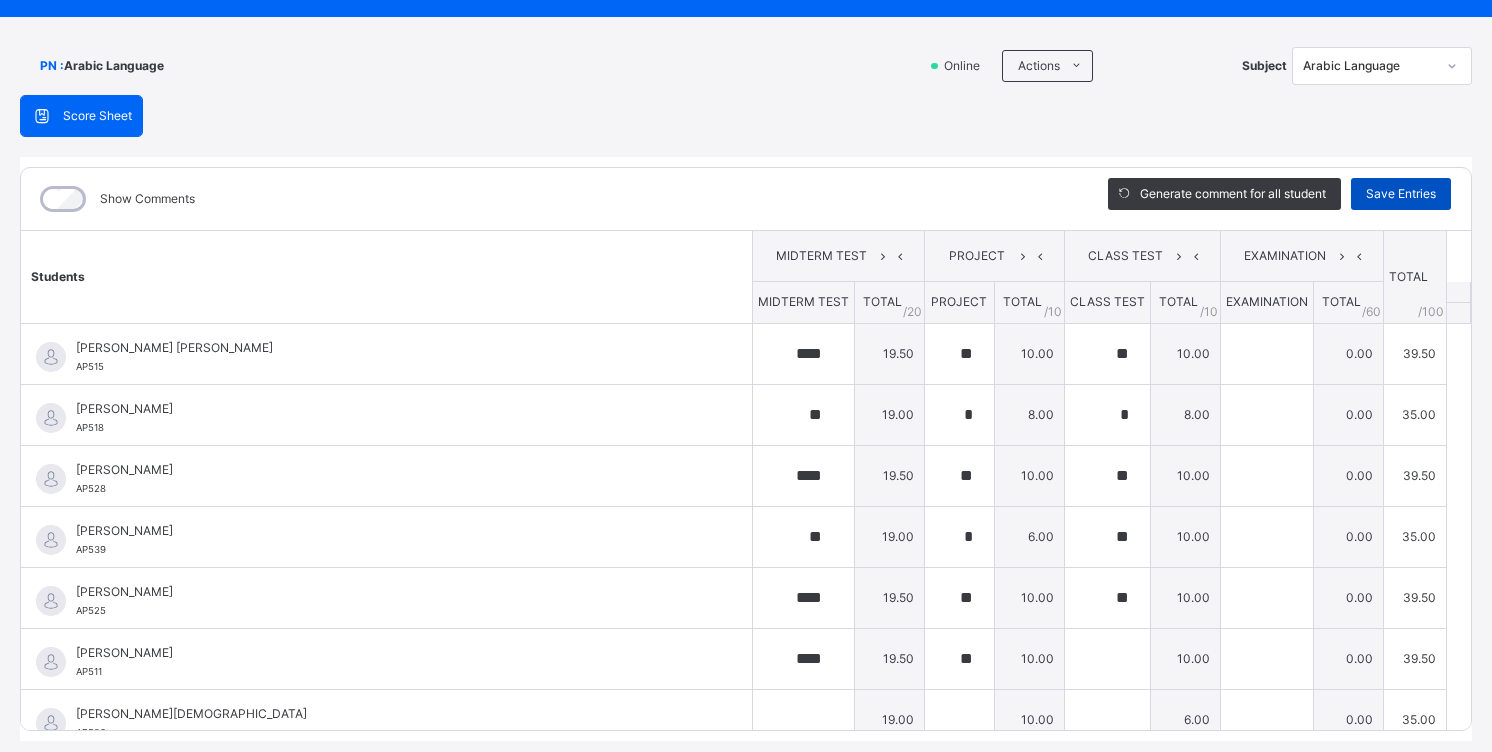 type on "**" 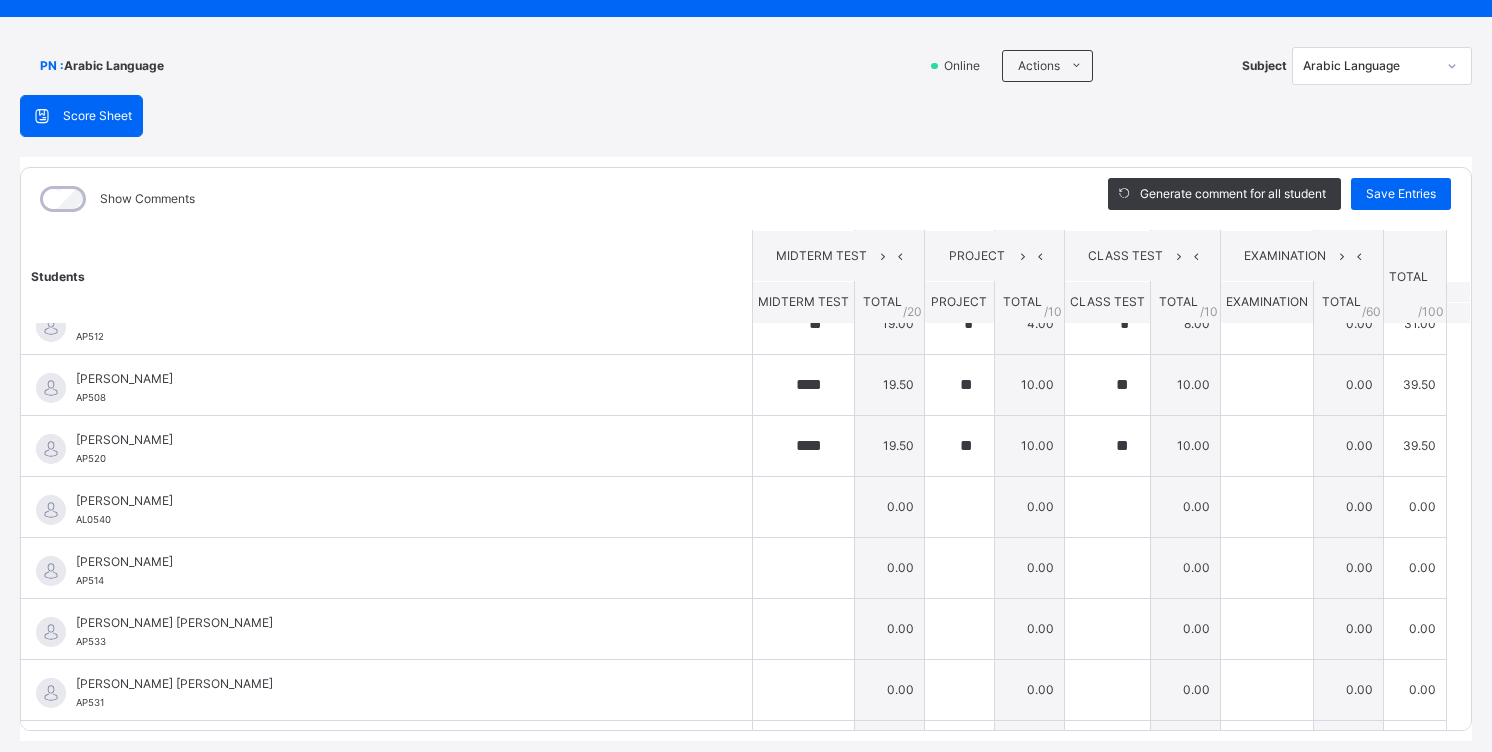 scroll, scrollTop: 700, scrollLeft: 0, axis: vertical 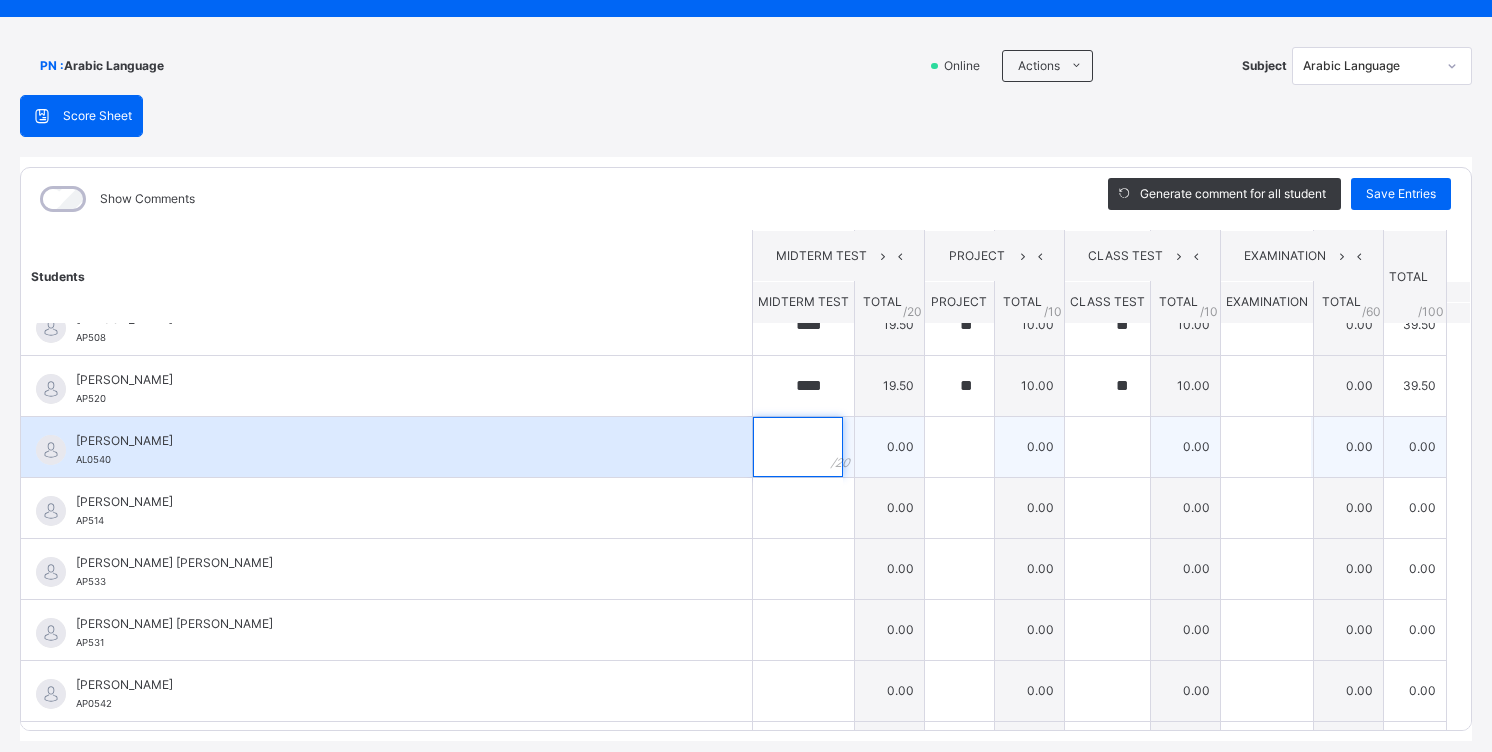 click at bounding box center [803, 447] 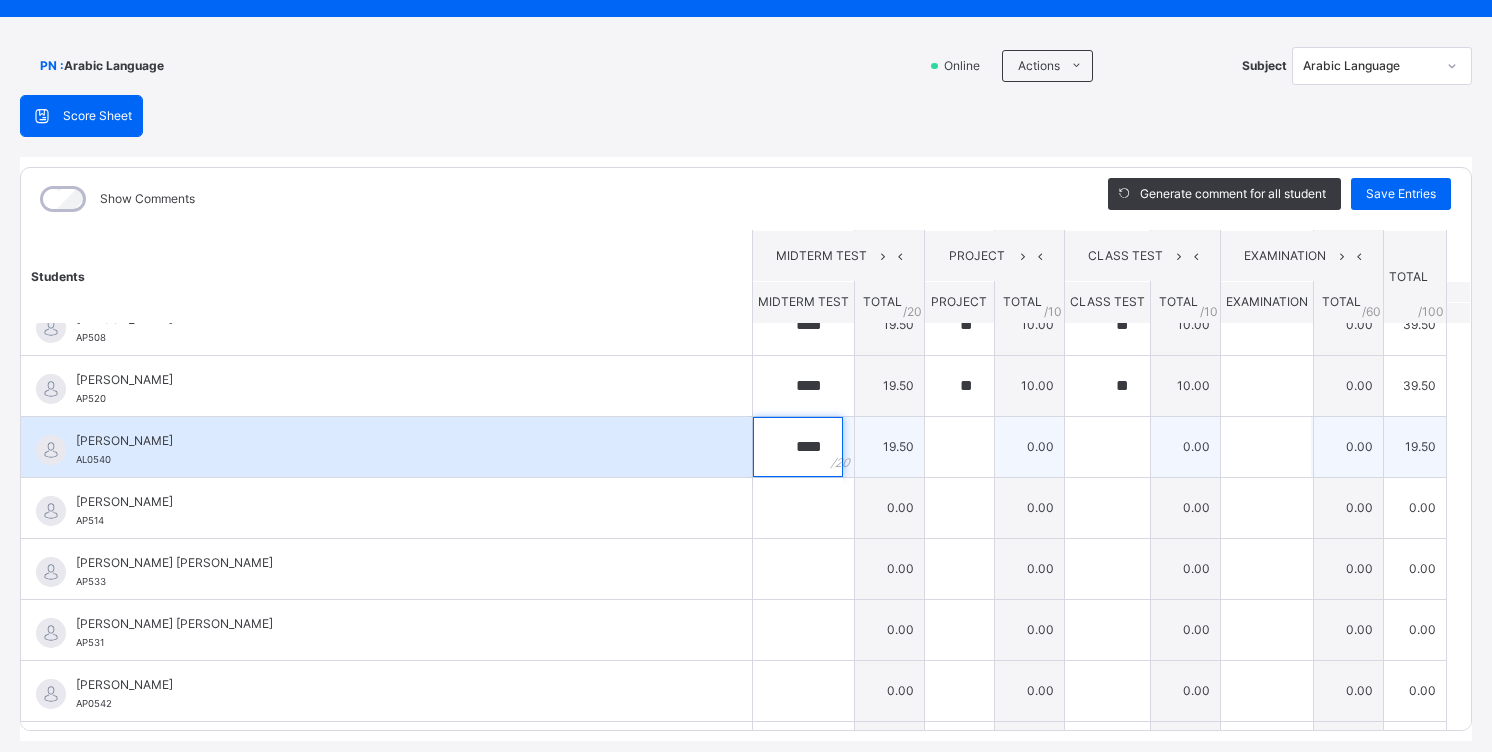 type on "****" 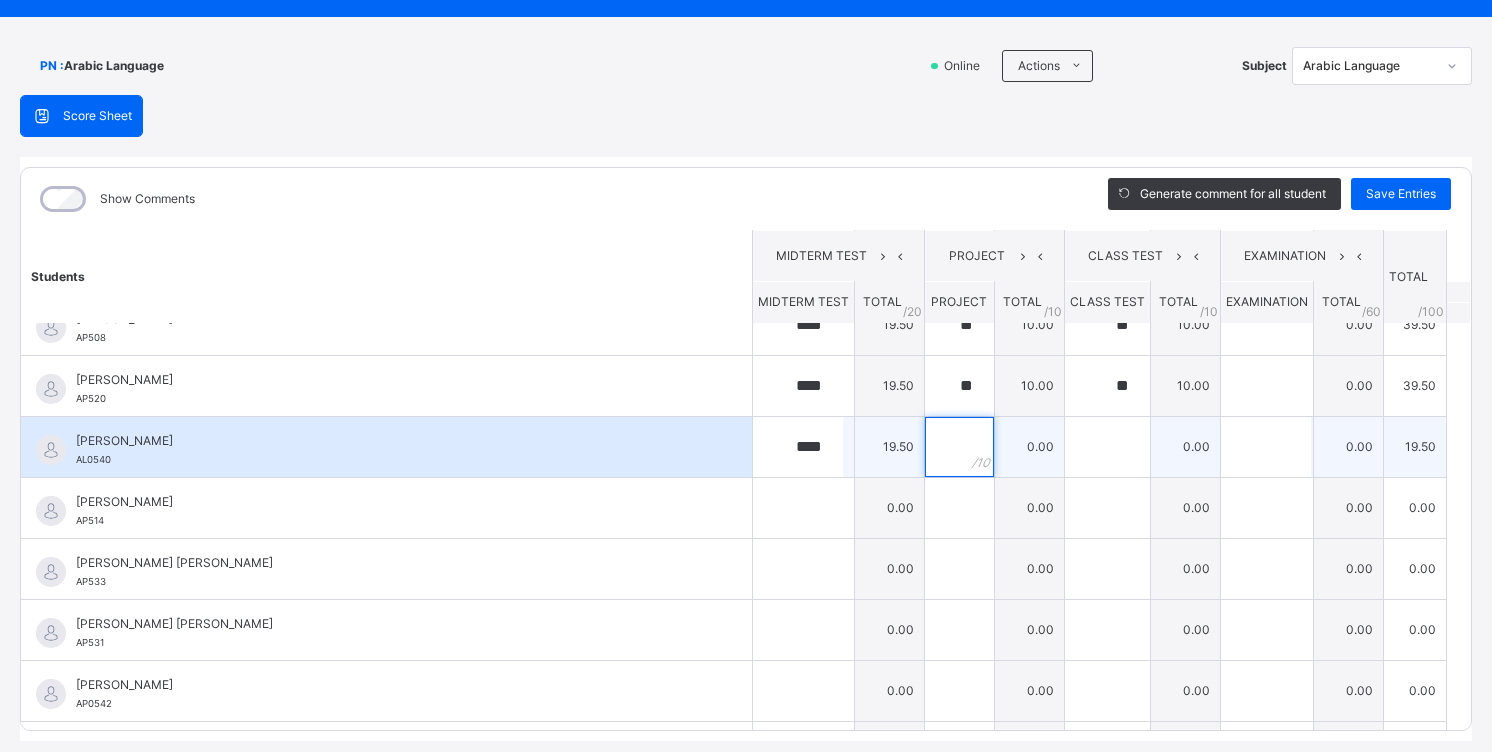 click at bounding box center [959, 447] 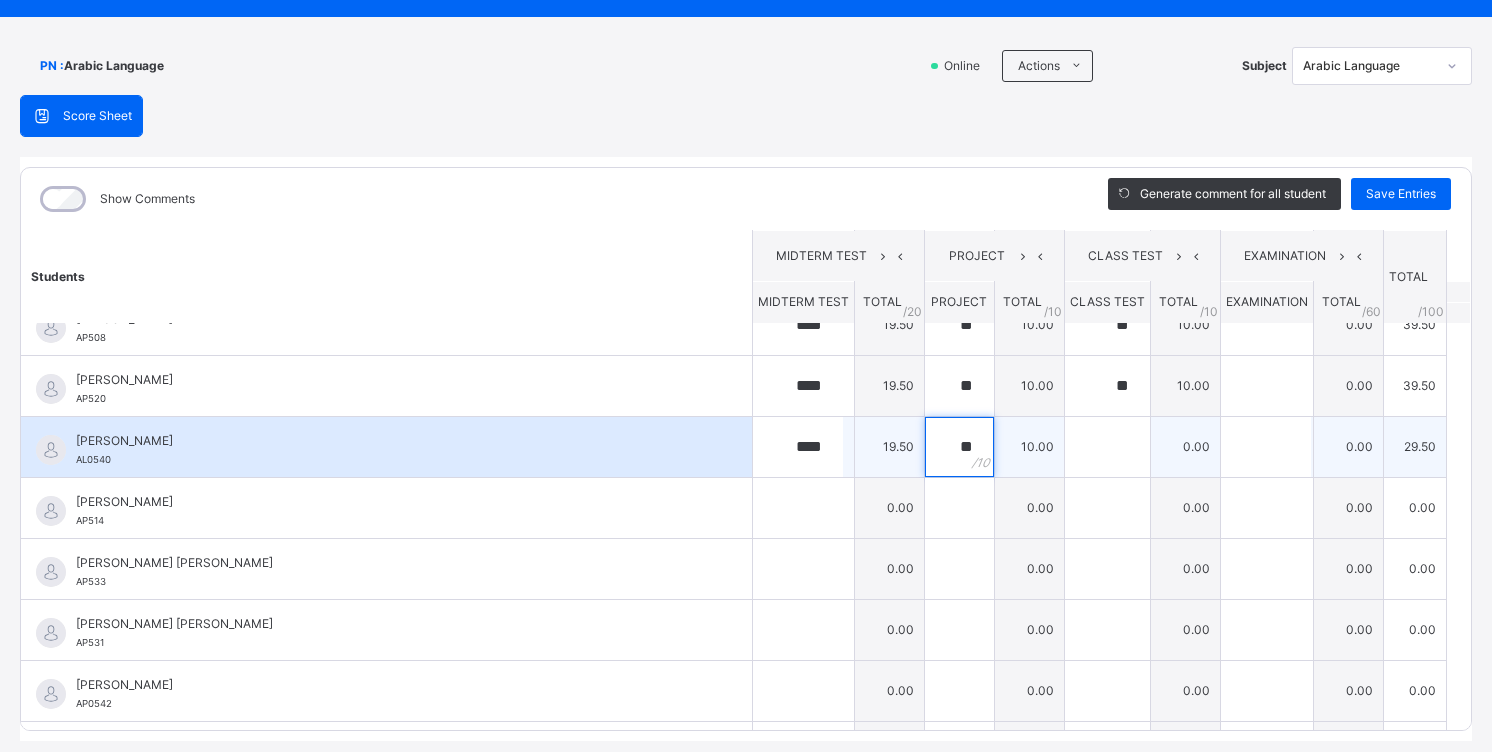 type on "**" 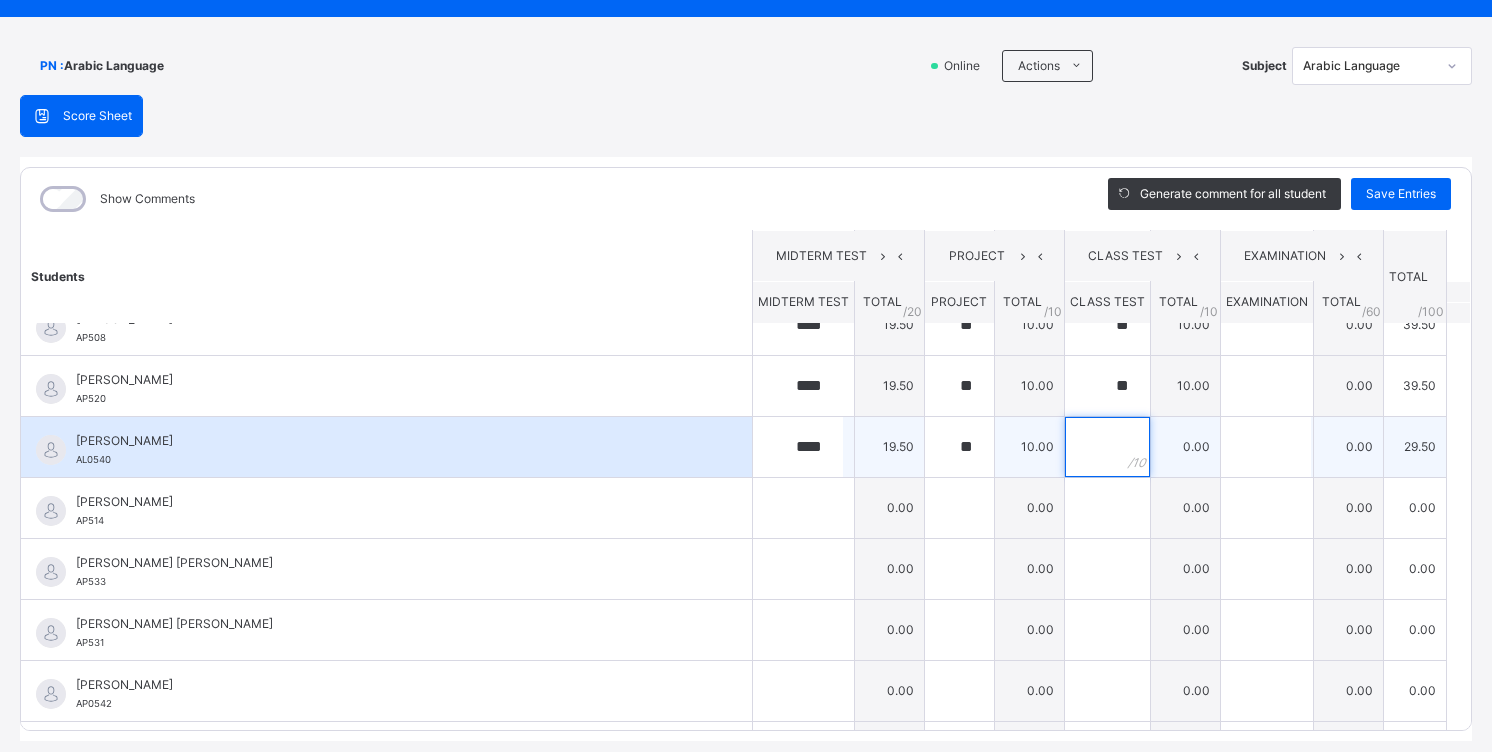 click at bounding box center [1107, 447] 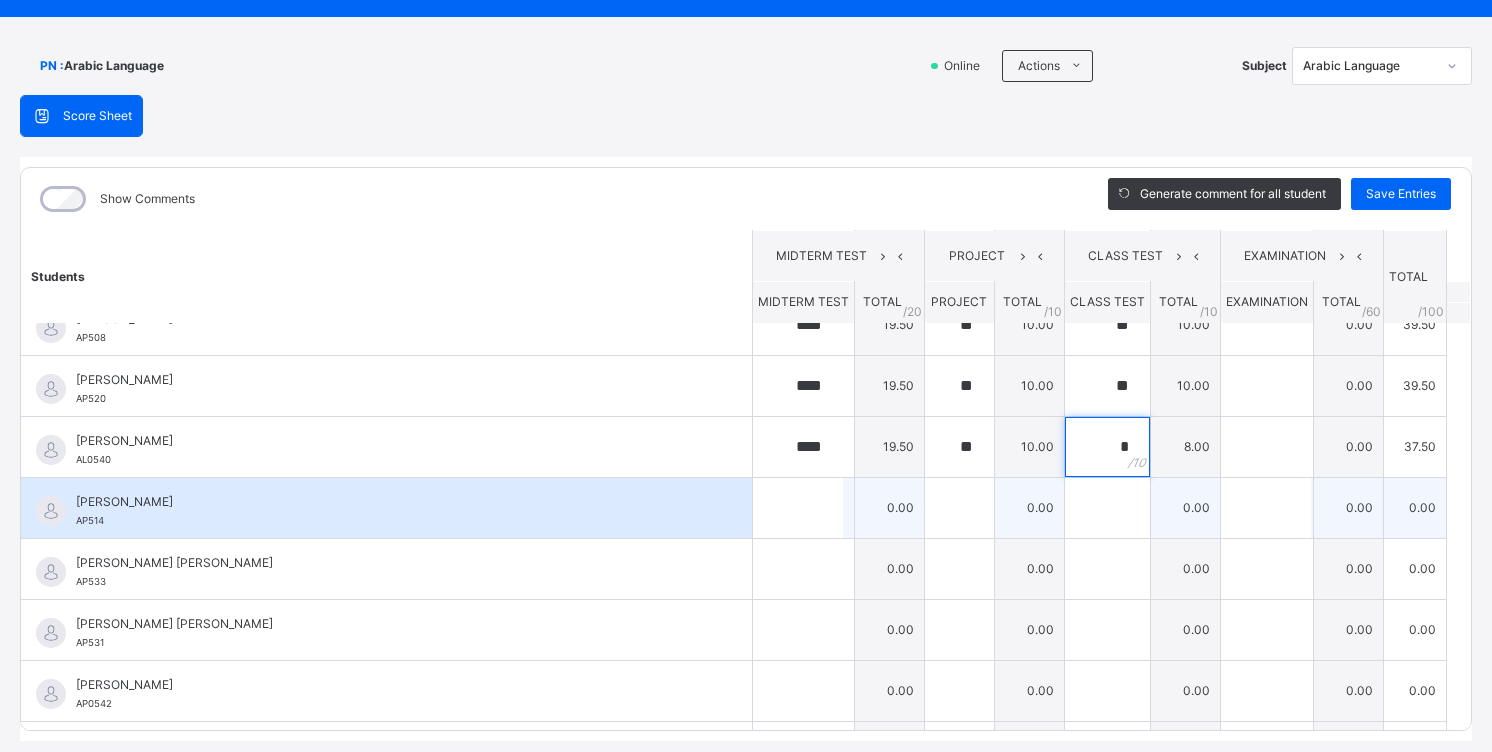 type on "*" 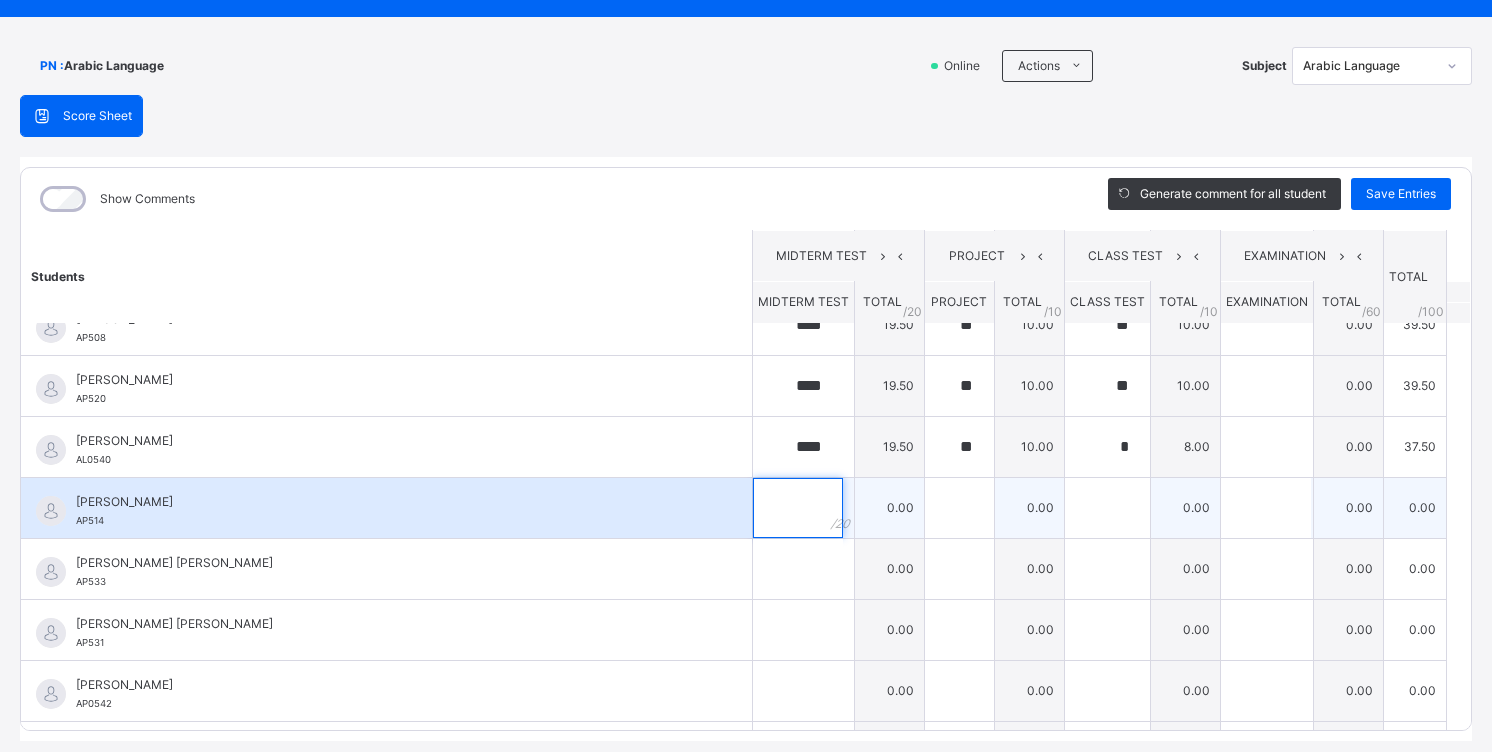 click at bounding box center [798, 508] 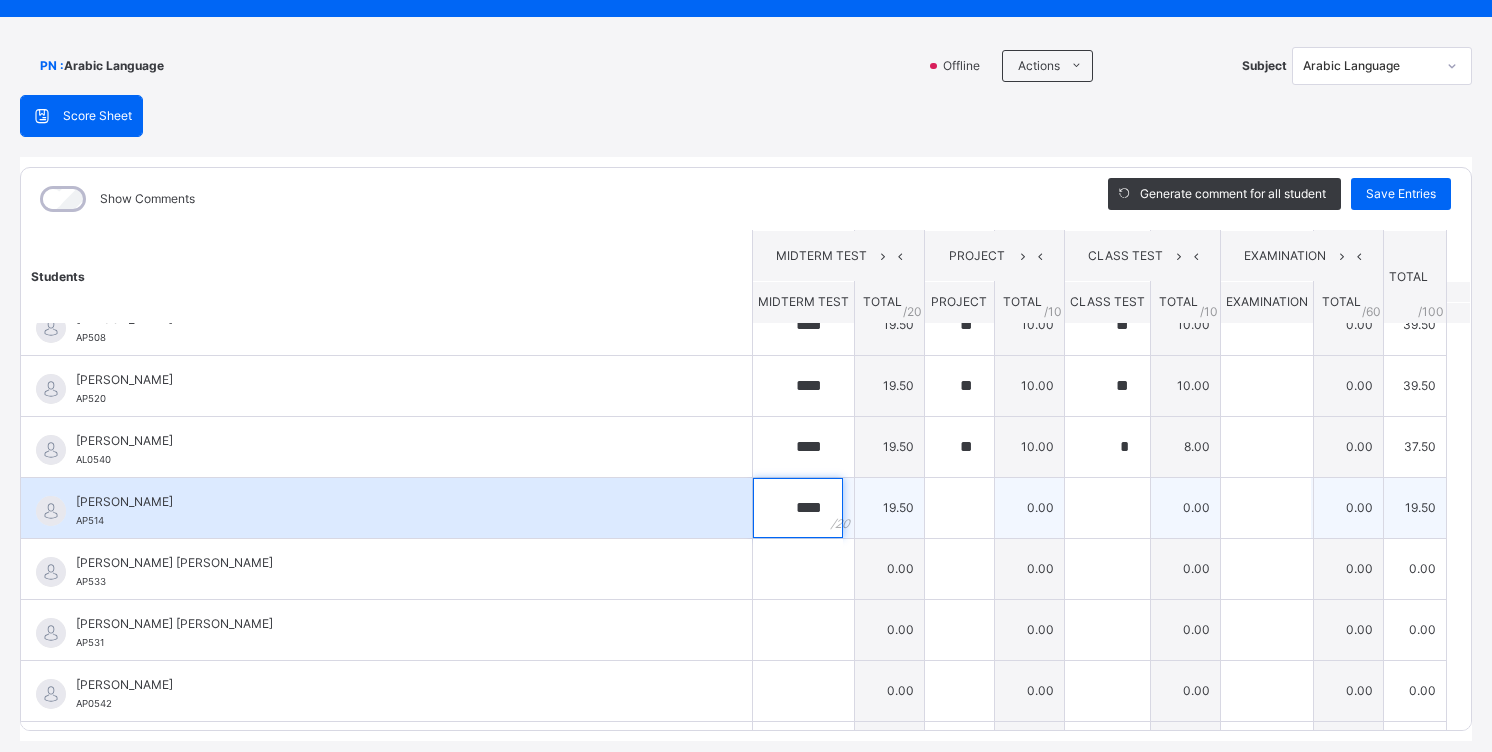 type on "****" 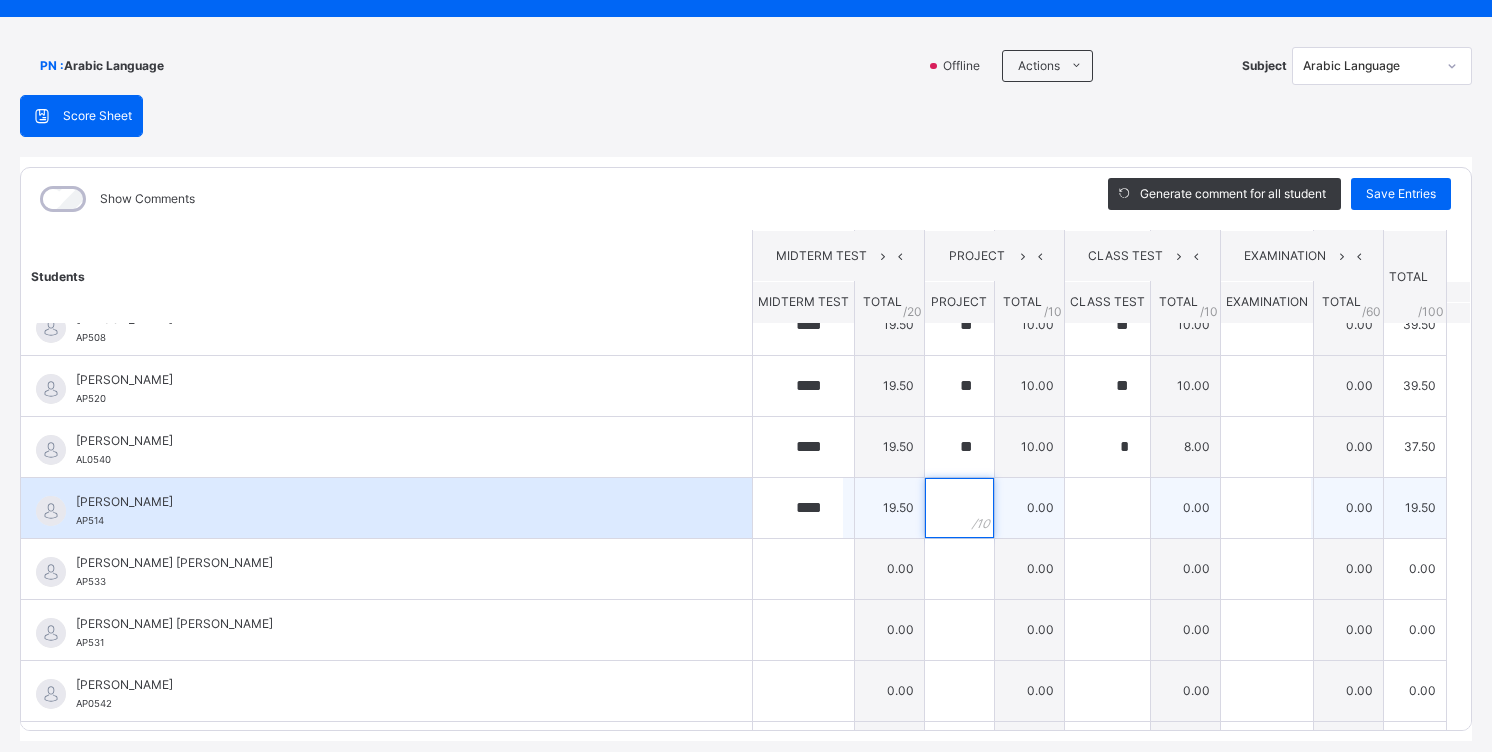 click at bounding box center [959, 508] 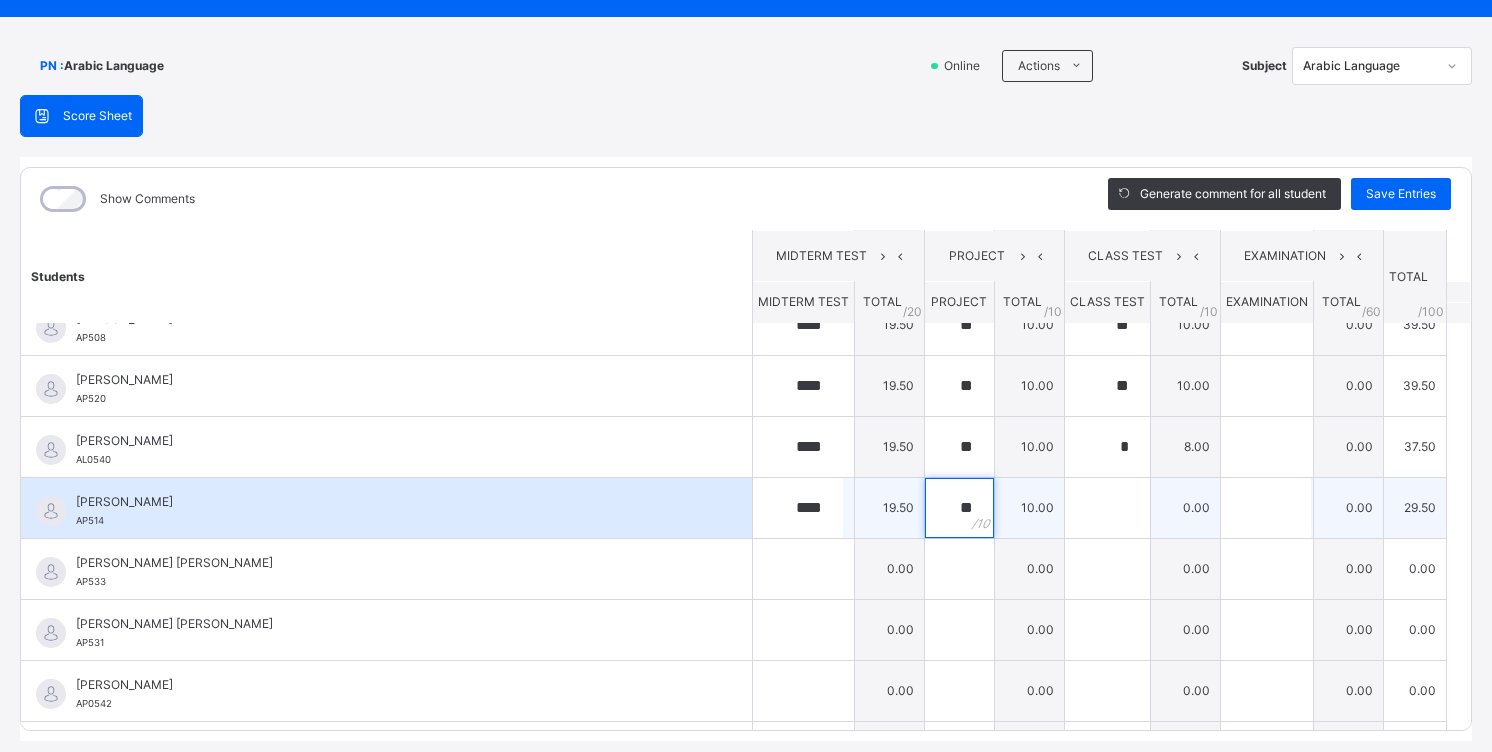 type on "**" 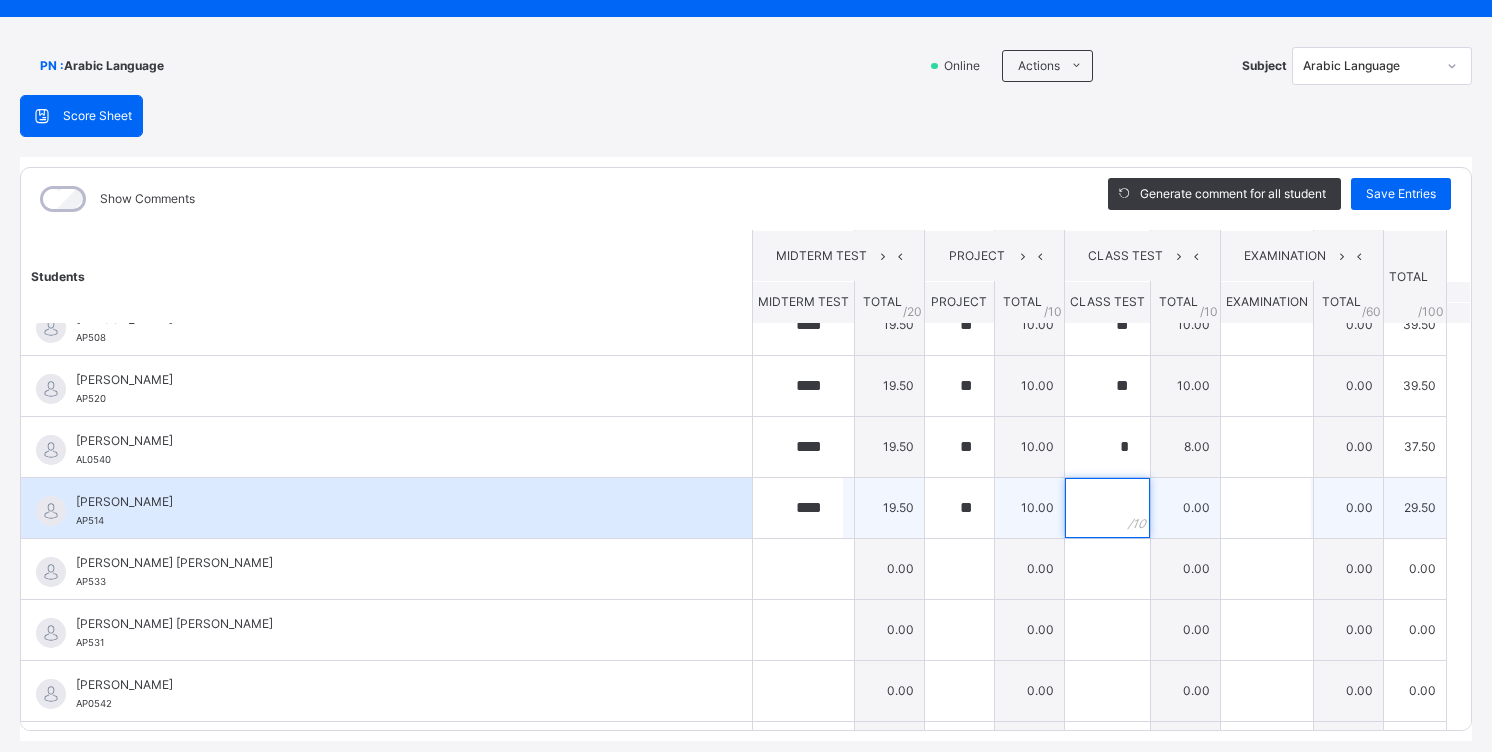 click at bounding box center [1107, 508] 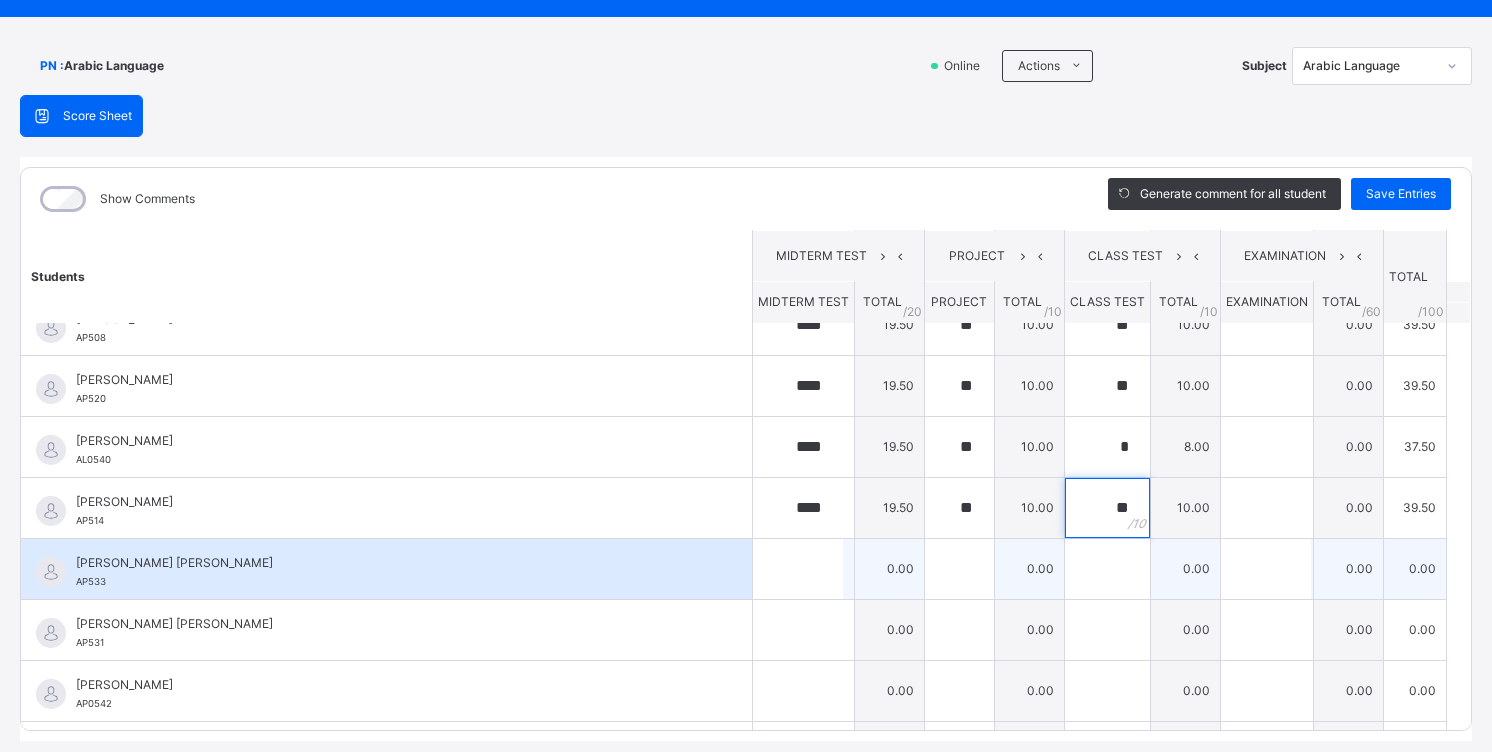 type on "**" 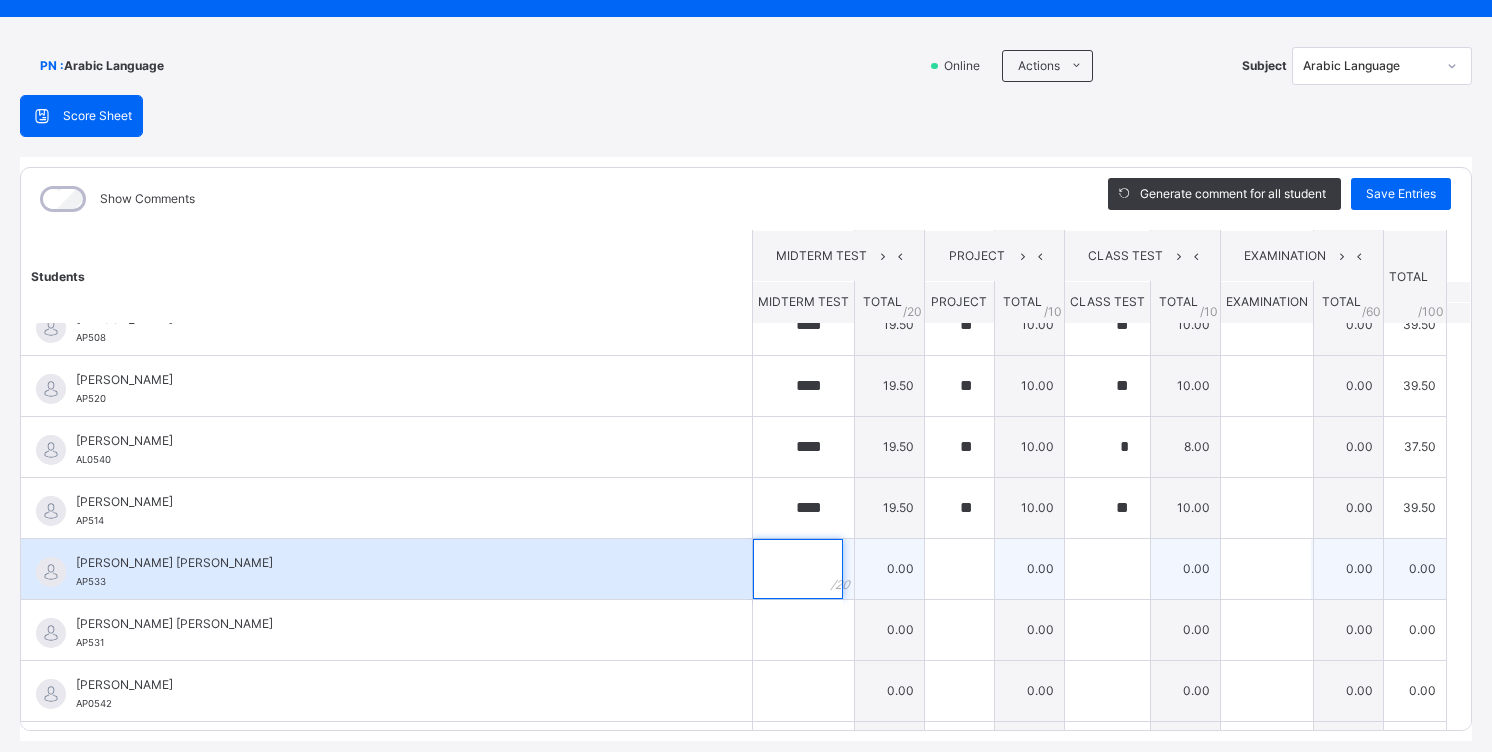 click at bounding box center (798, 569) 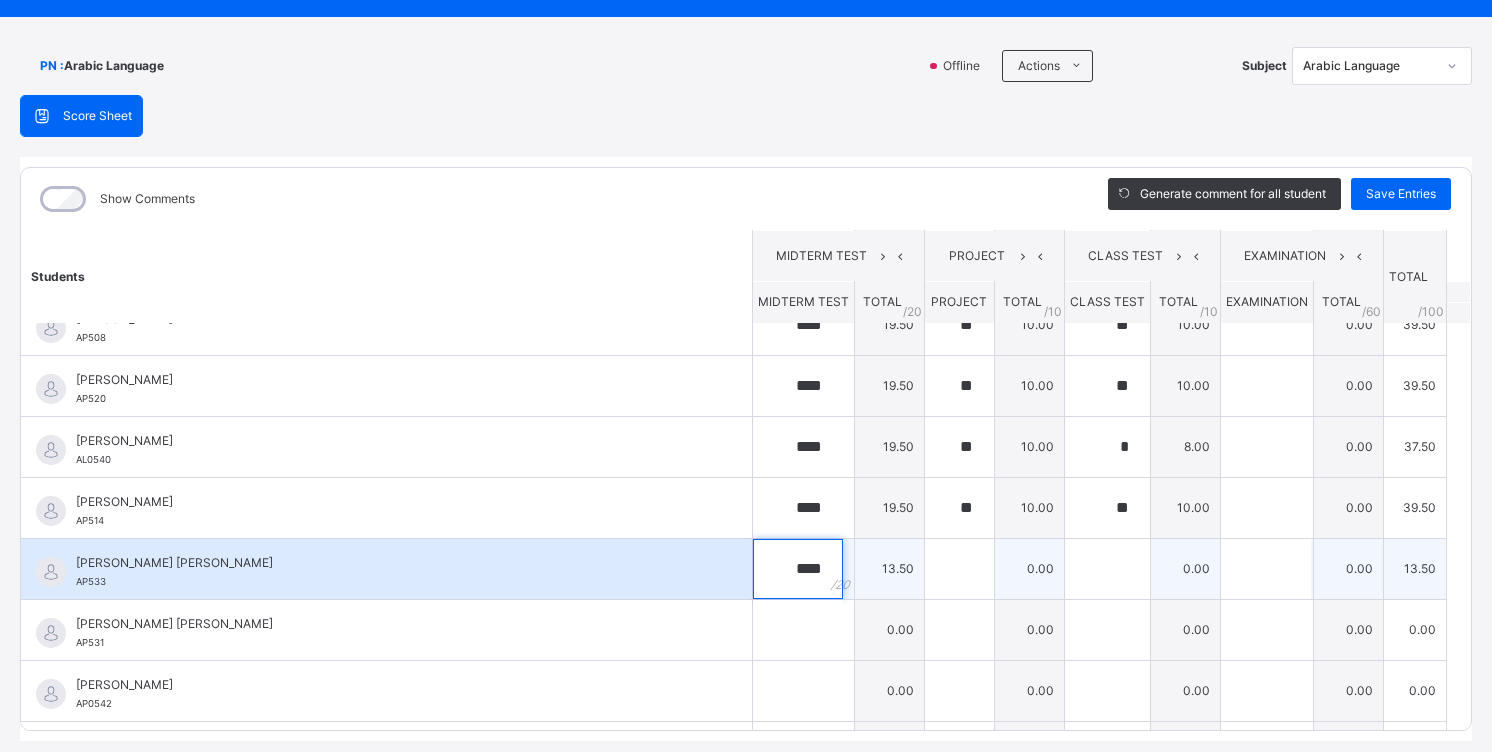 type on "****" 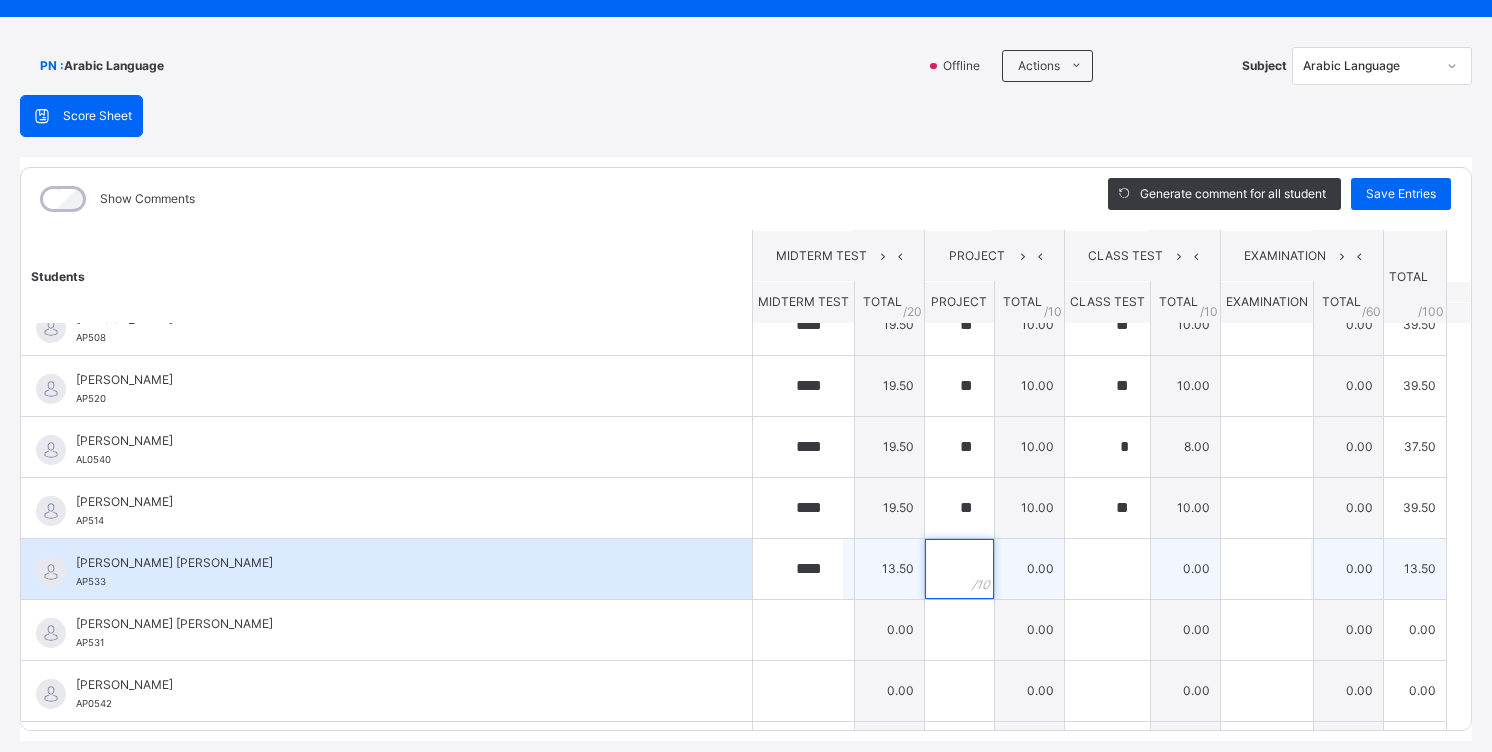 click at bounding box center [959, 569] 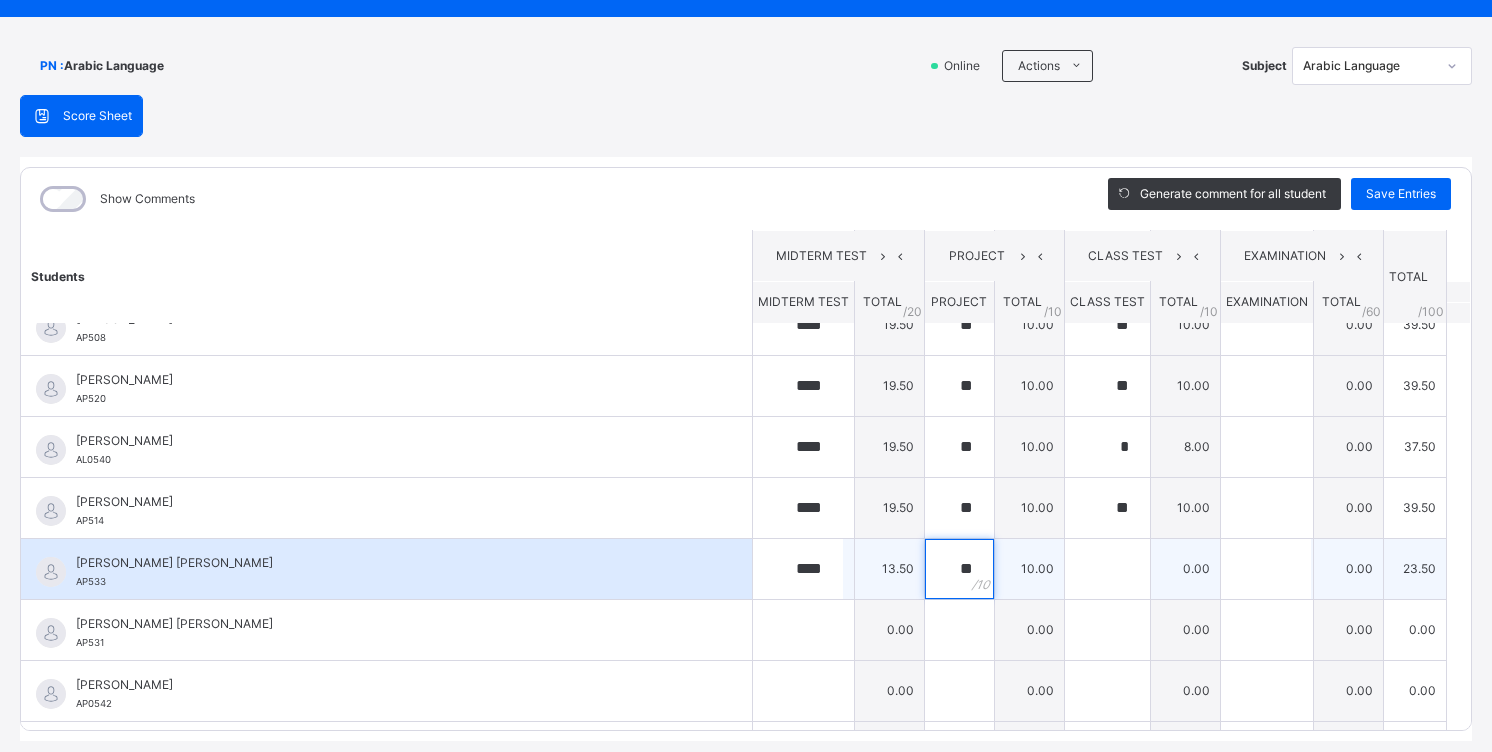 type on "**" 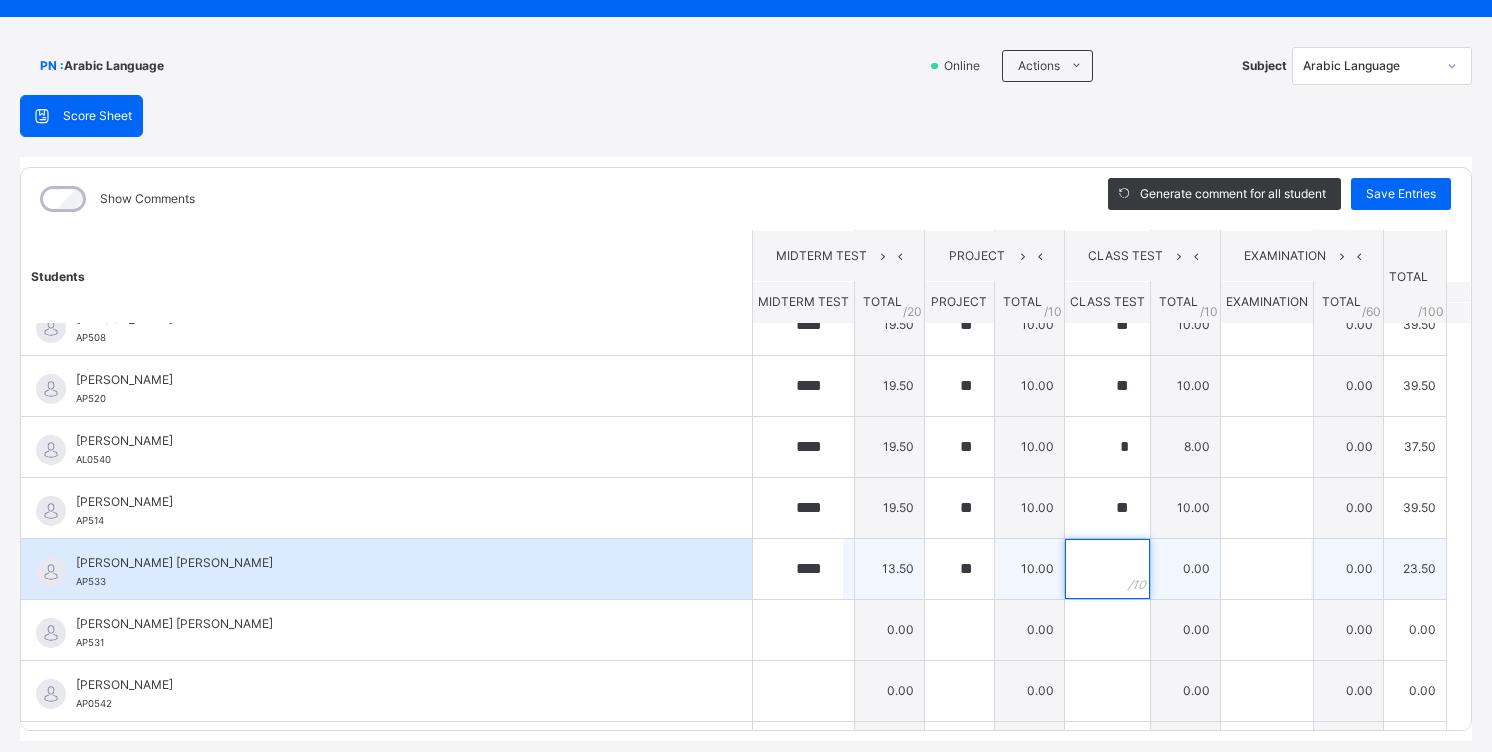 click at bounding box center (1107, 569) 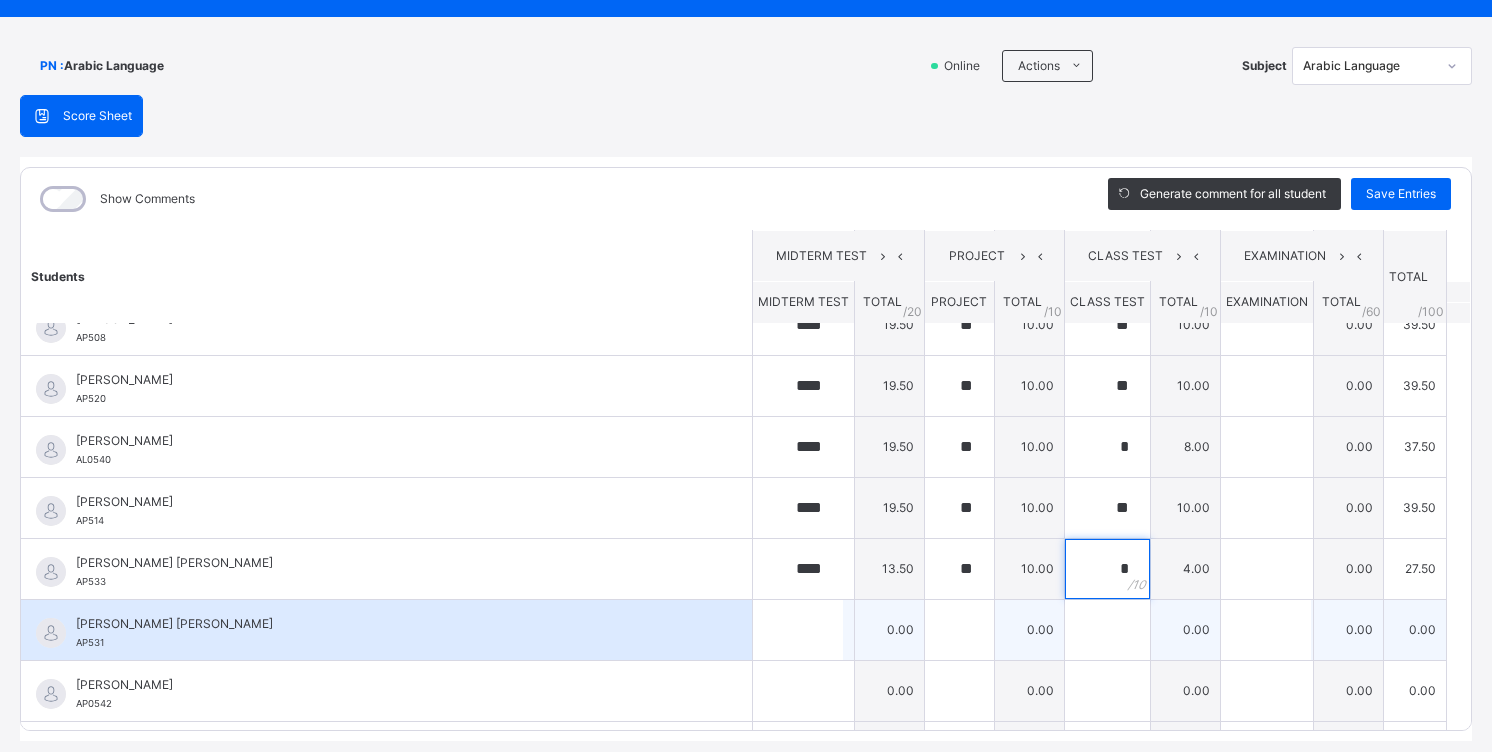 type on "*" 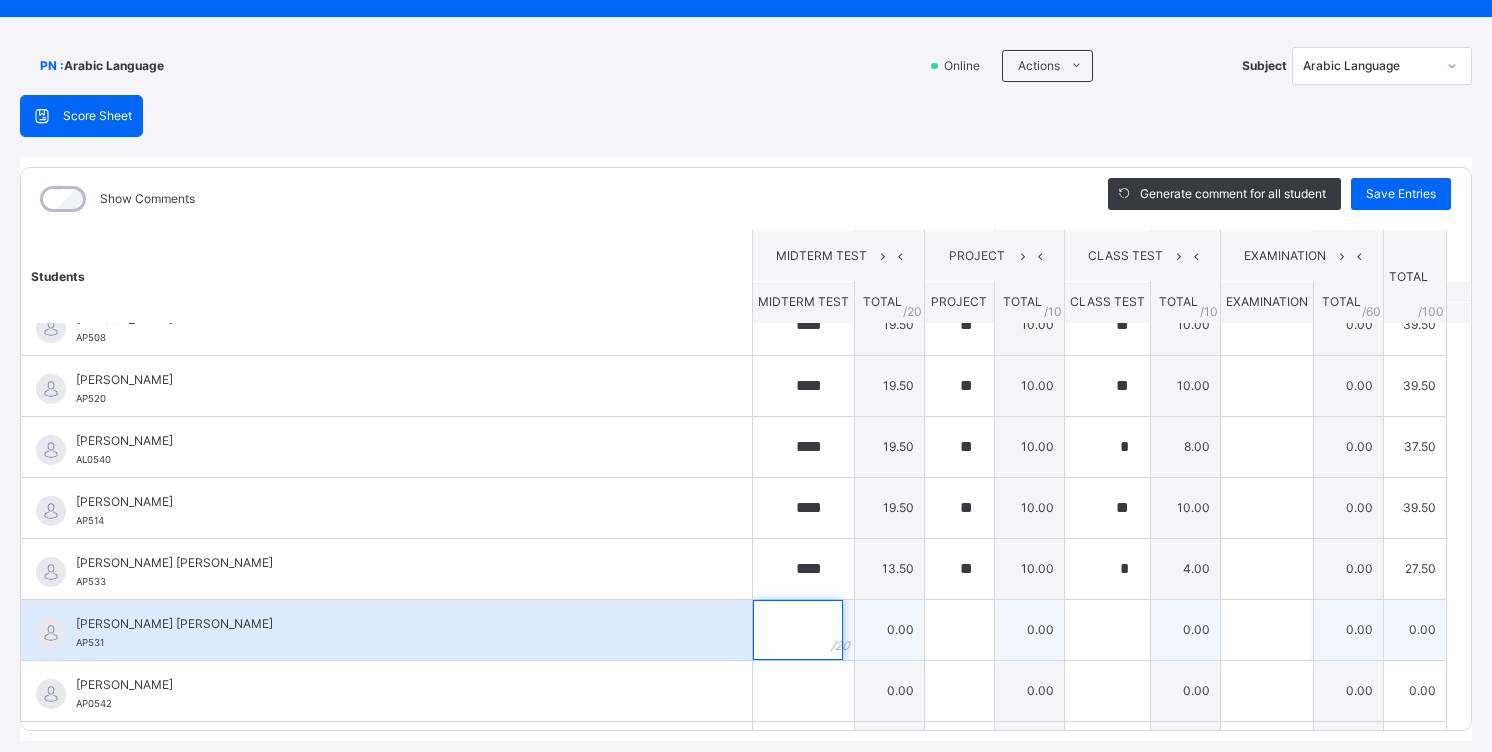 click at bounding box center [798, 630] 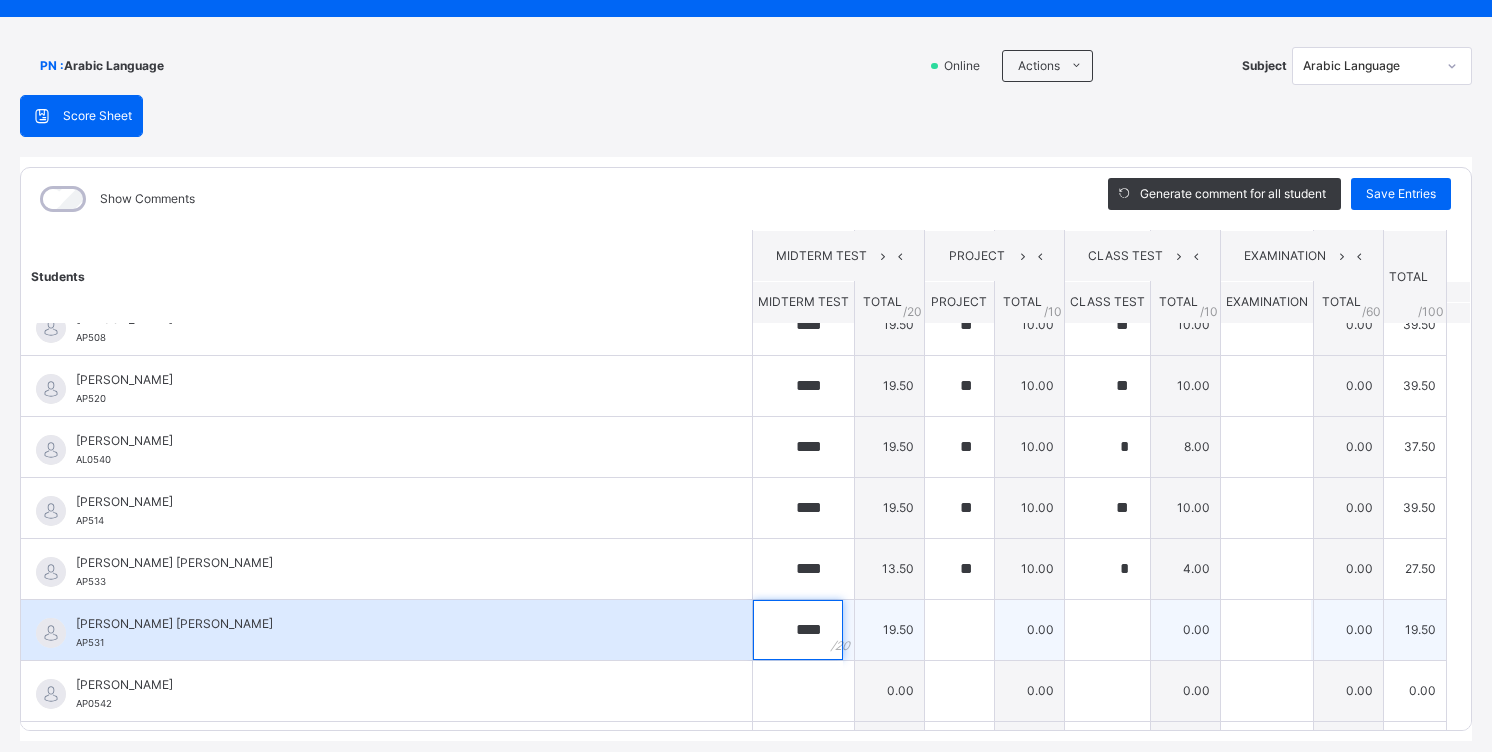 type on "****" 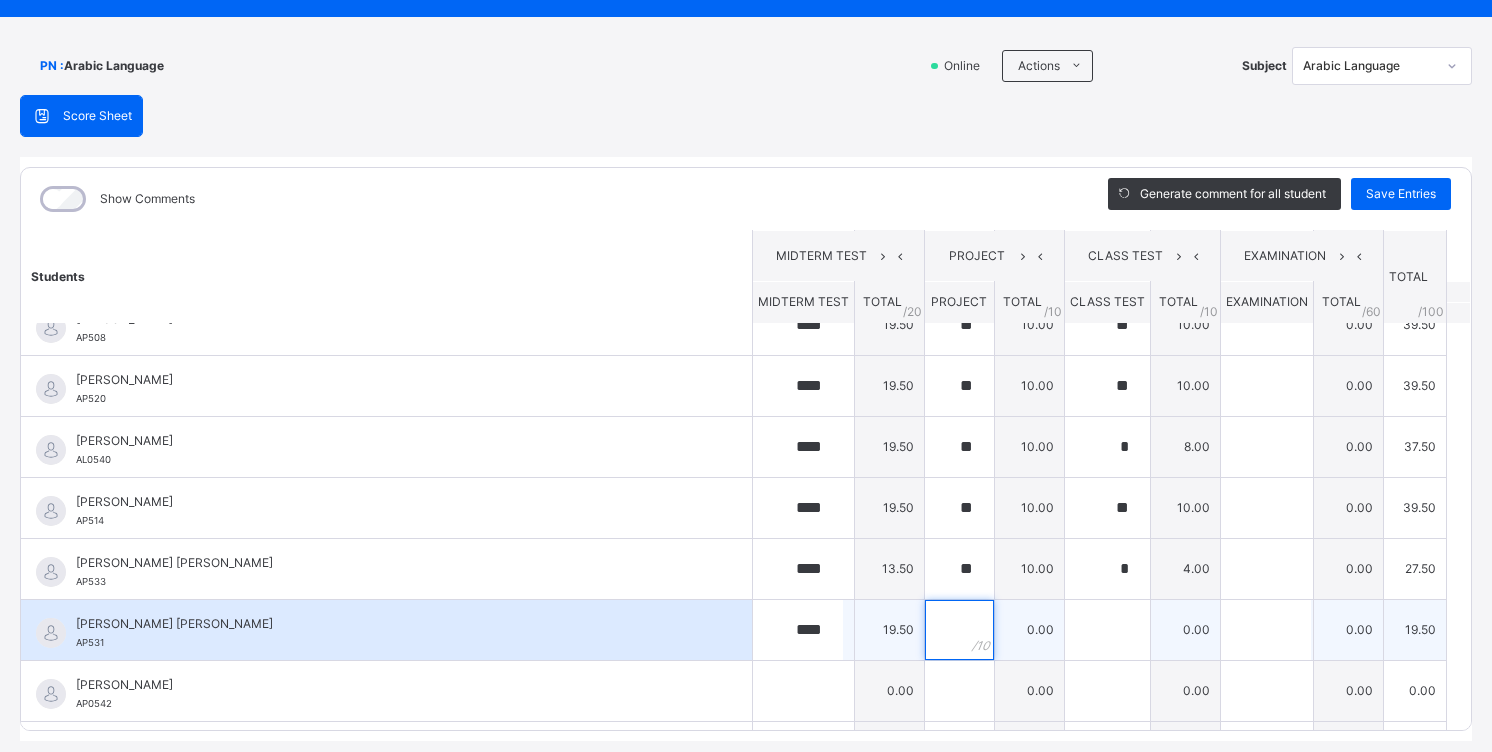 click at bounding box center (959, 630) 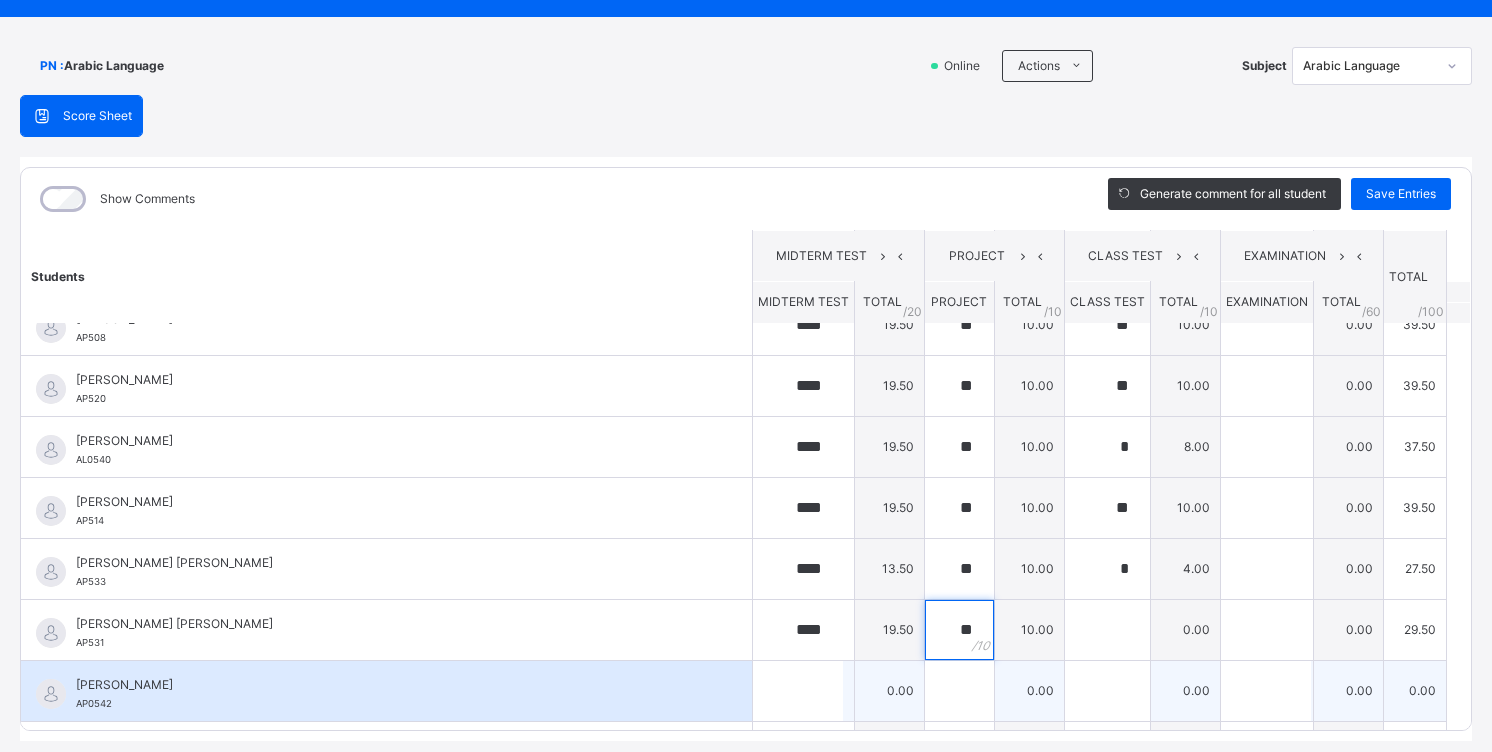 type on "**" 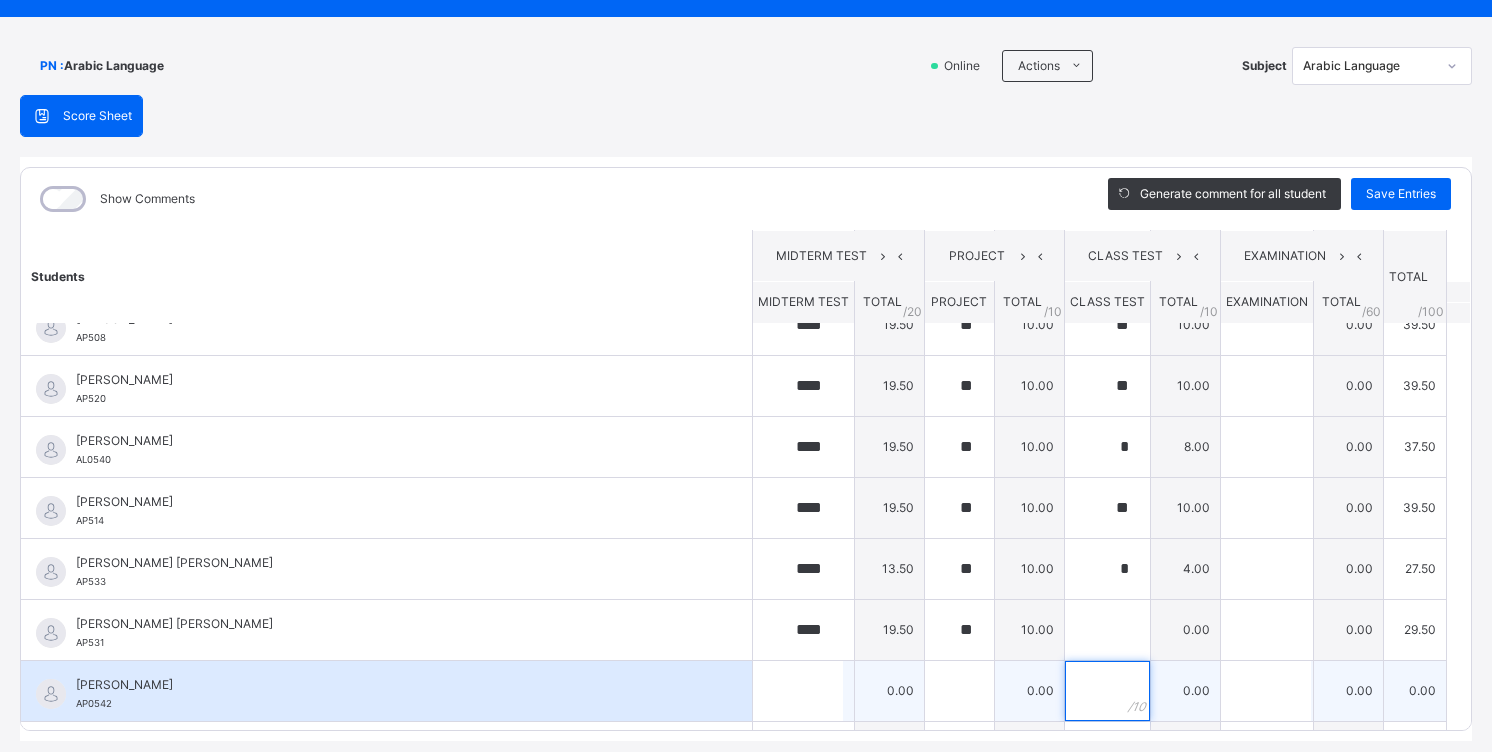 click at bounding box center [1107, 691] 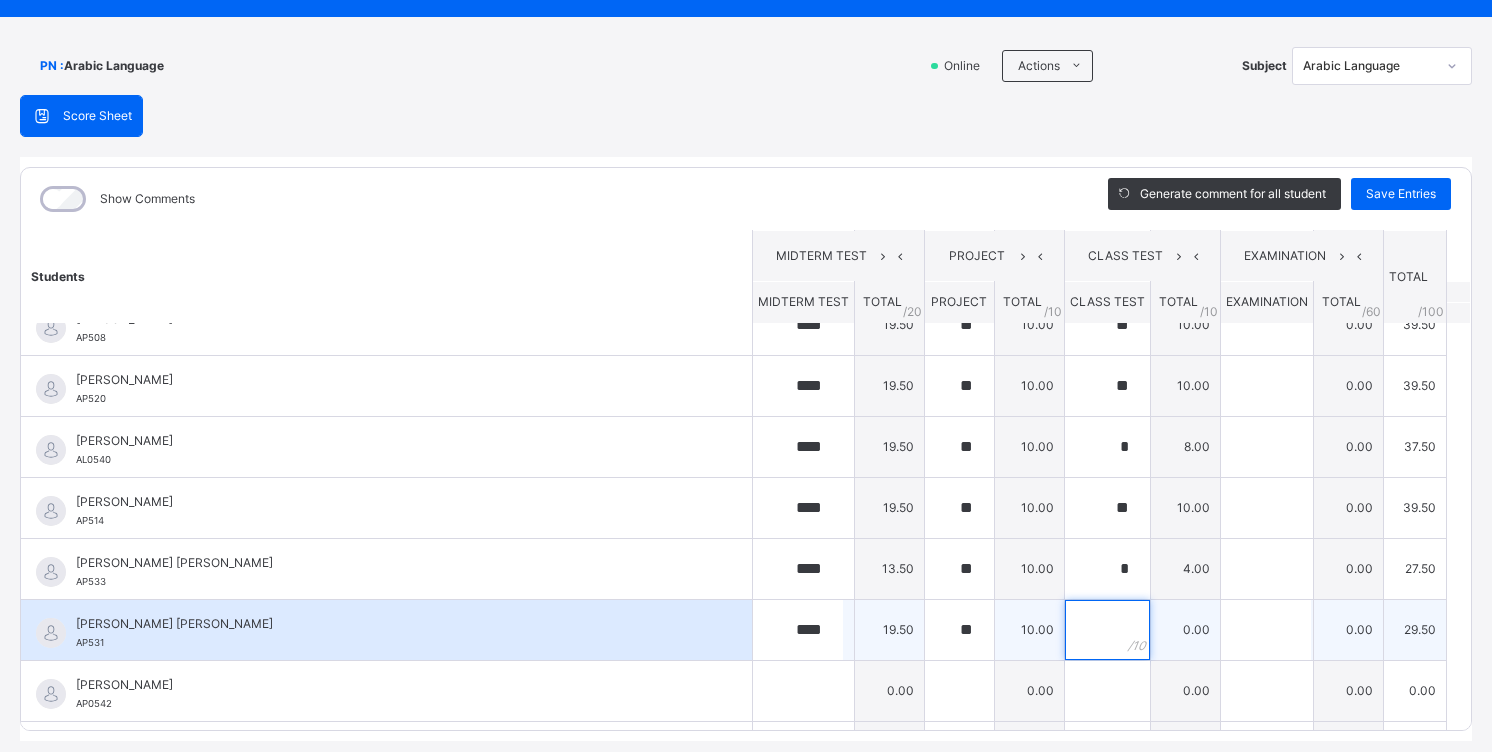 click at bounding box center (1107, 630) 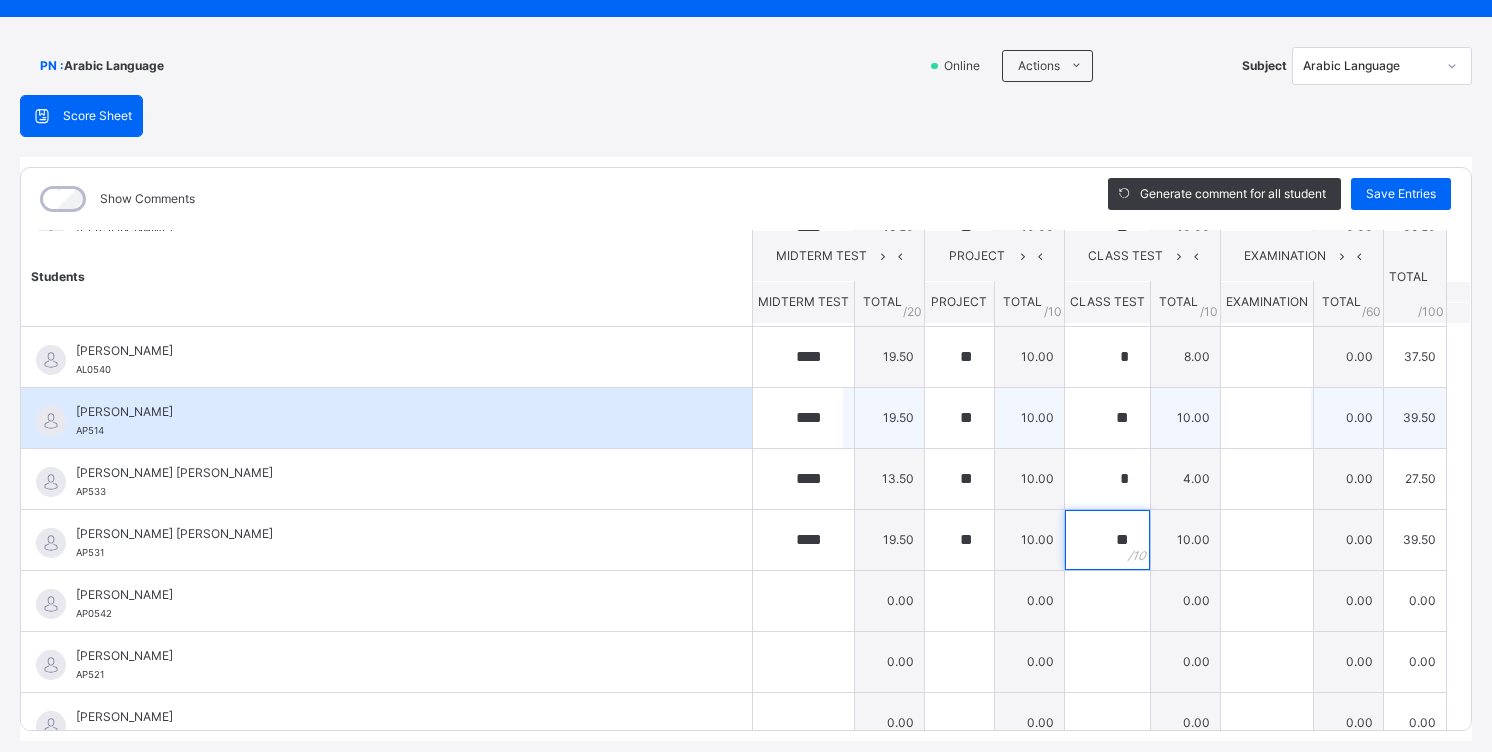 scroll, scrollTop: 800, scrollLeft: 0, axis: vertical 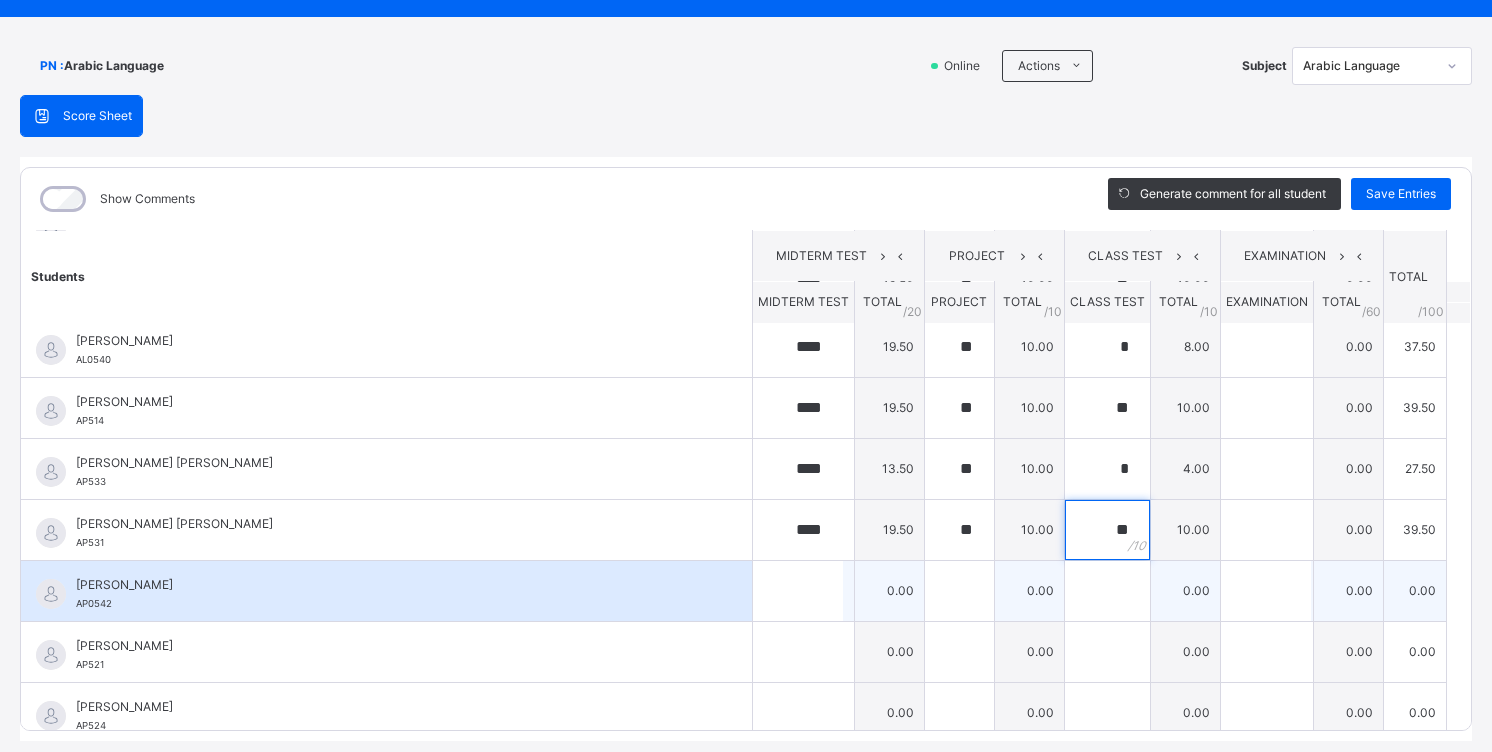type on "**" 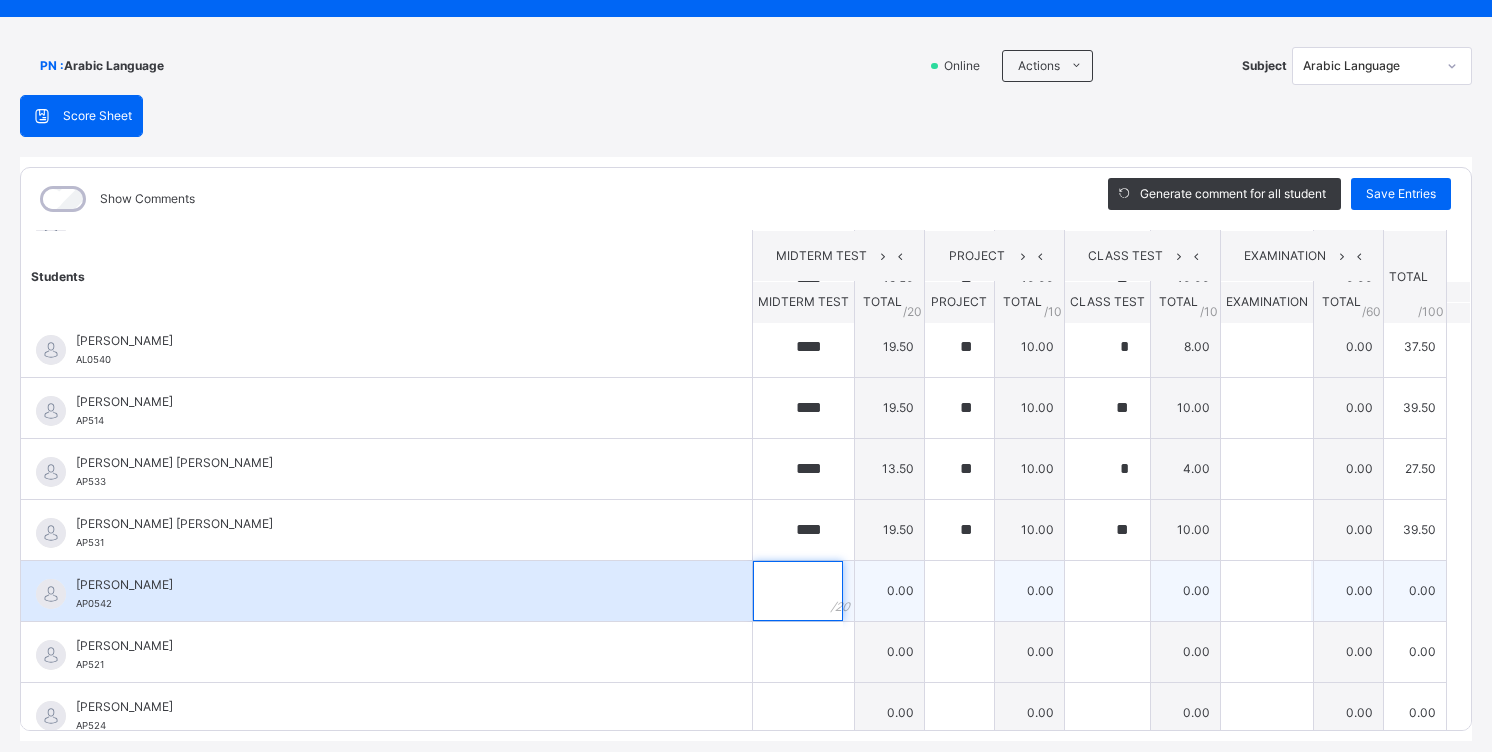 click at bounding box center (798, 591) 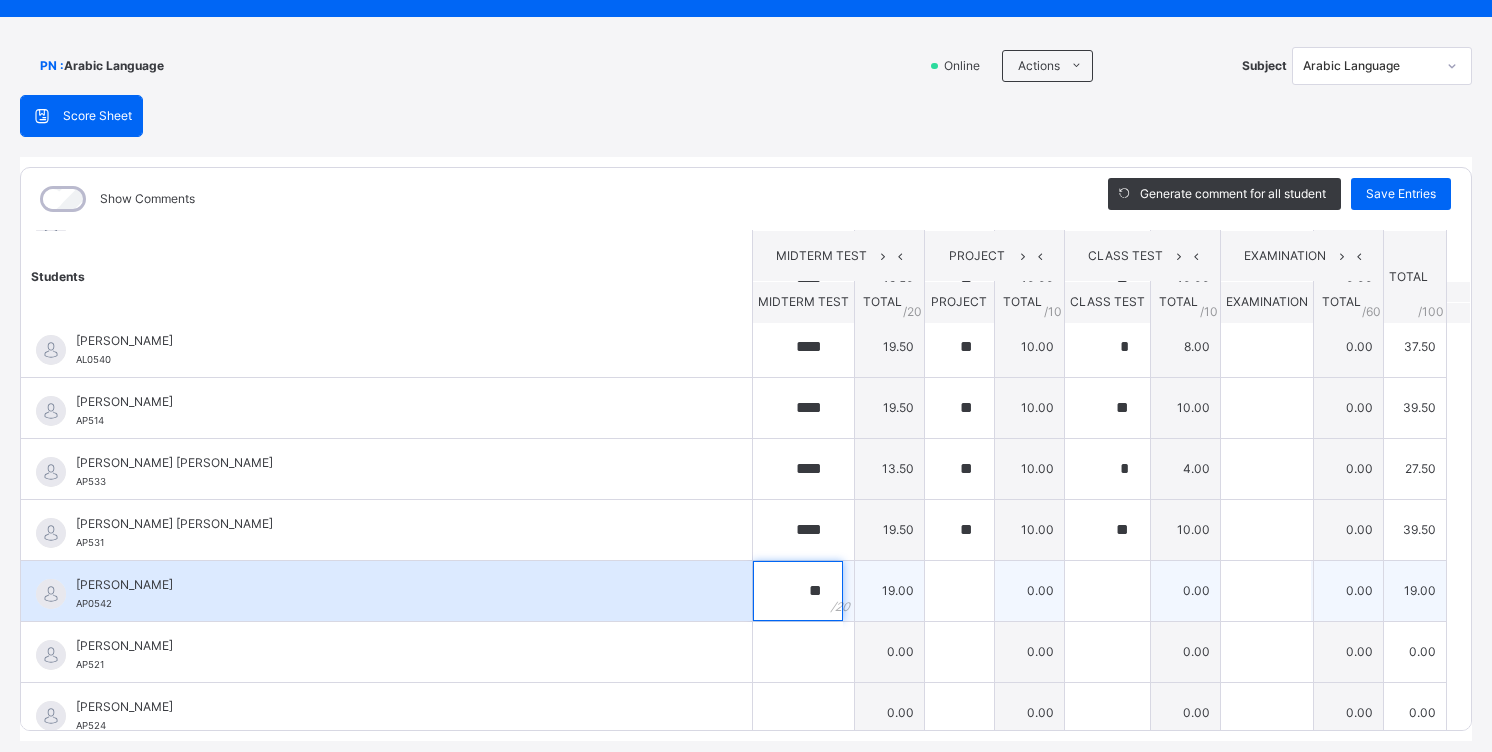 type on "**" 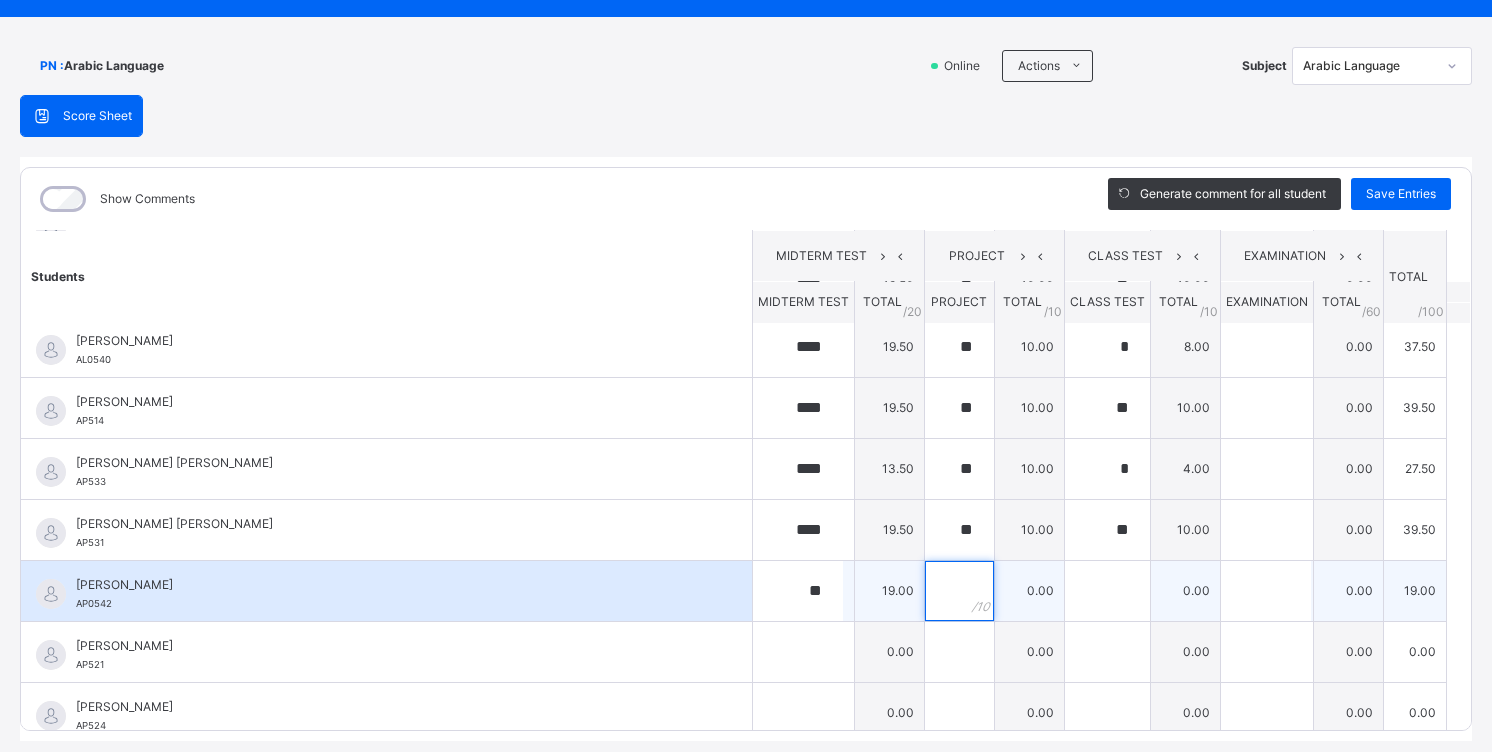 click at bounding box center [959, 591] 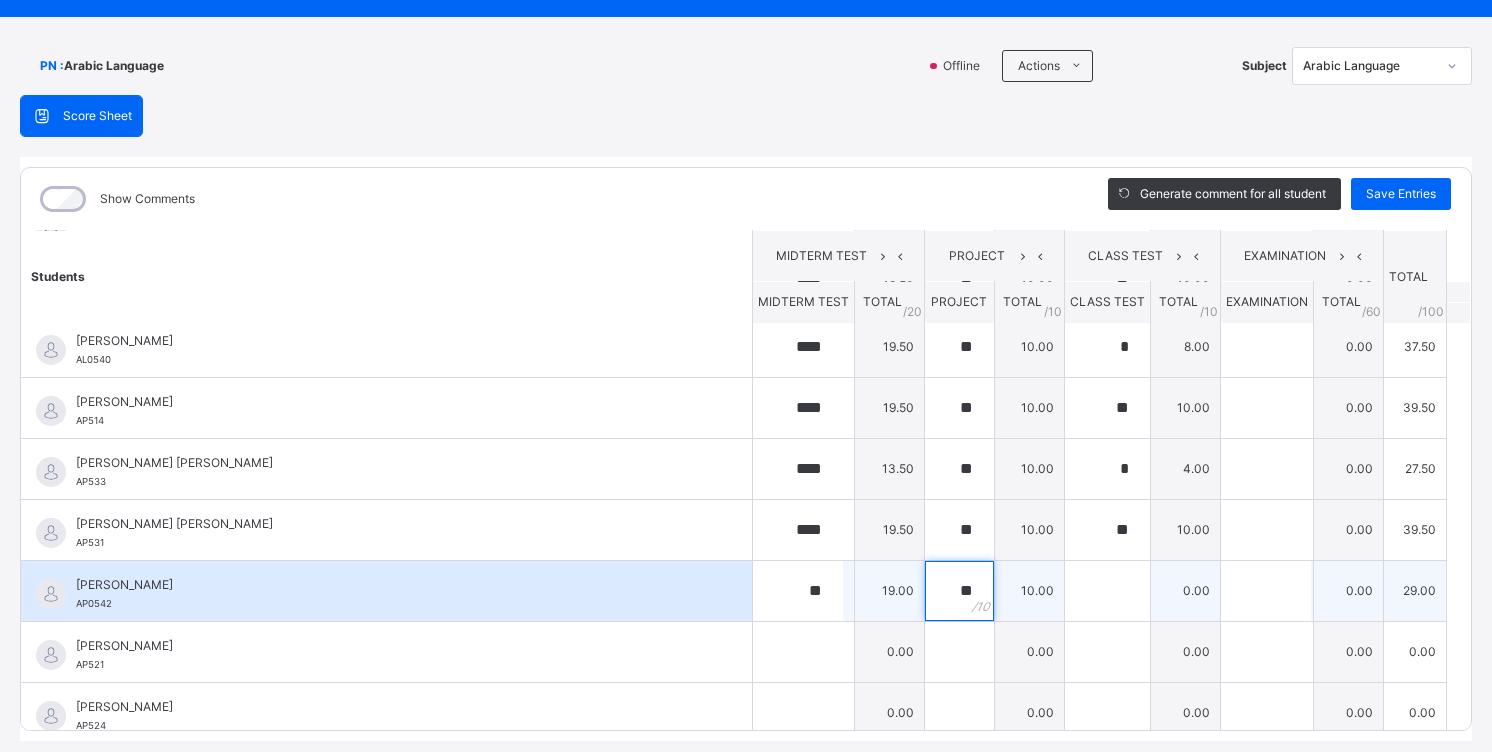 type on "**" 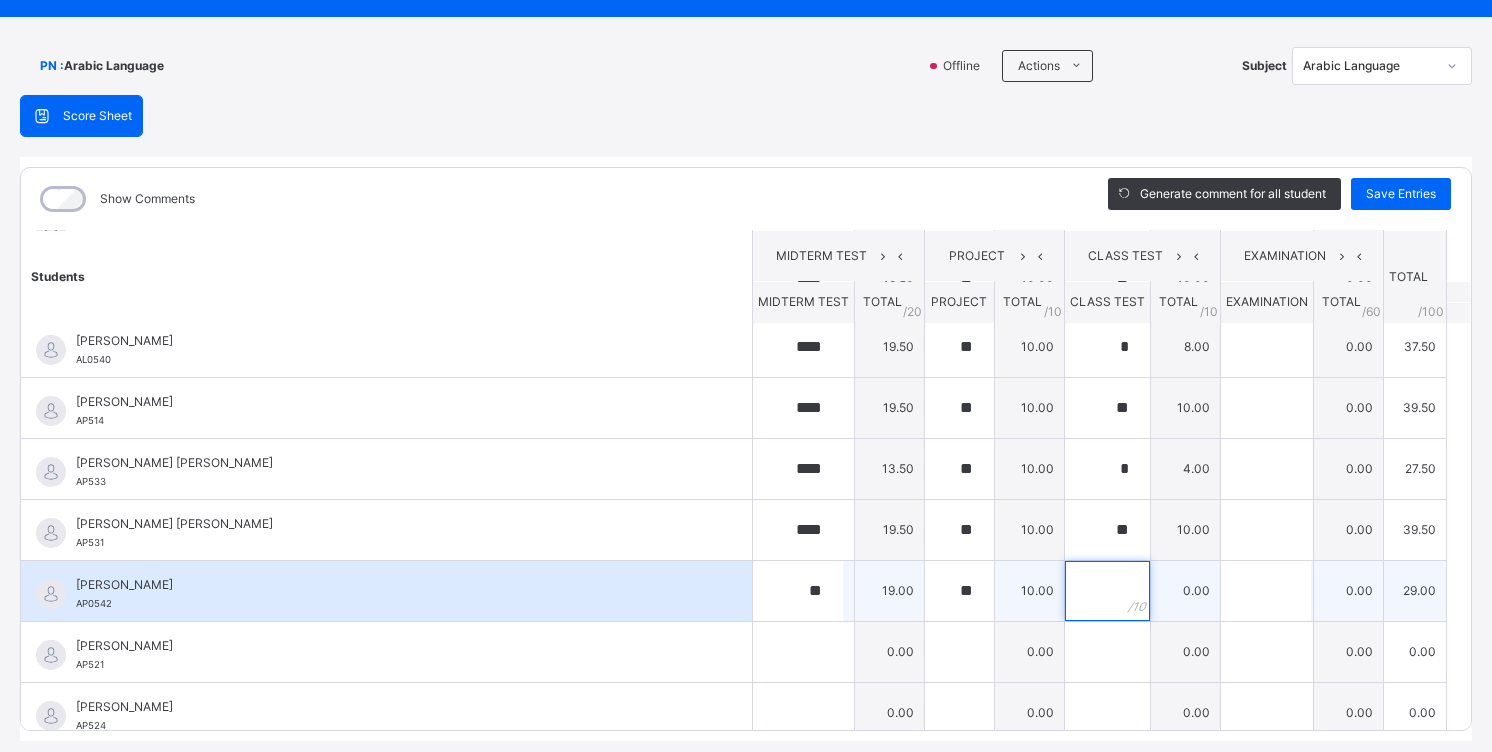 click at bounding box center (1107, 591) 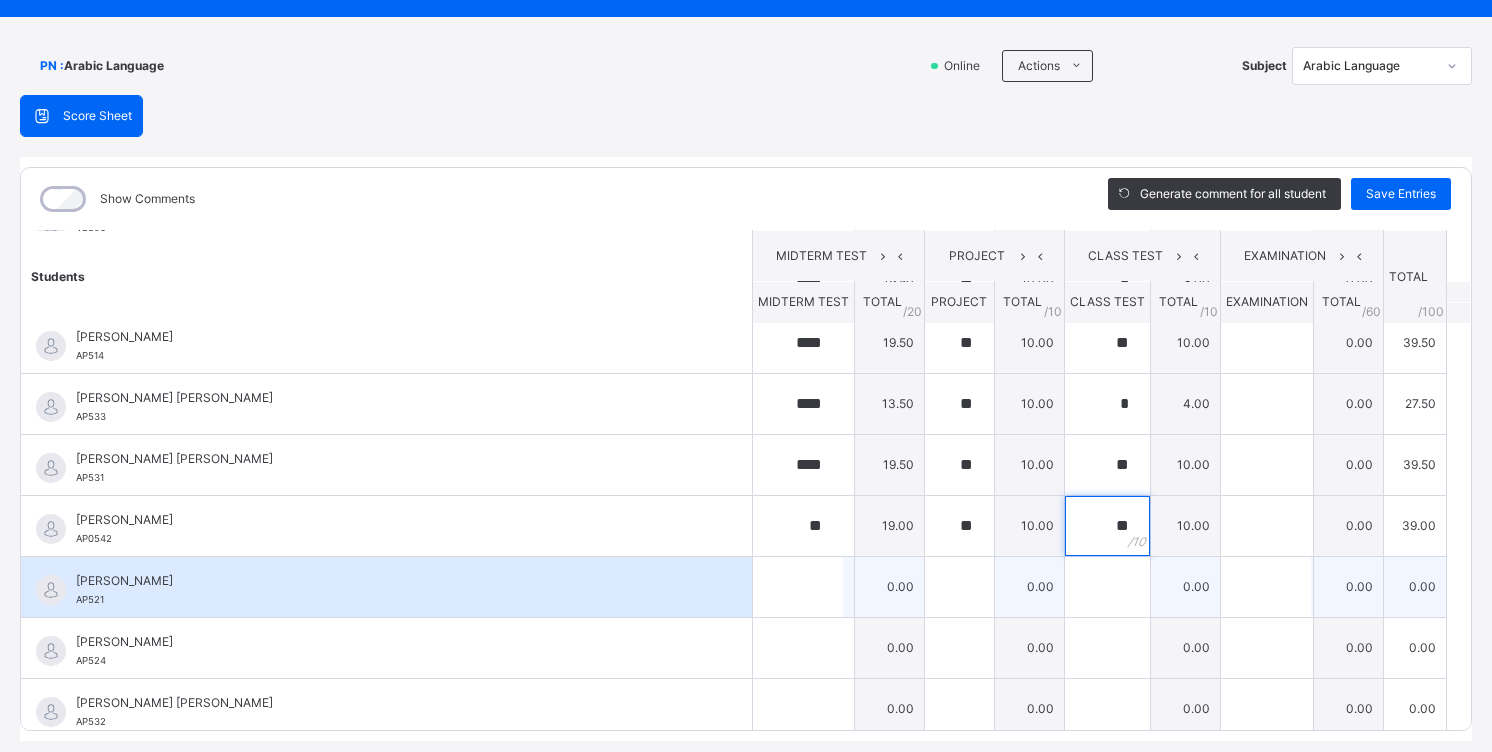 scroll, scrollTop: 900, scrollLeft: 0, axis: vertical 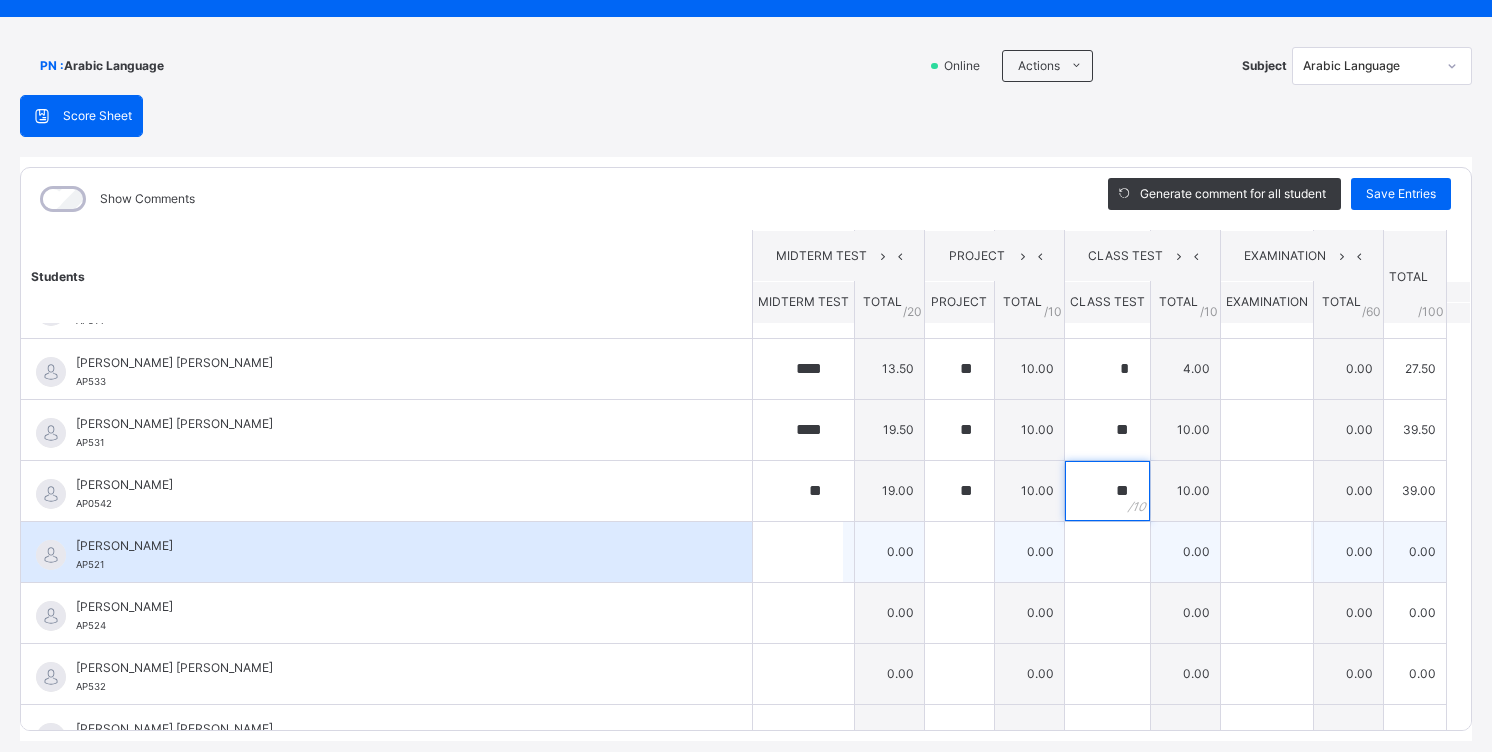 type on "**" 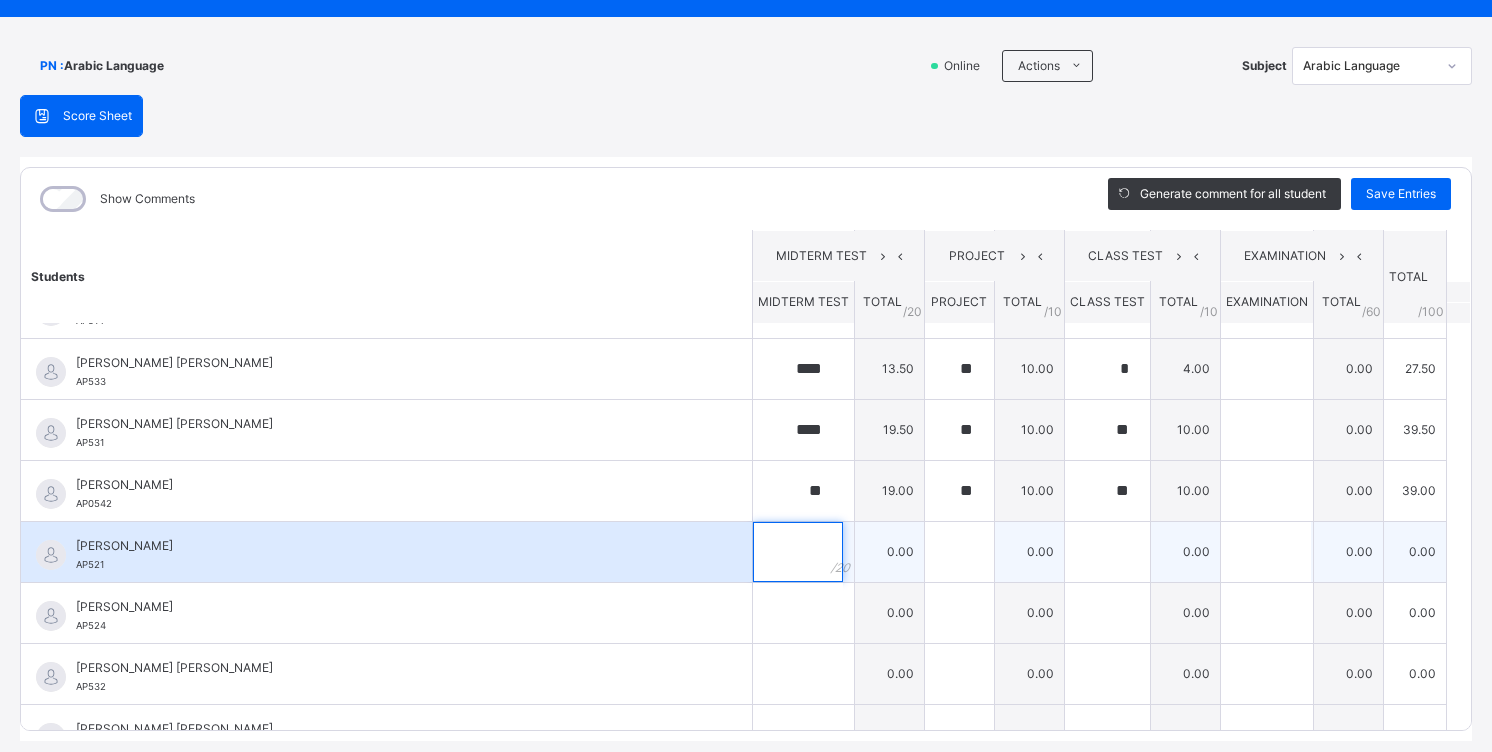 click at bounding box center [803, 552] 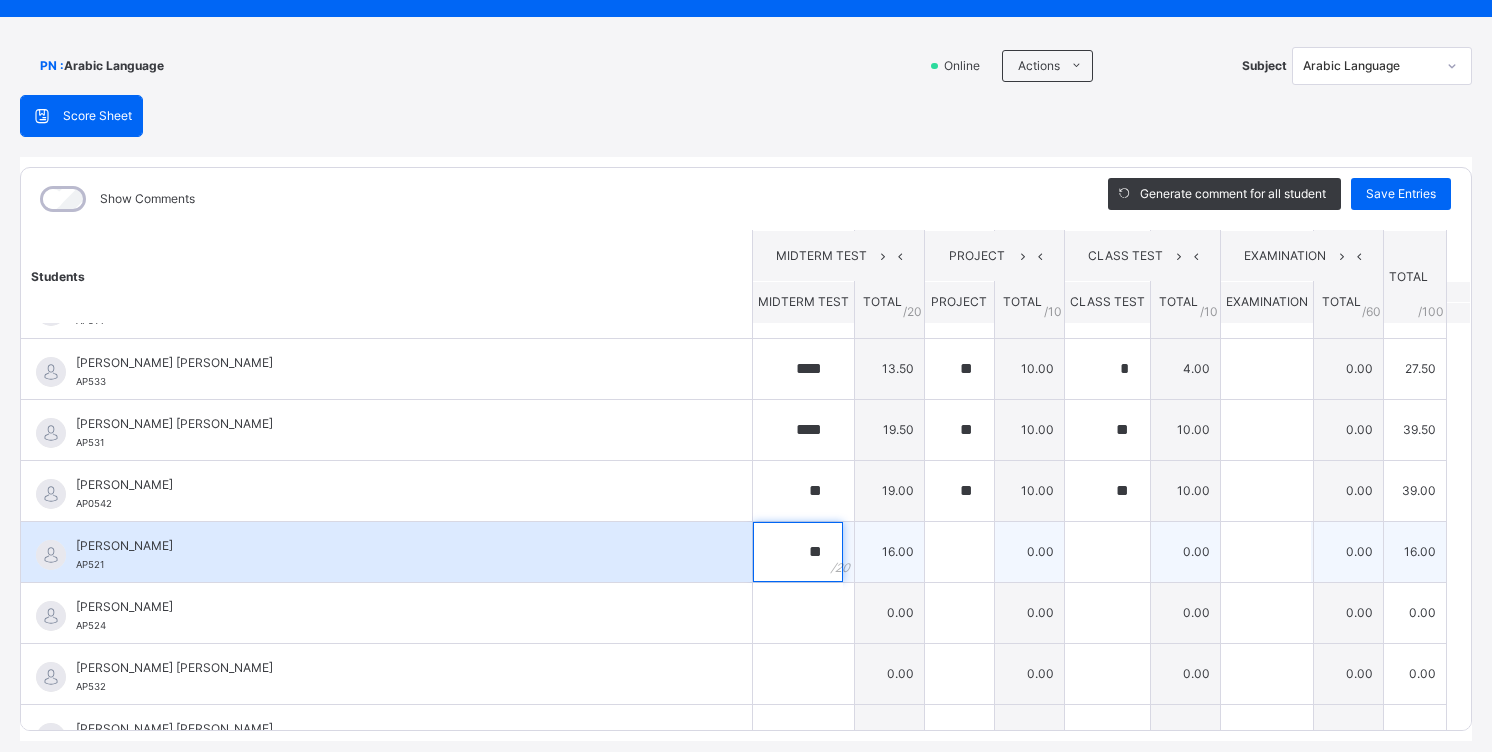 type on "**" 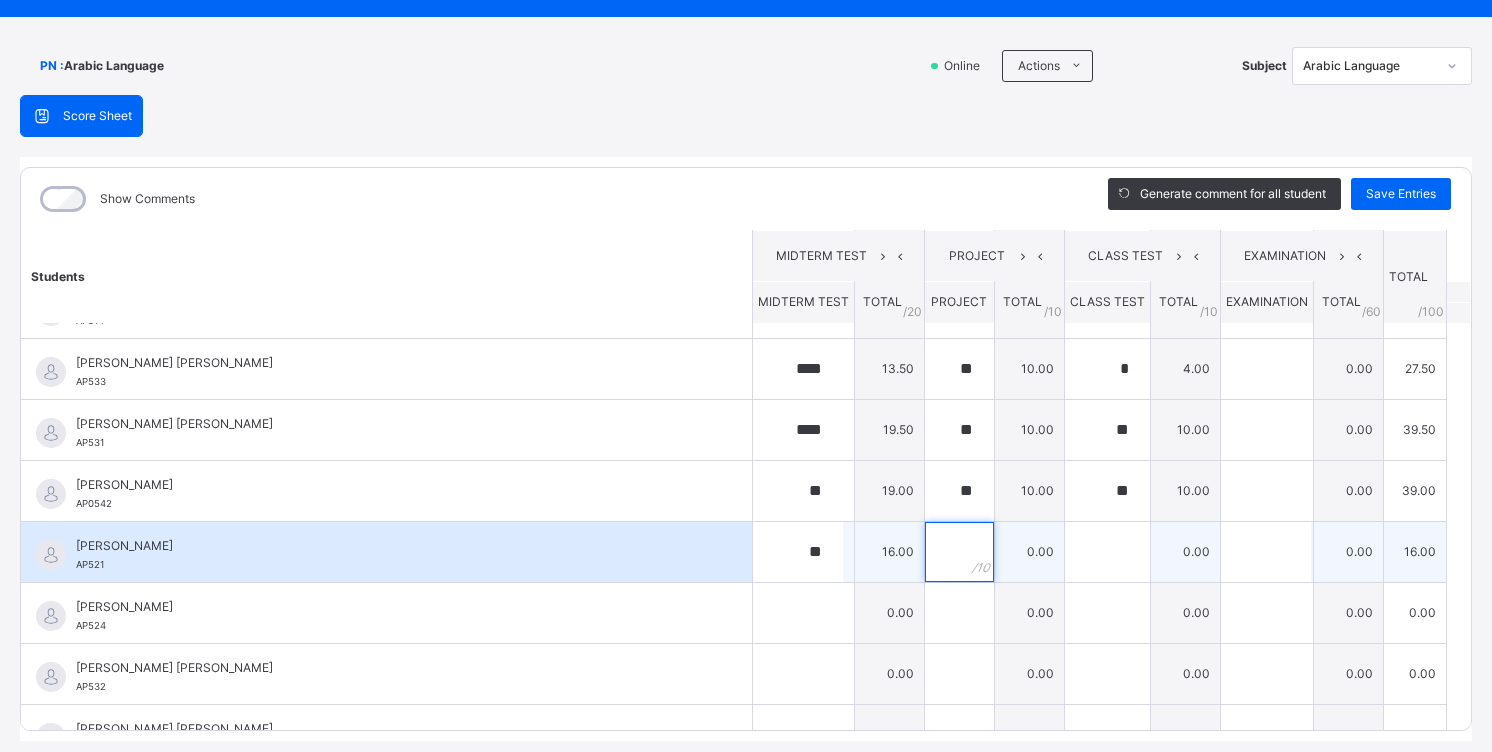 drag, startPoint x: 955, startPoint y: 560, endPoint x: 938, endPoint y: 568, distance: 18.788294 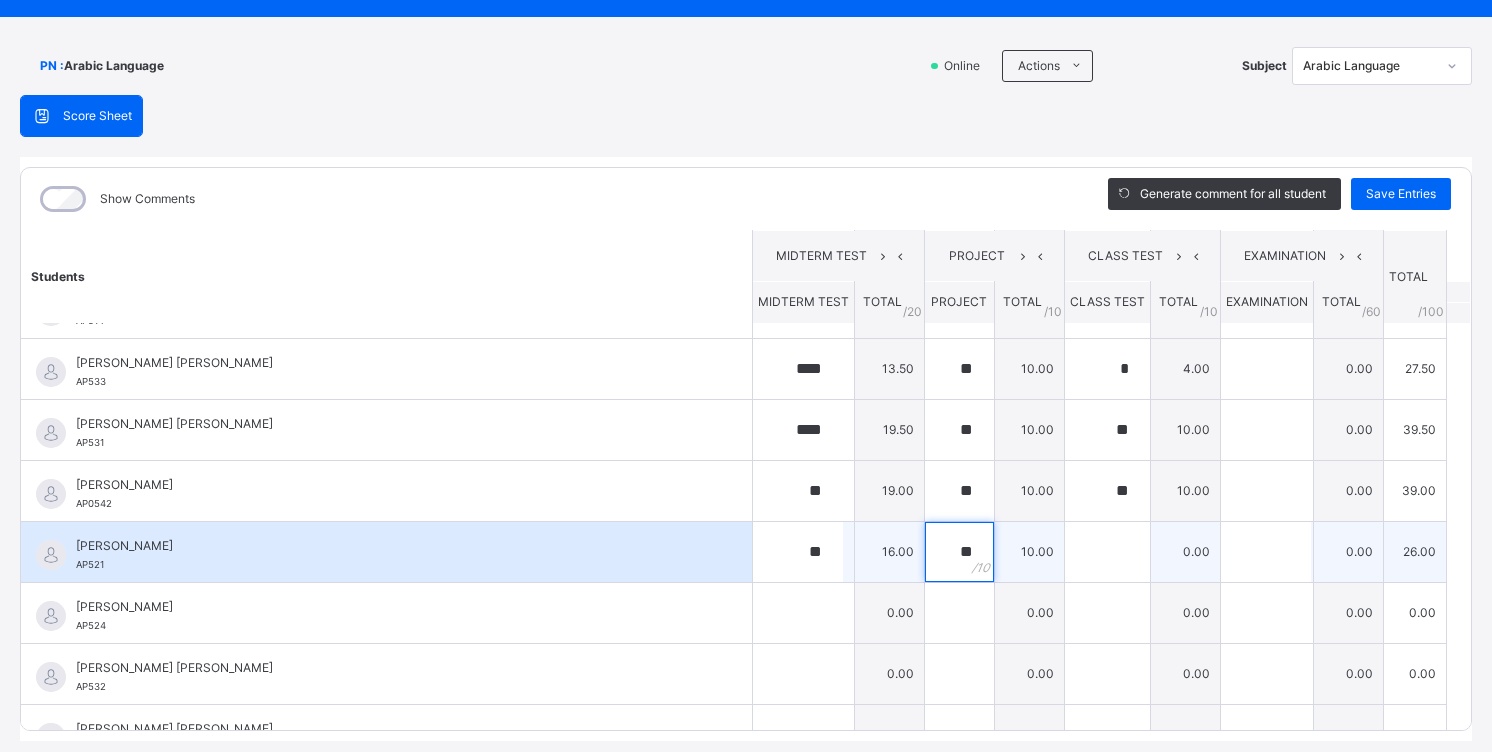 type on "**" 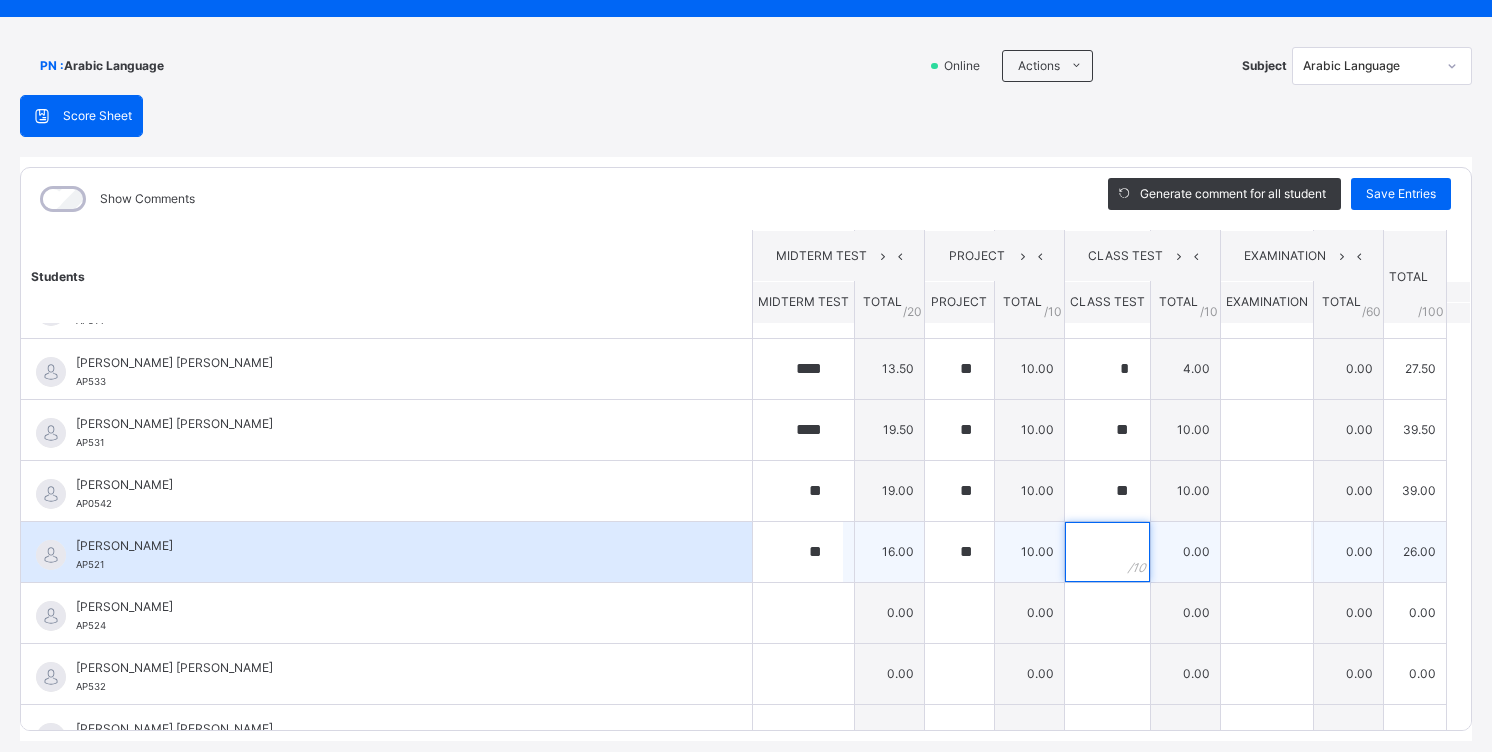 click at bounding box center [1107, 552] 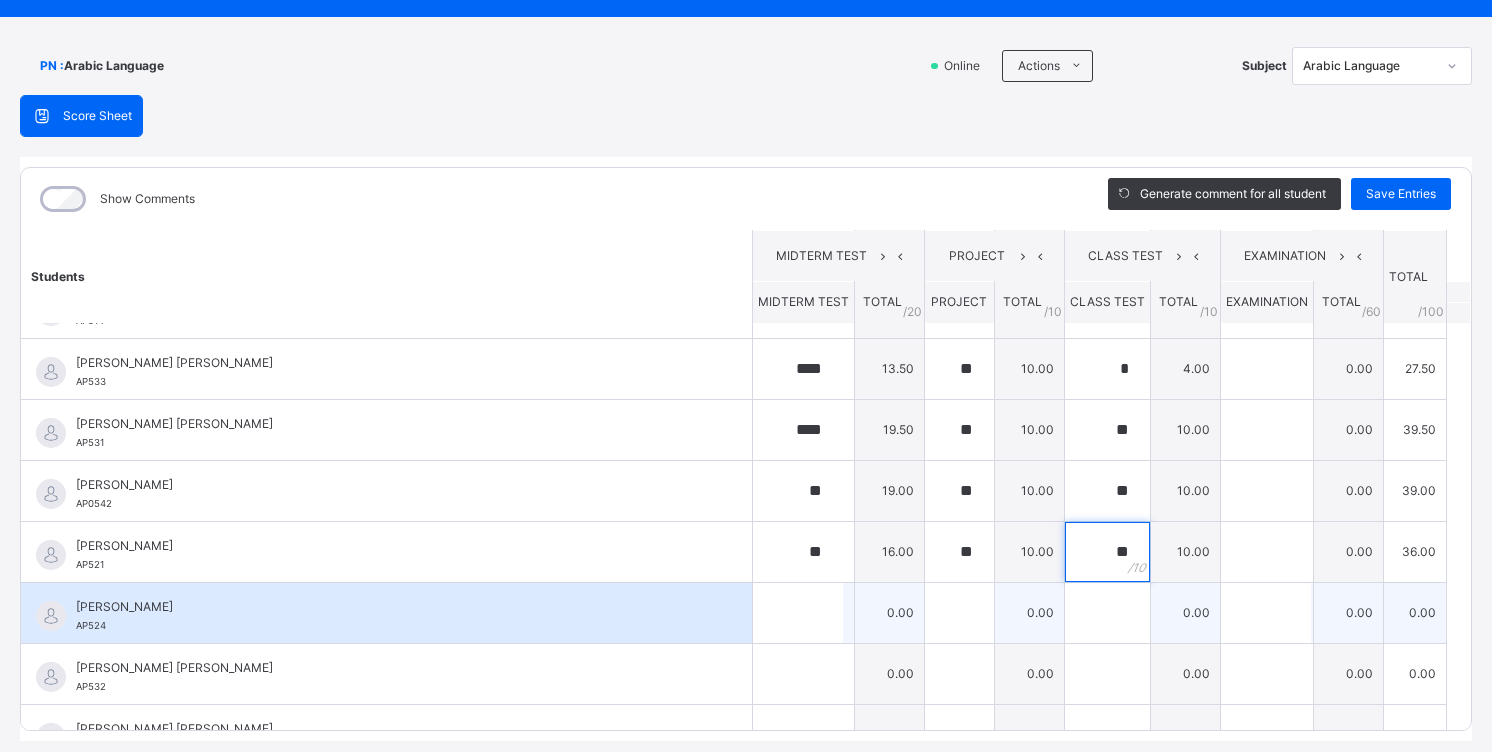 type on "**" 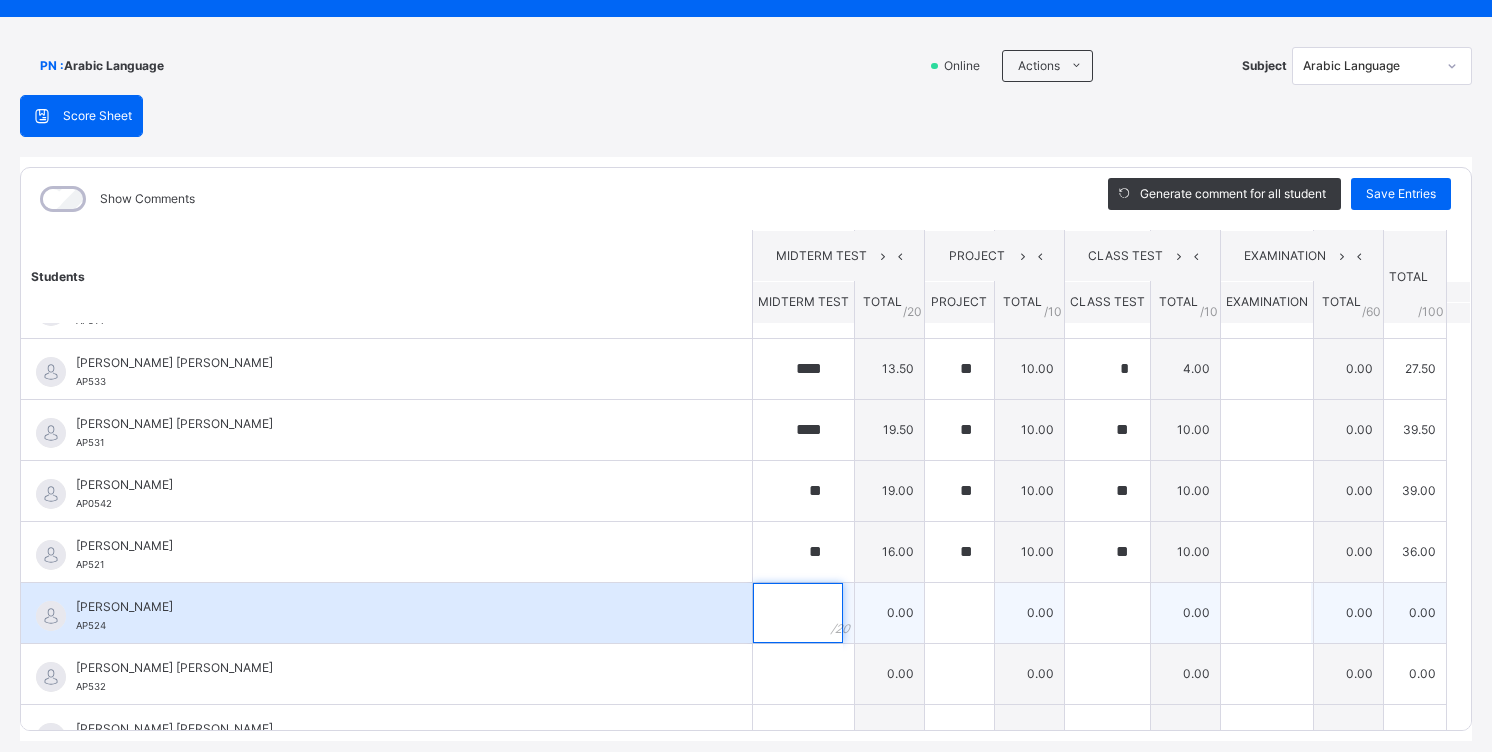 click at bounding box center [803, 613] 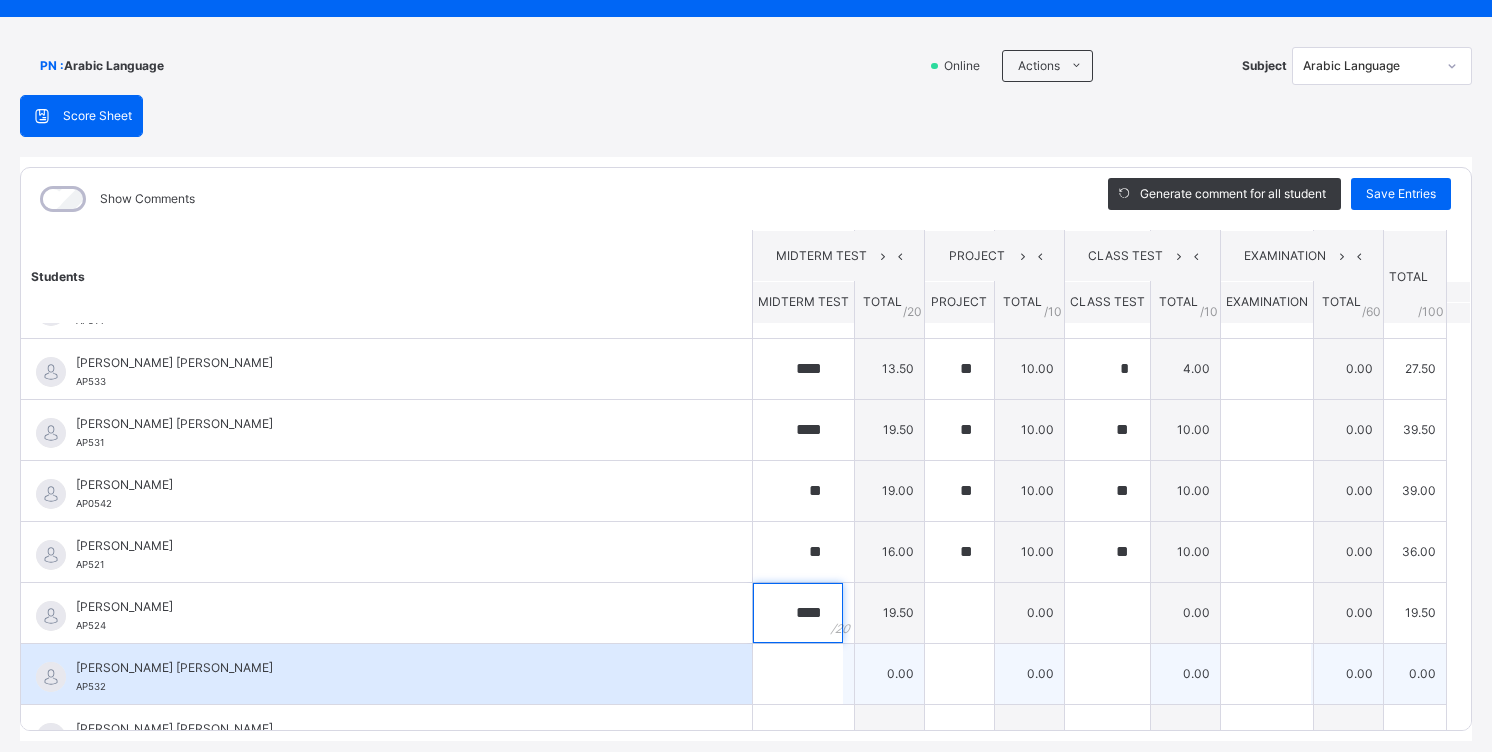 type on "****" 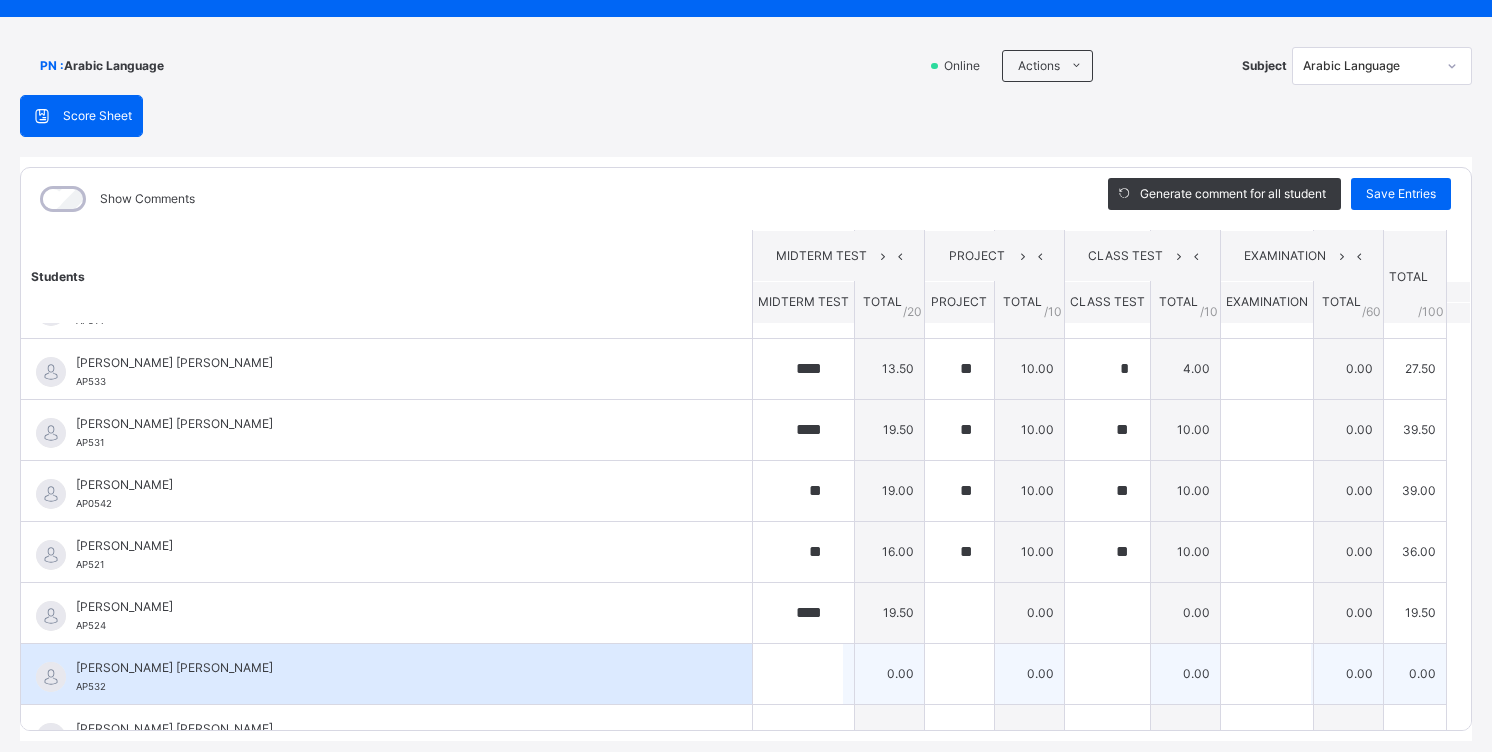 click on "0.00" at bounding box center [1029, 673] 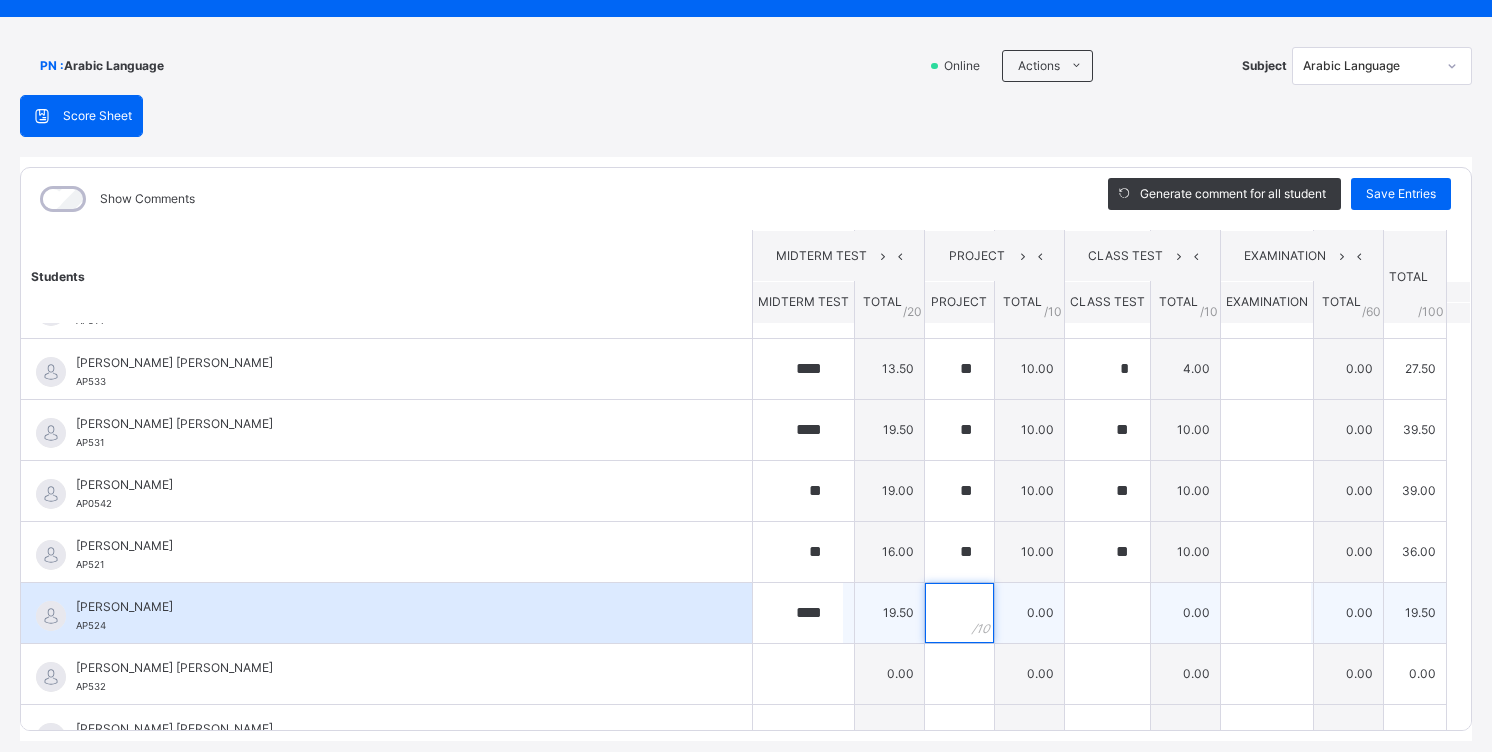 click at bounding box center [959, 613] 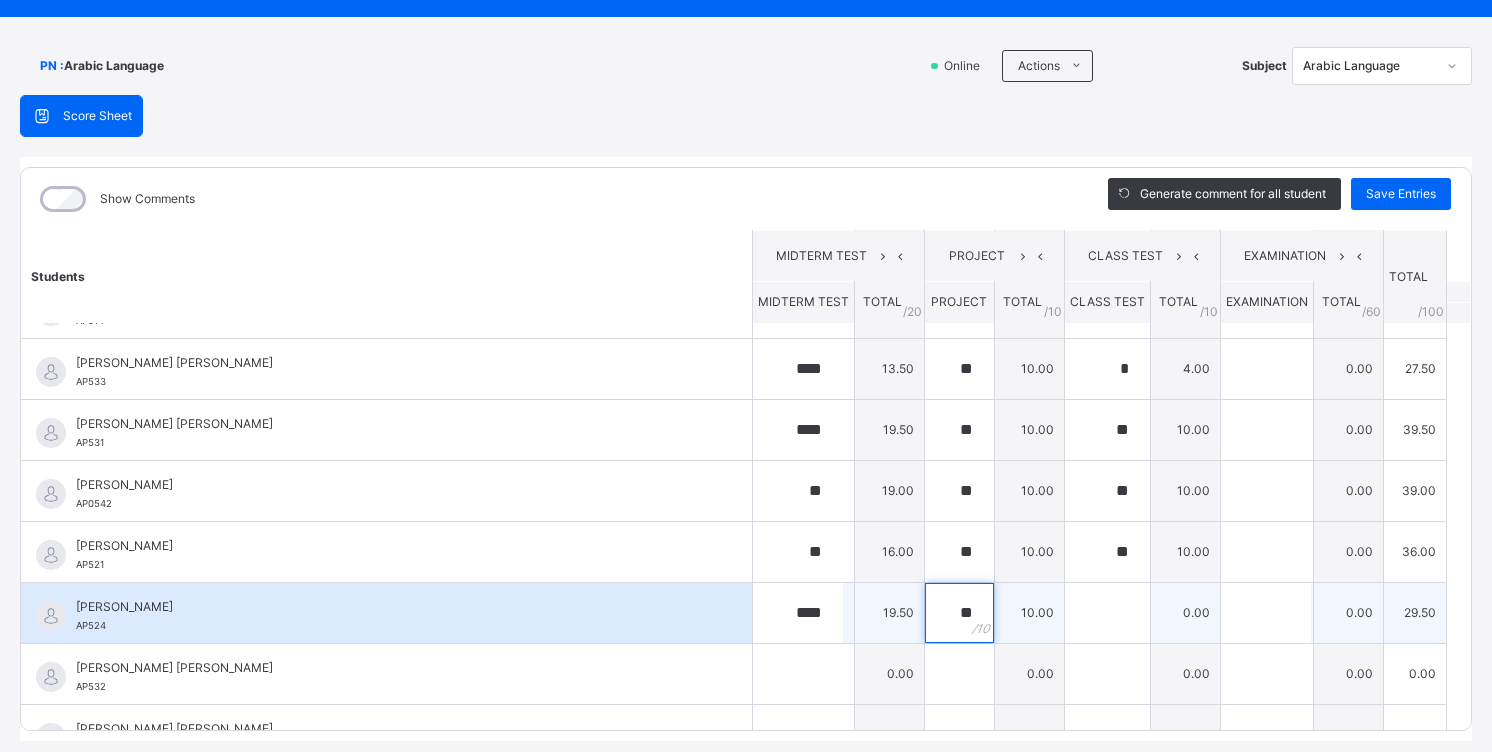type on "**" 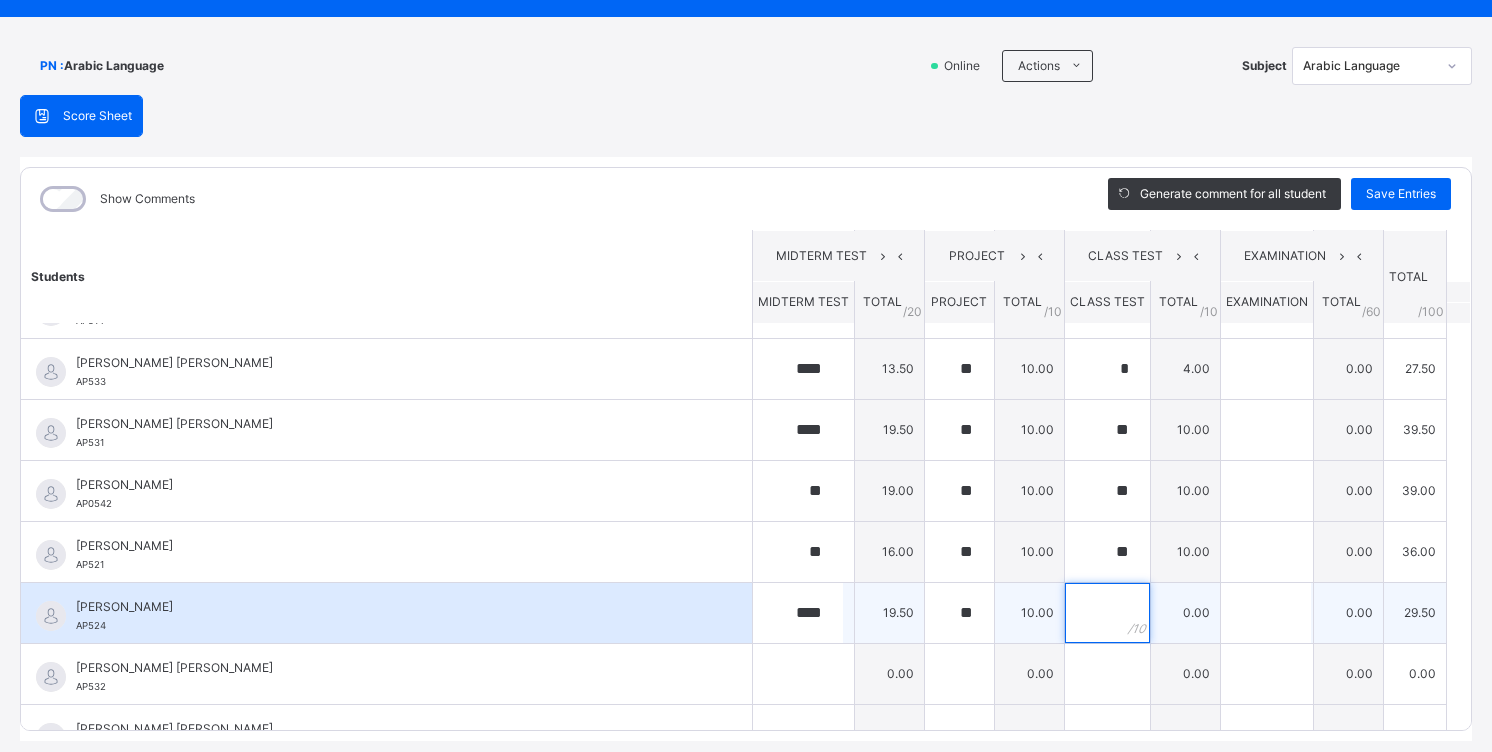 click at bounding box center (1107, 613) 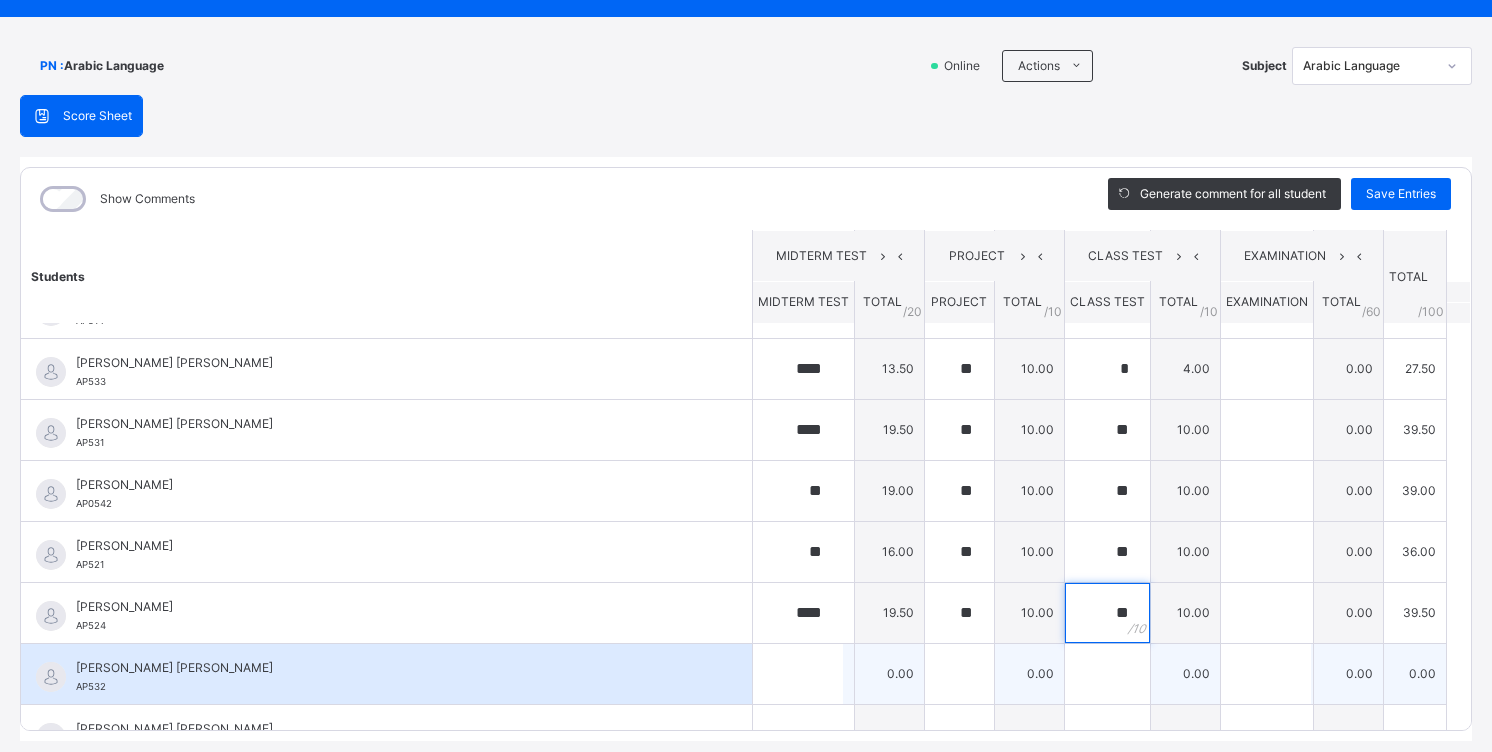 type on "**" 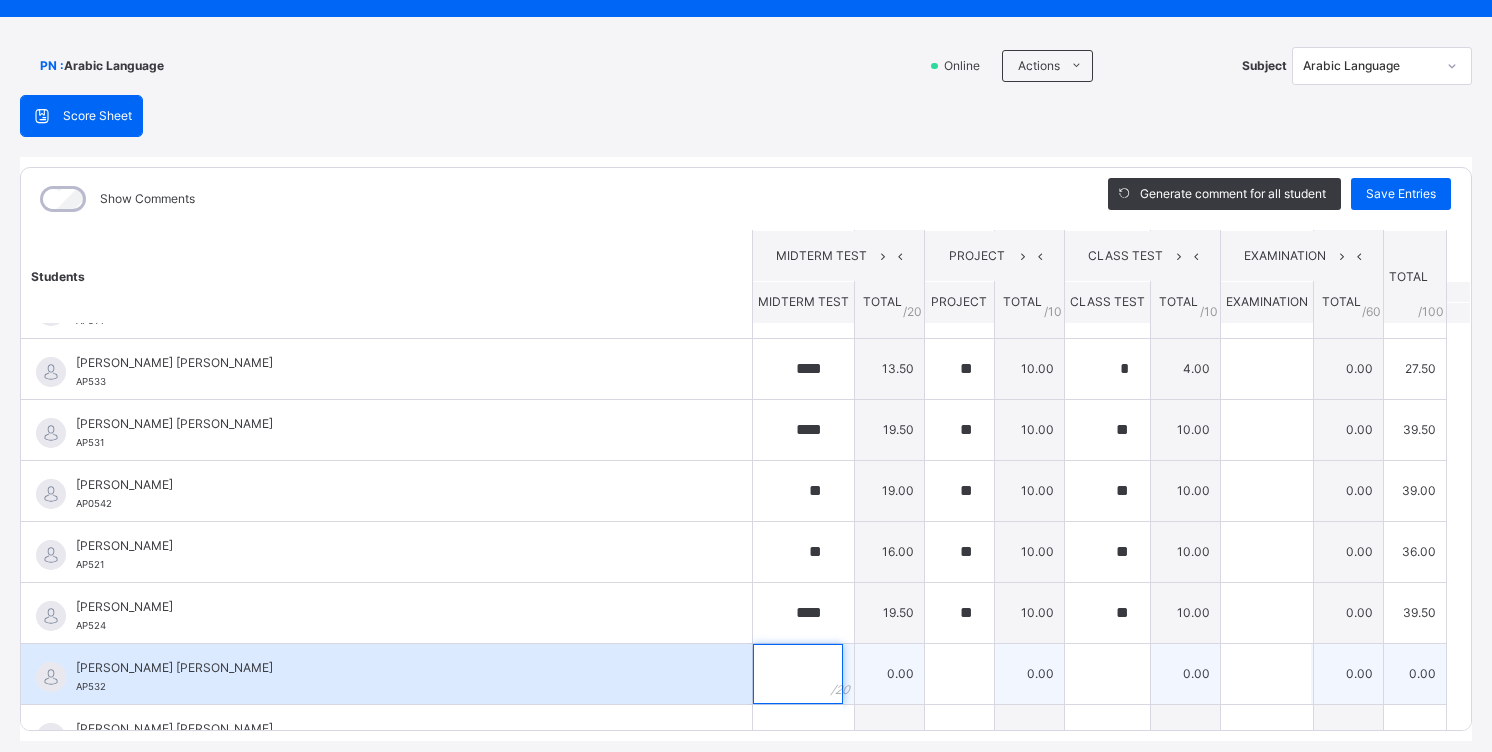 drag, startPoint x: 800, startPoint y: 668, endPoint x: 814, endPoint y: 661, distance: 15.652476 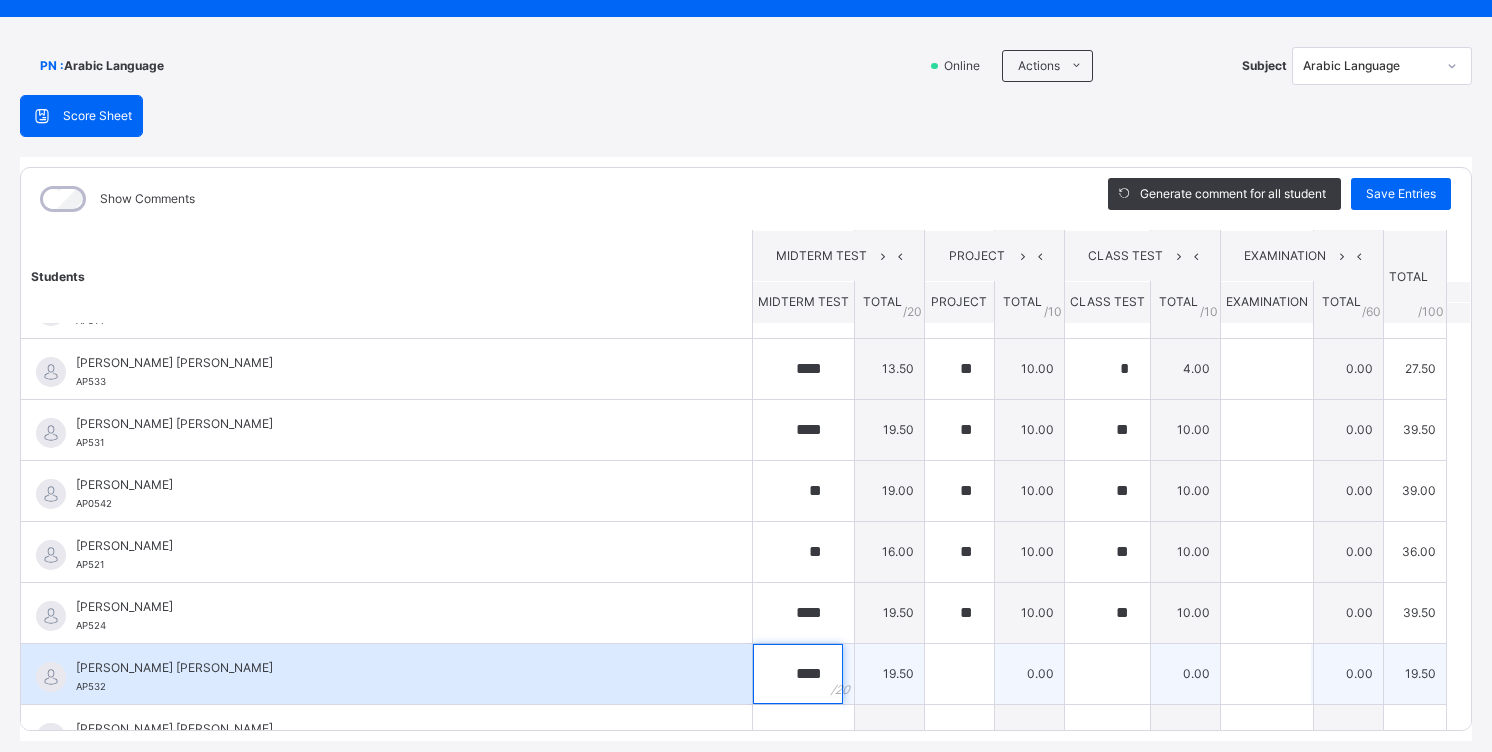 type on "****" 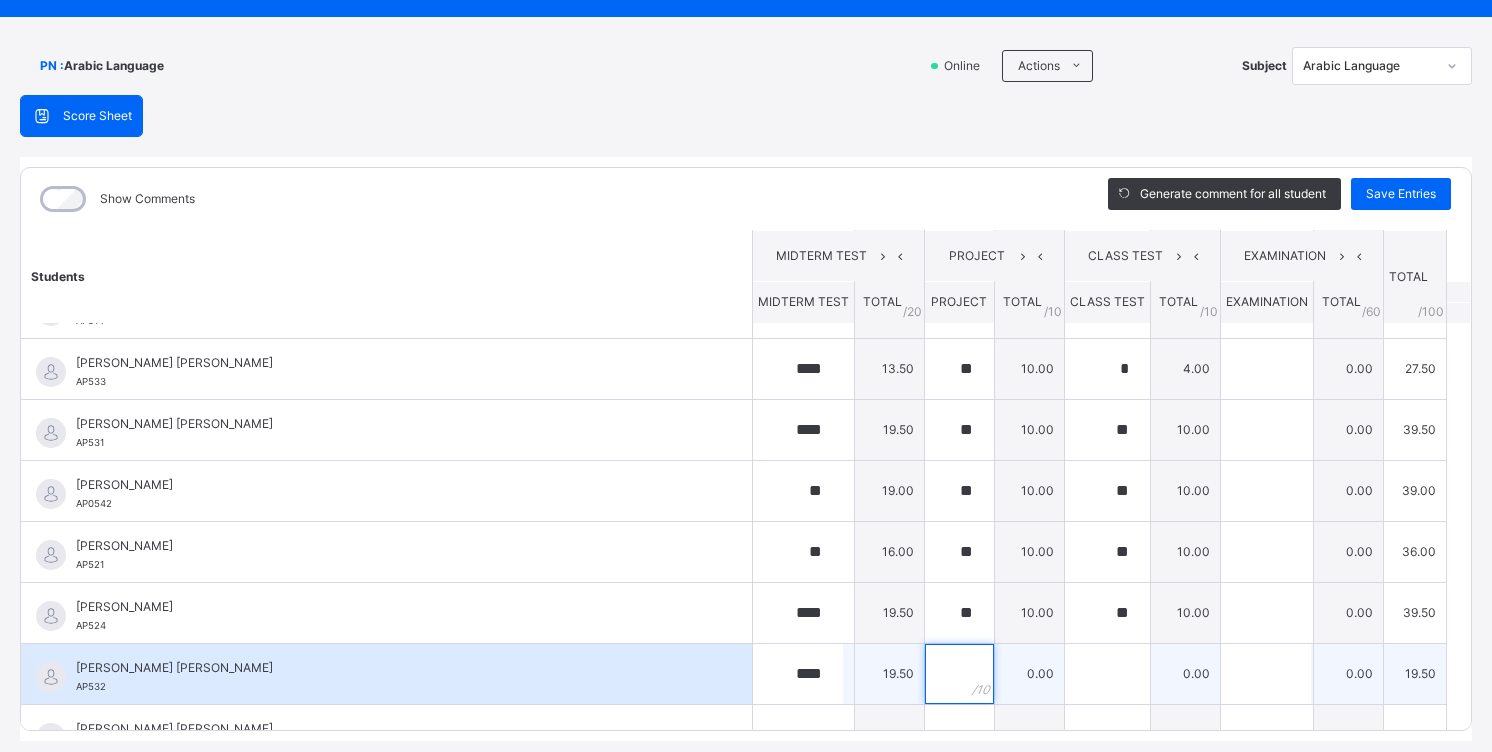 click at bounding box center (959, 674) 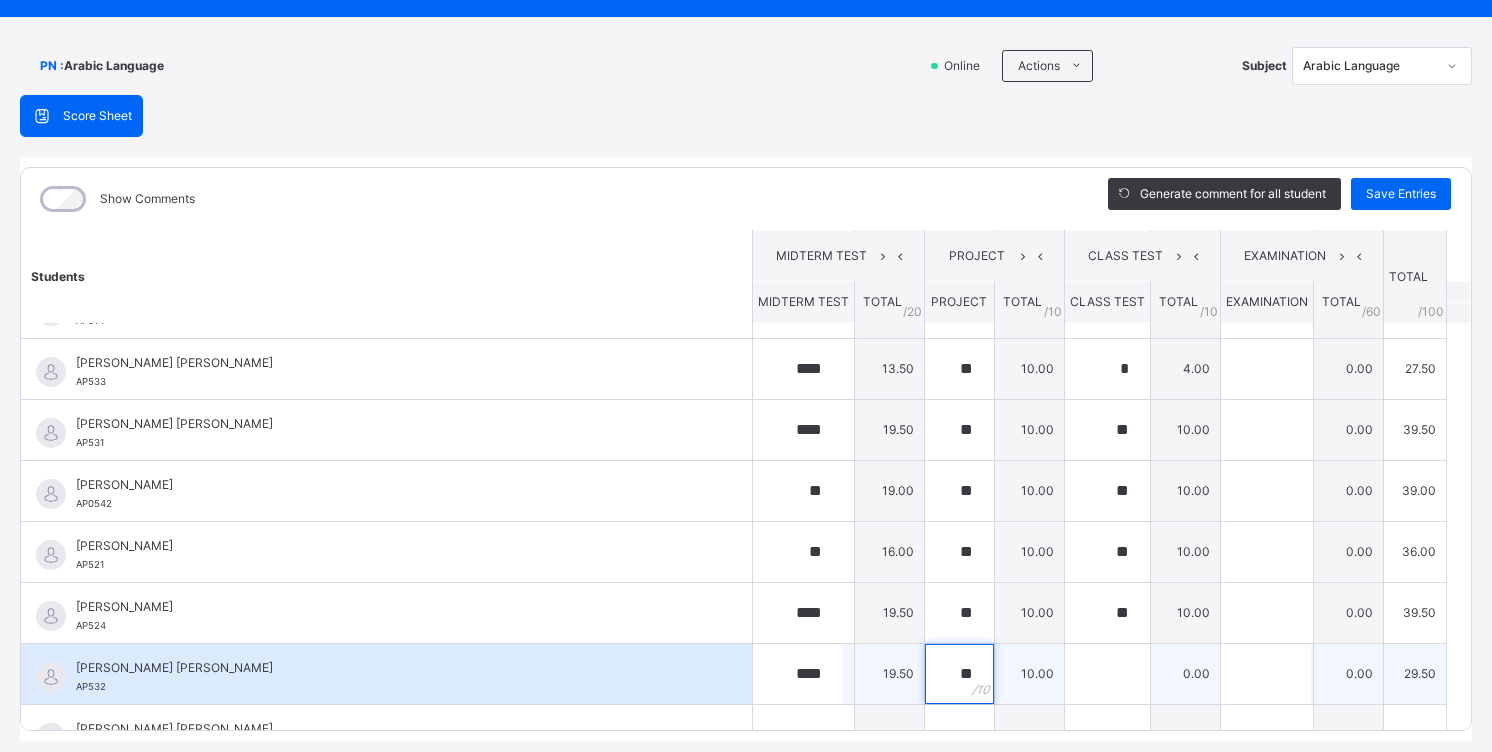 type on "**" 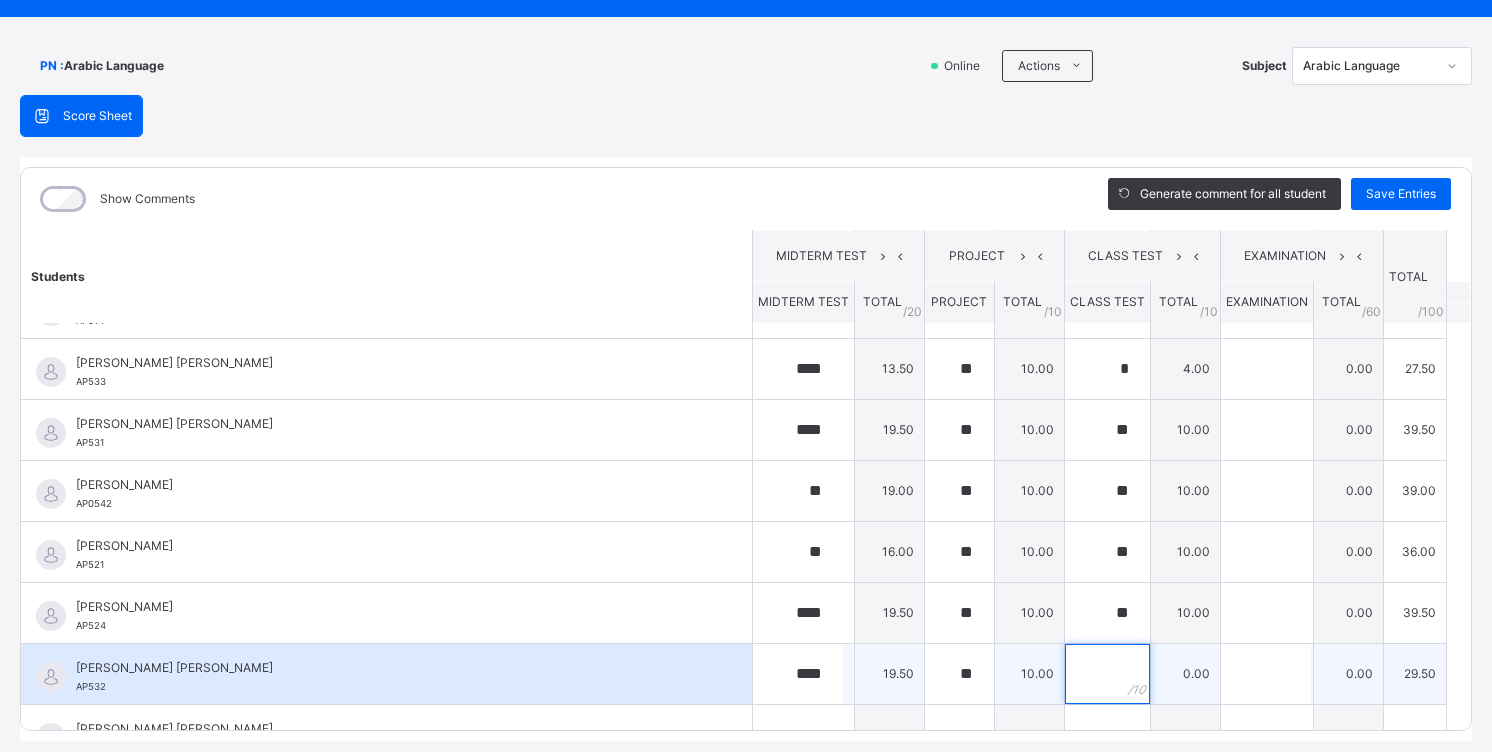 click at bounding box center (1107, 674) 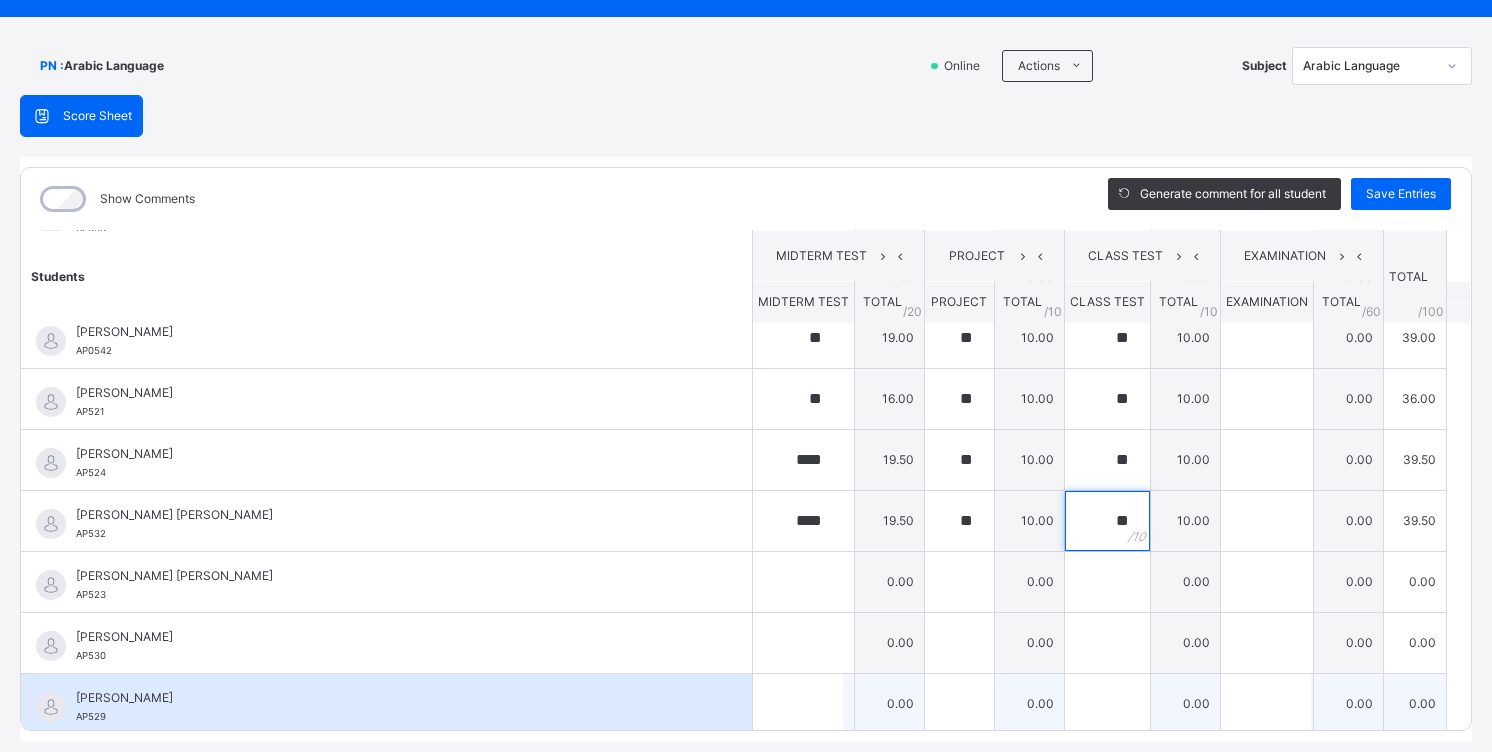 scroll, scrollTop: 1058, scrollLeft: 0, axis: vertical 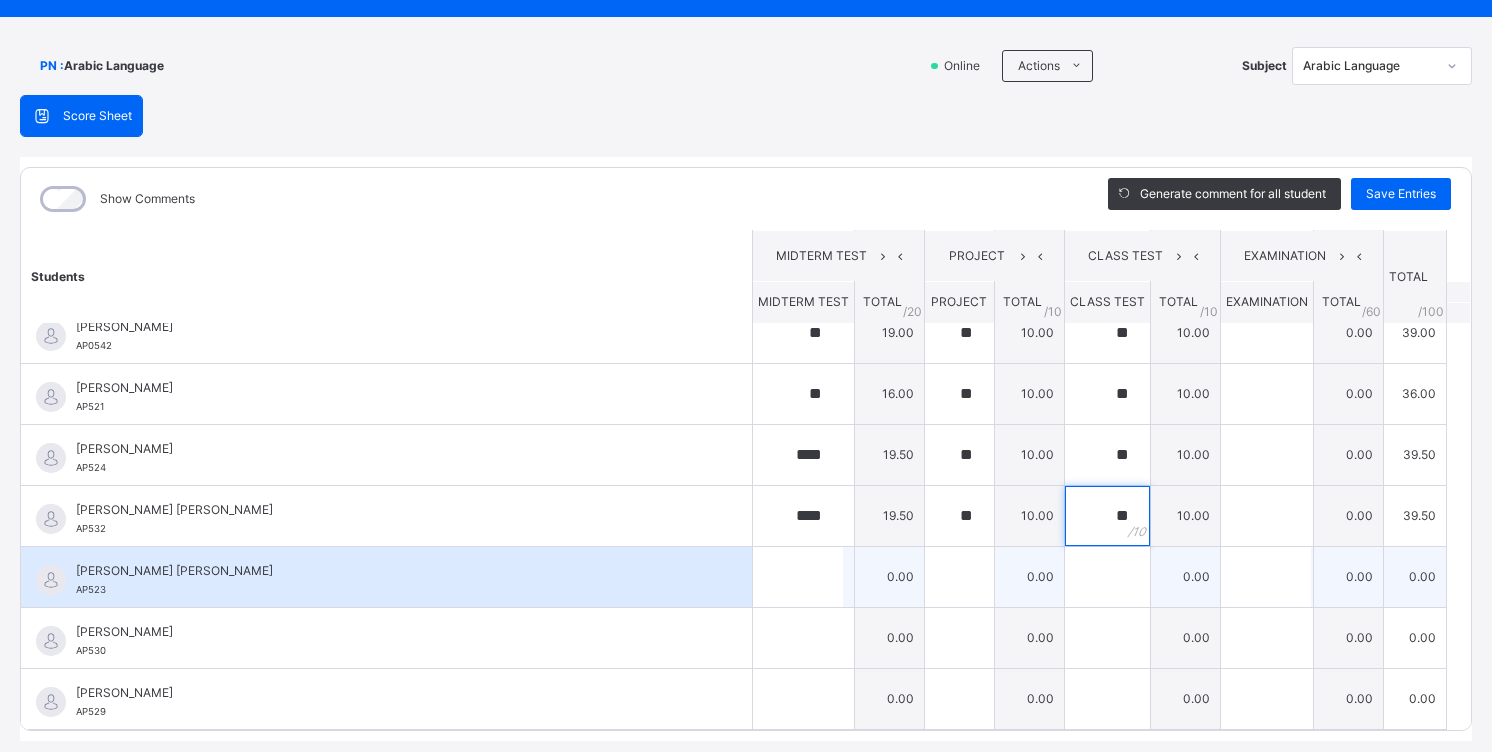 type on "**" 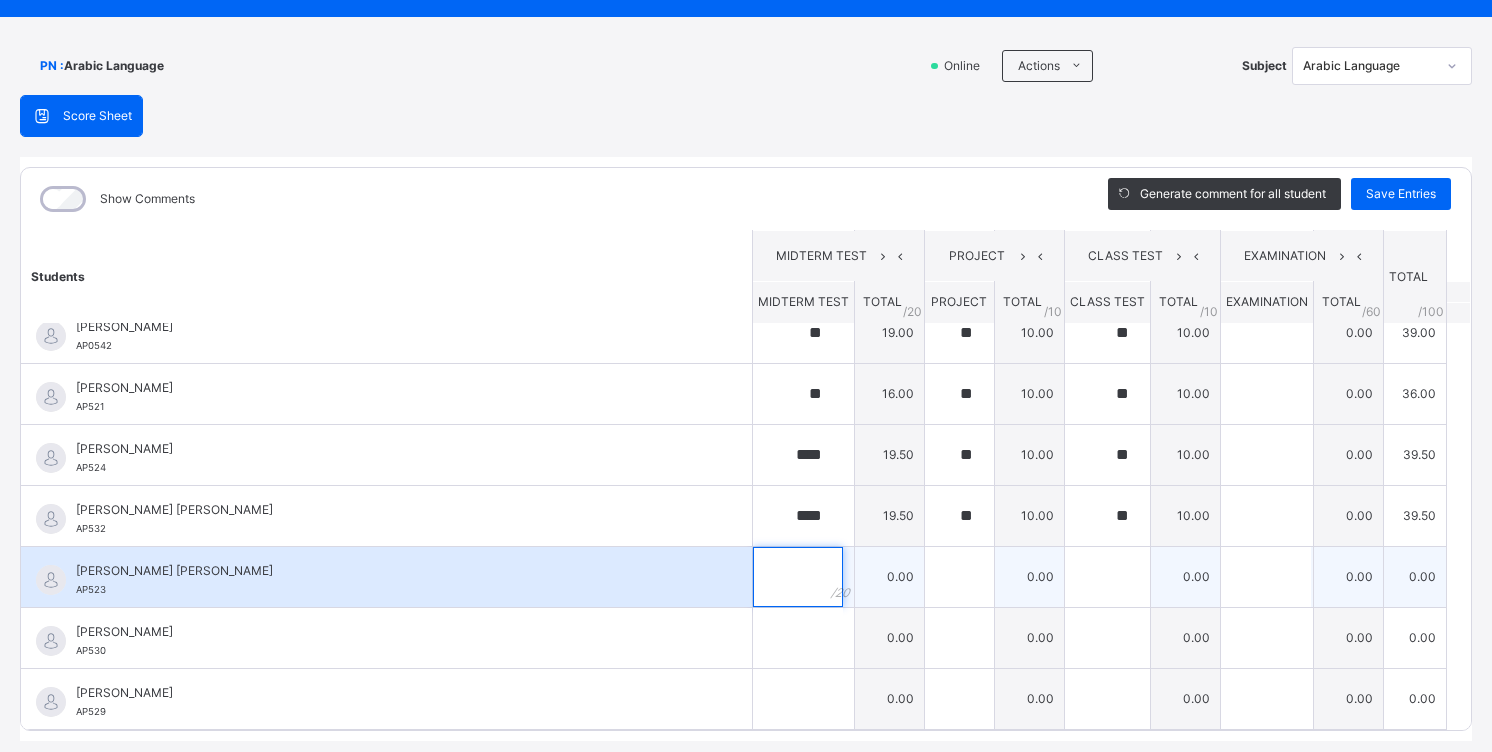 click at bounding box center [798, 577] 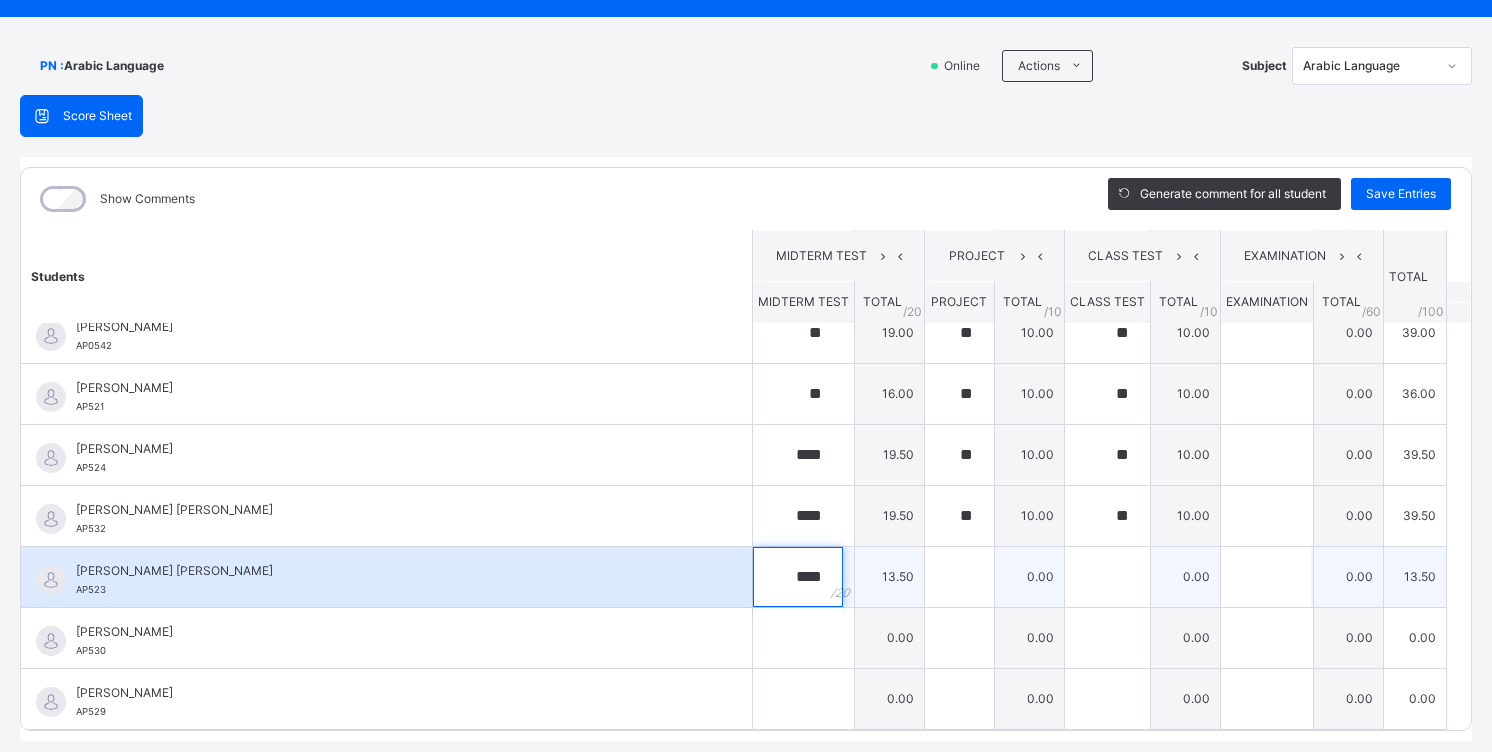 type on "****" 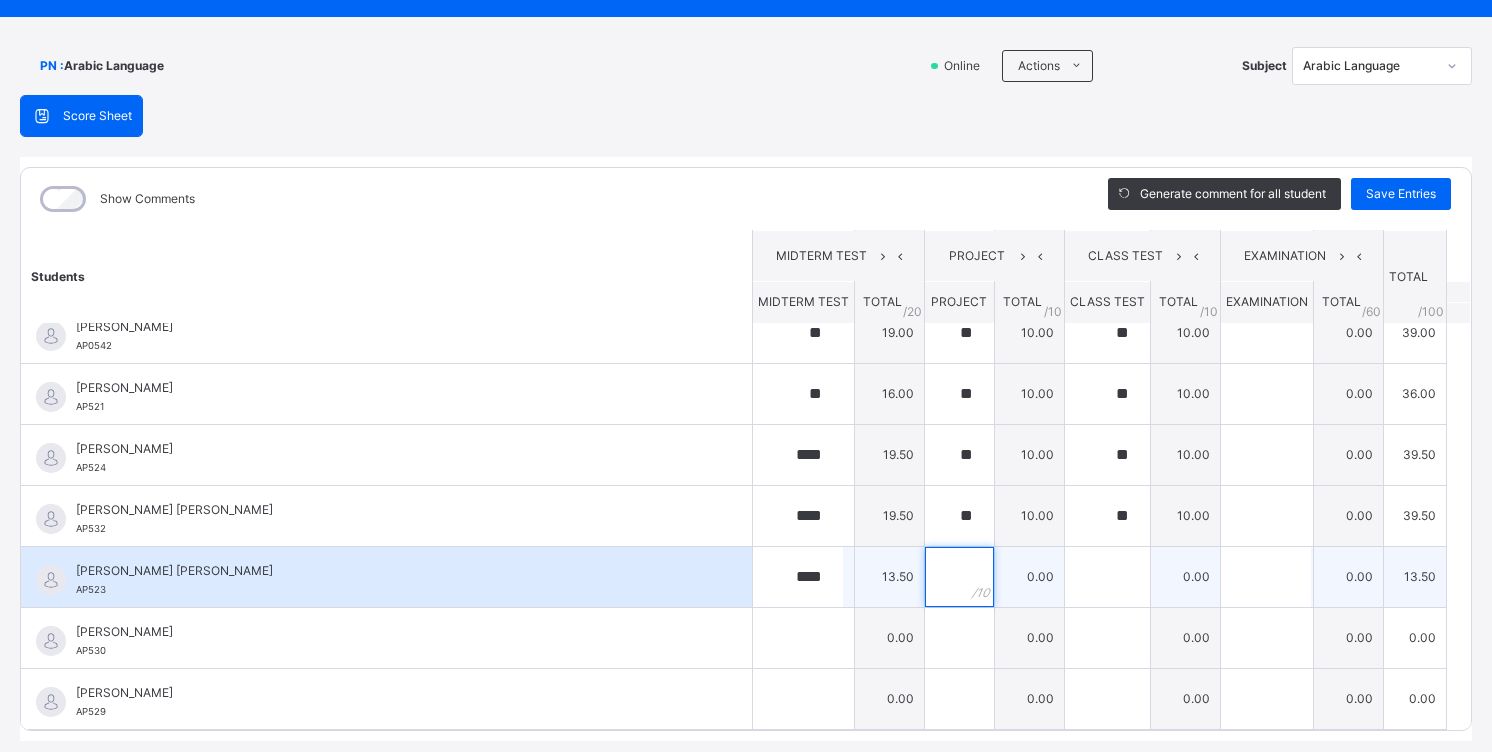 click at bounding box center [959, 577] 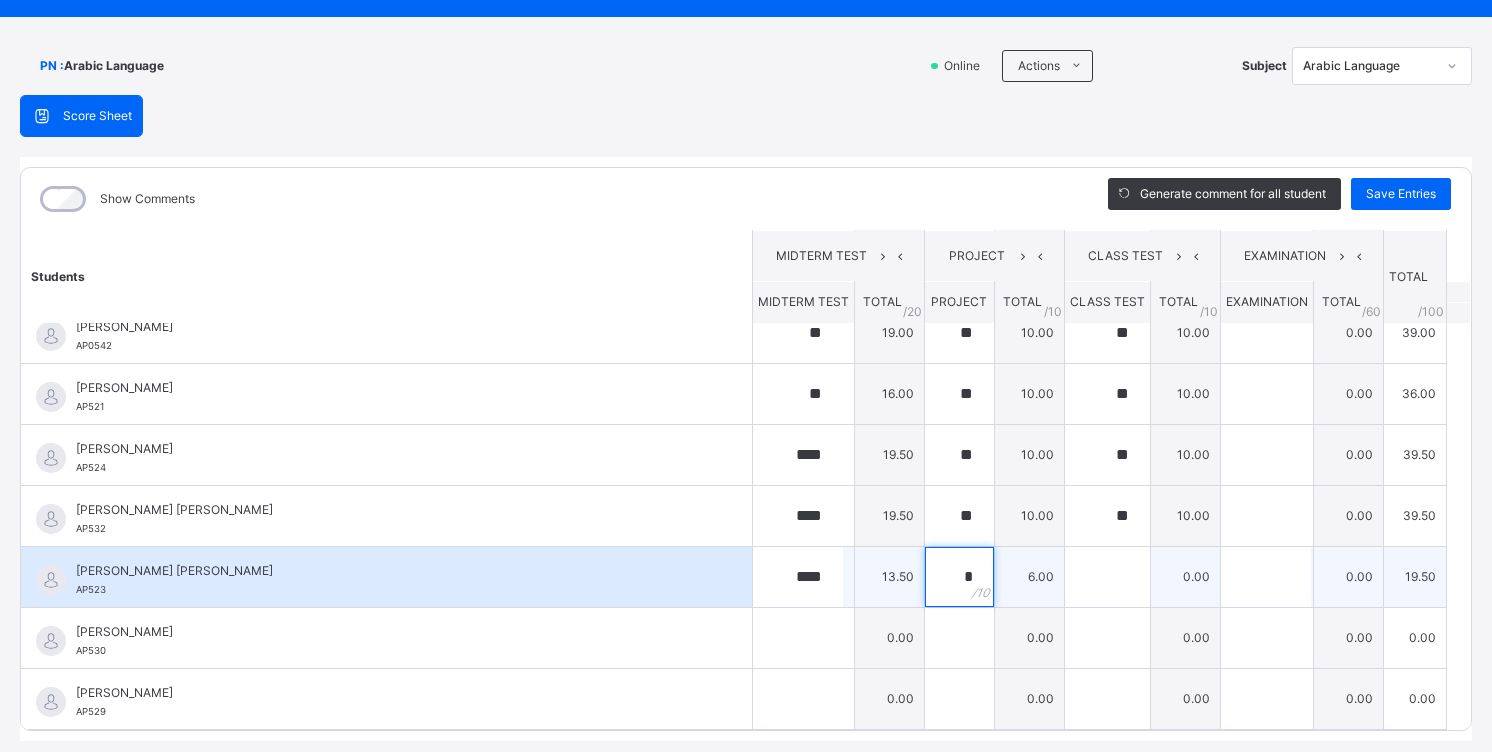 type on "*" 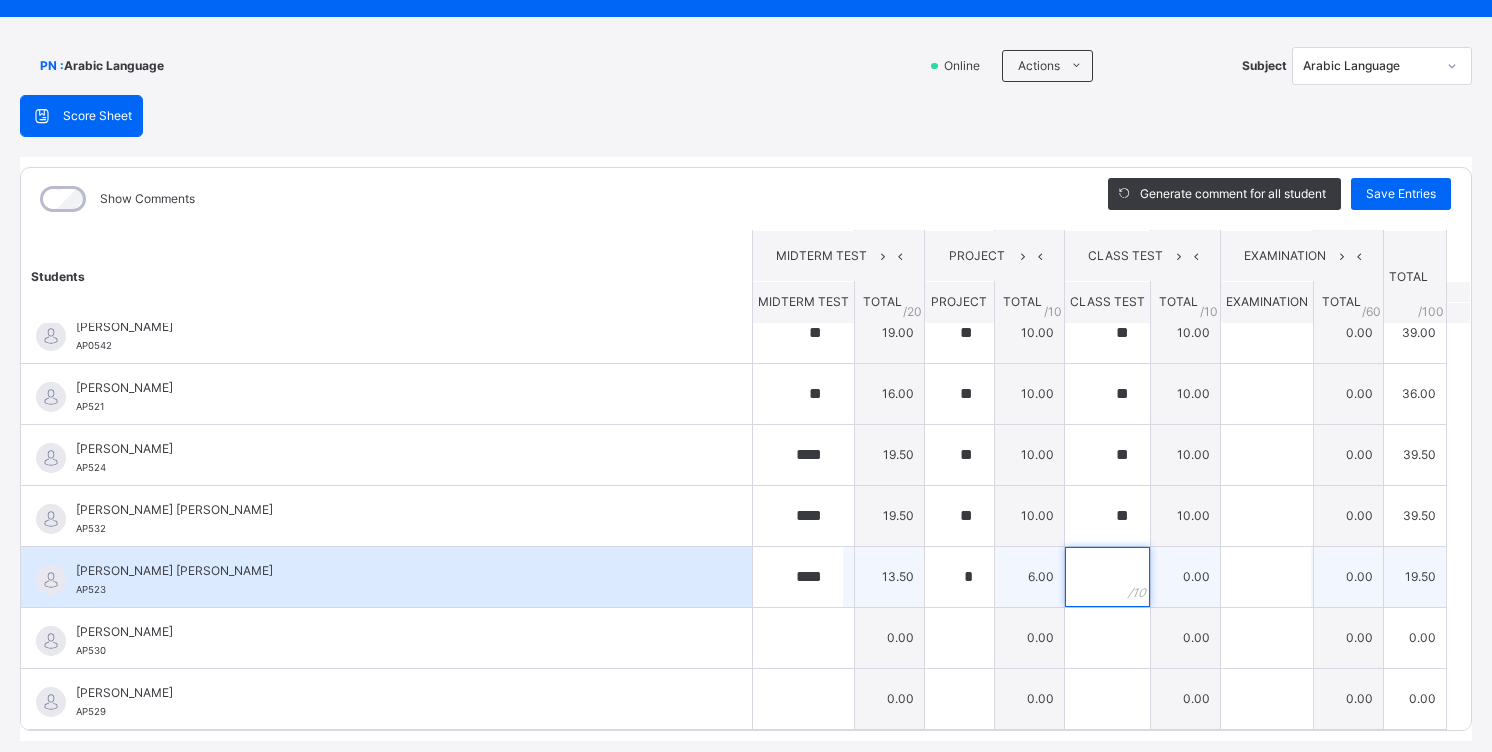 click at bounding box center (1107, 577) 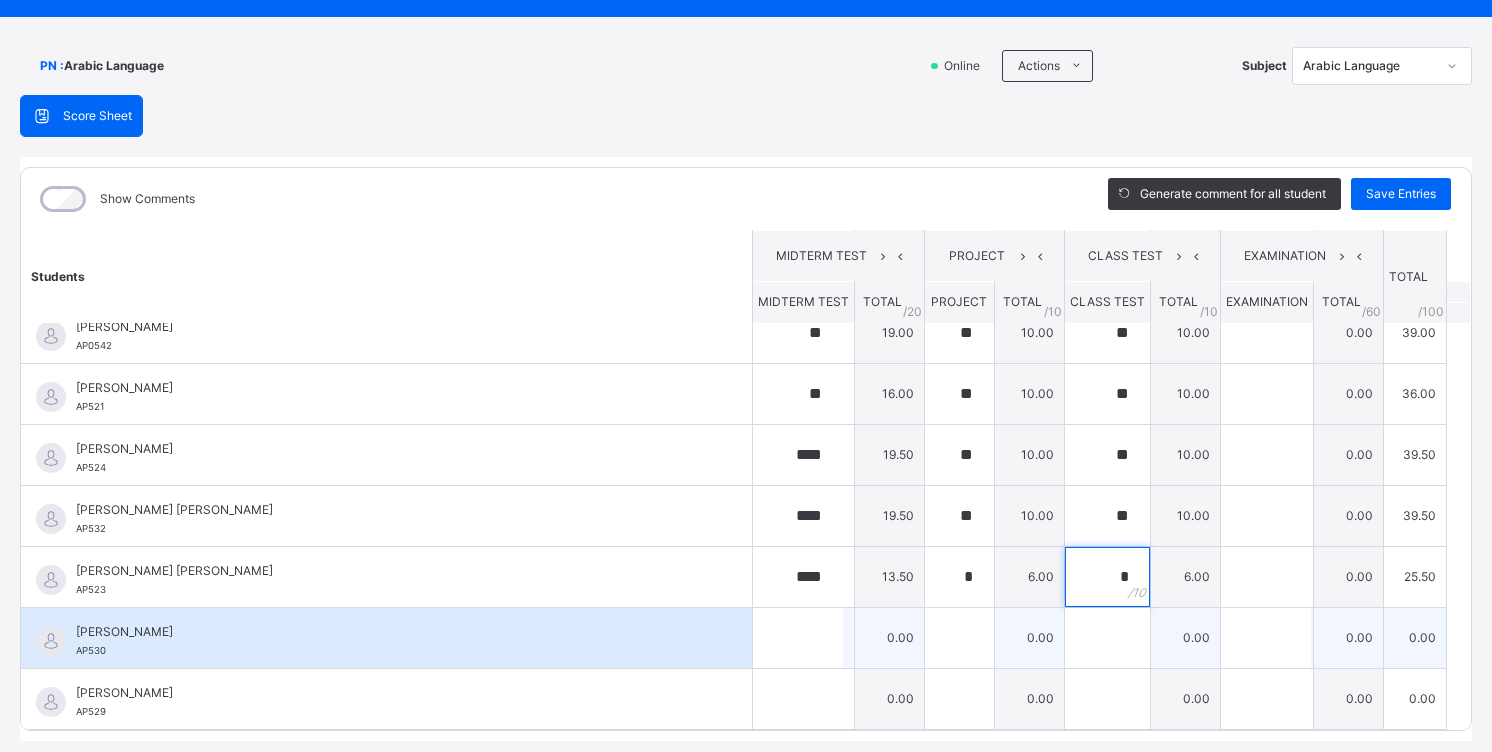 type on "*" 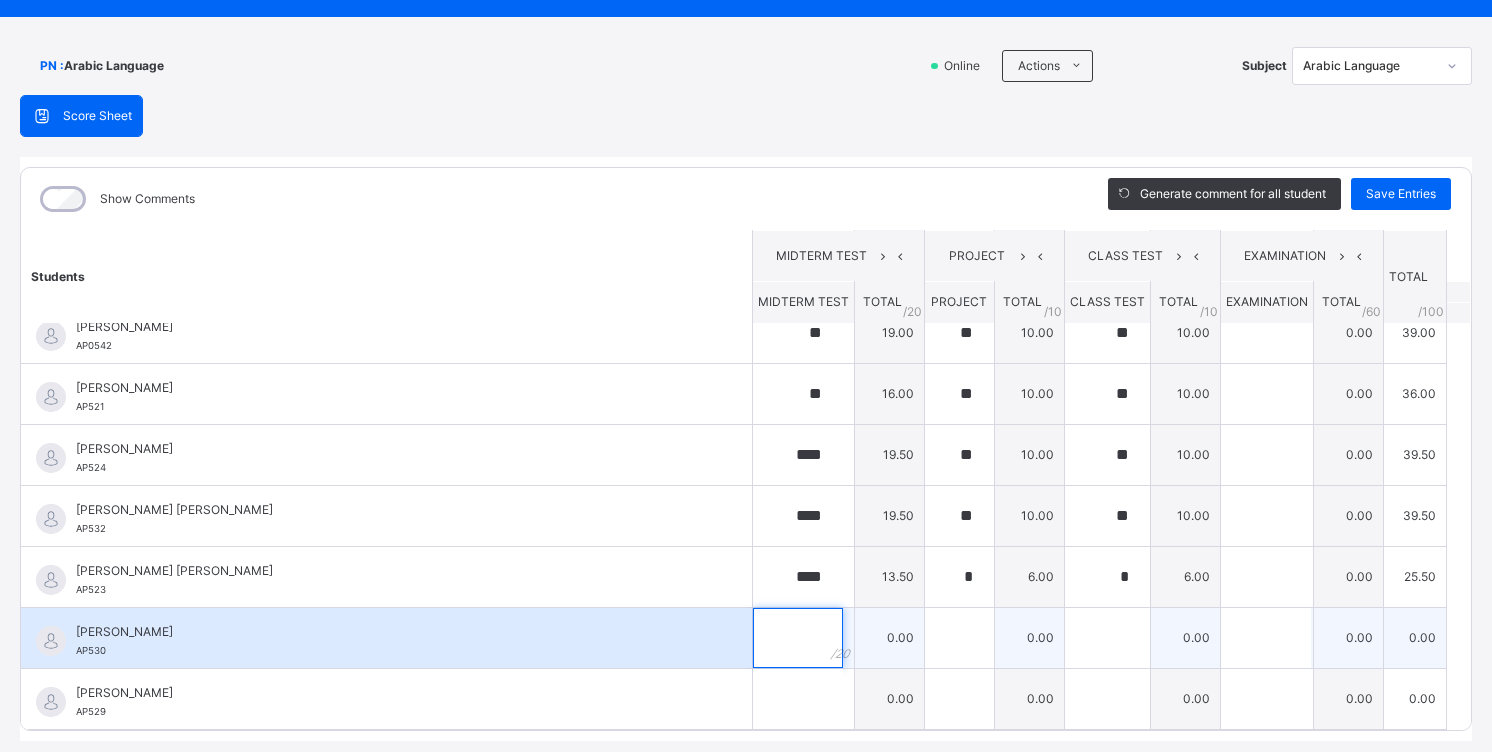 click at bounding box center [803, 638] 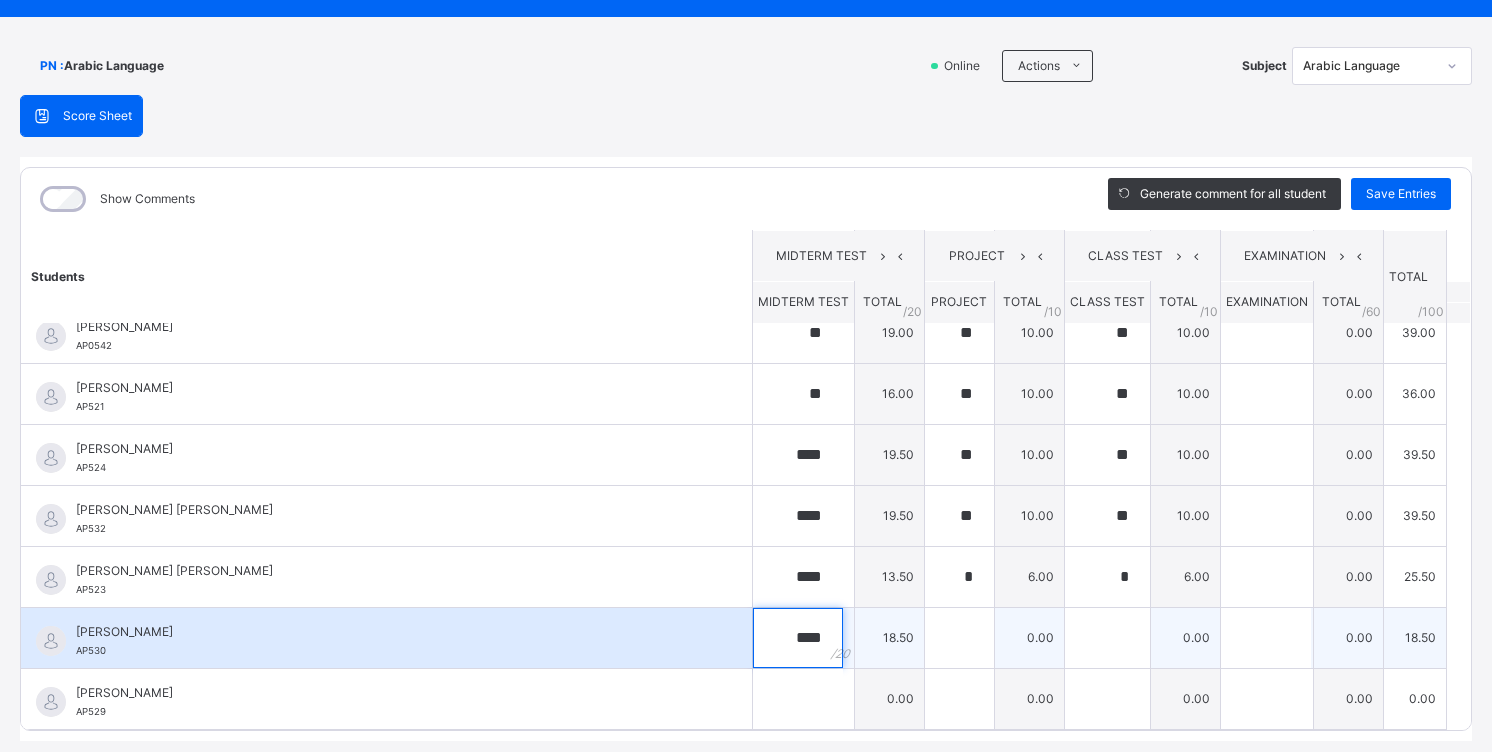 type on "****" 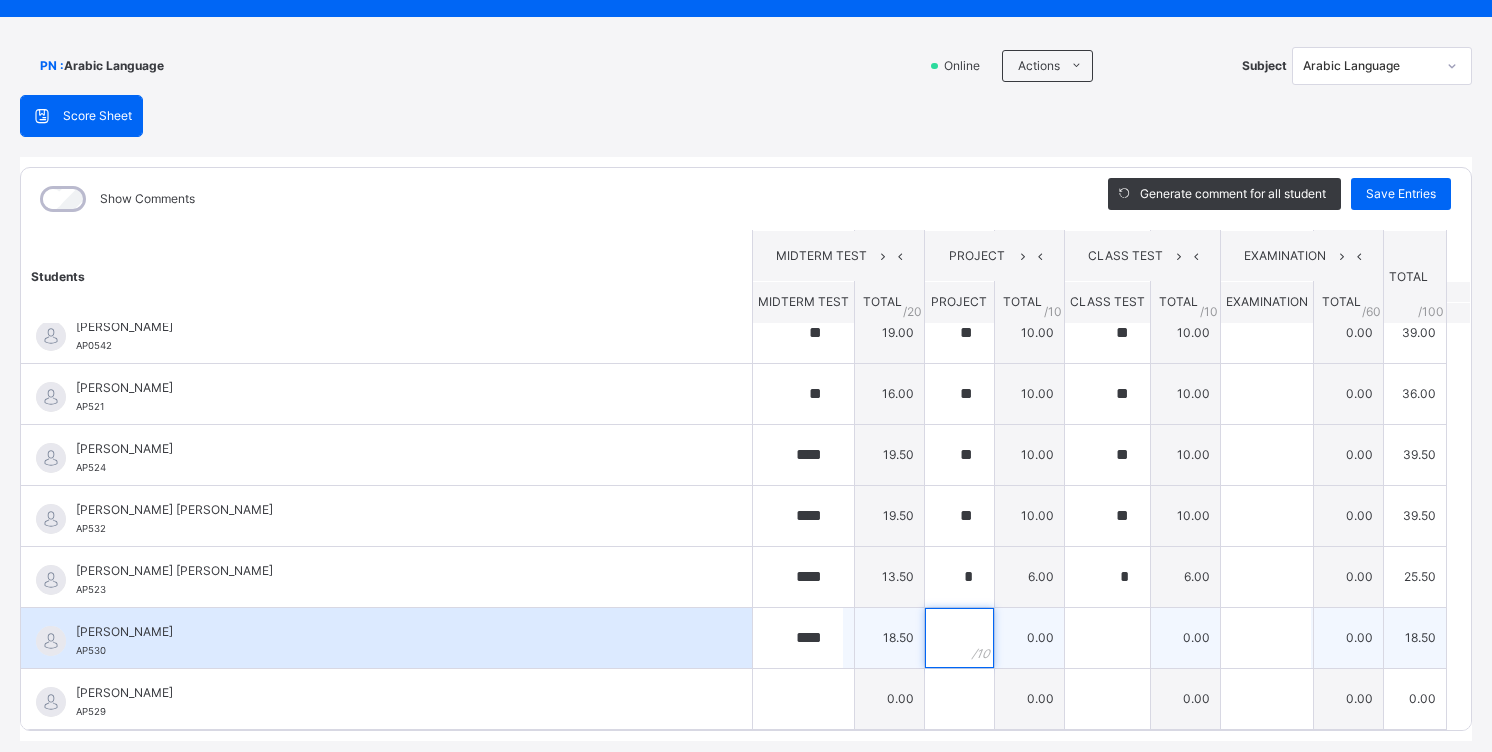 click at bounding box center (959, 638) 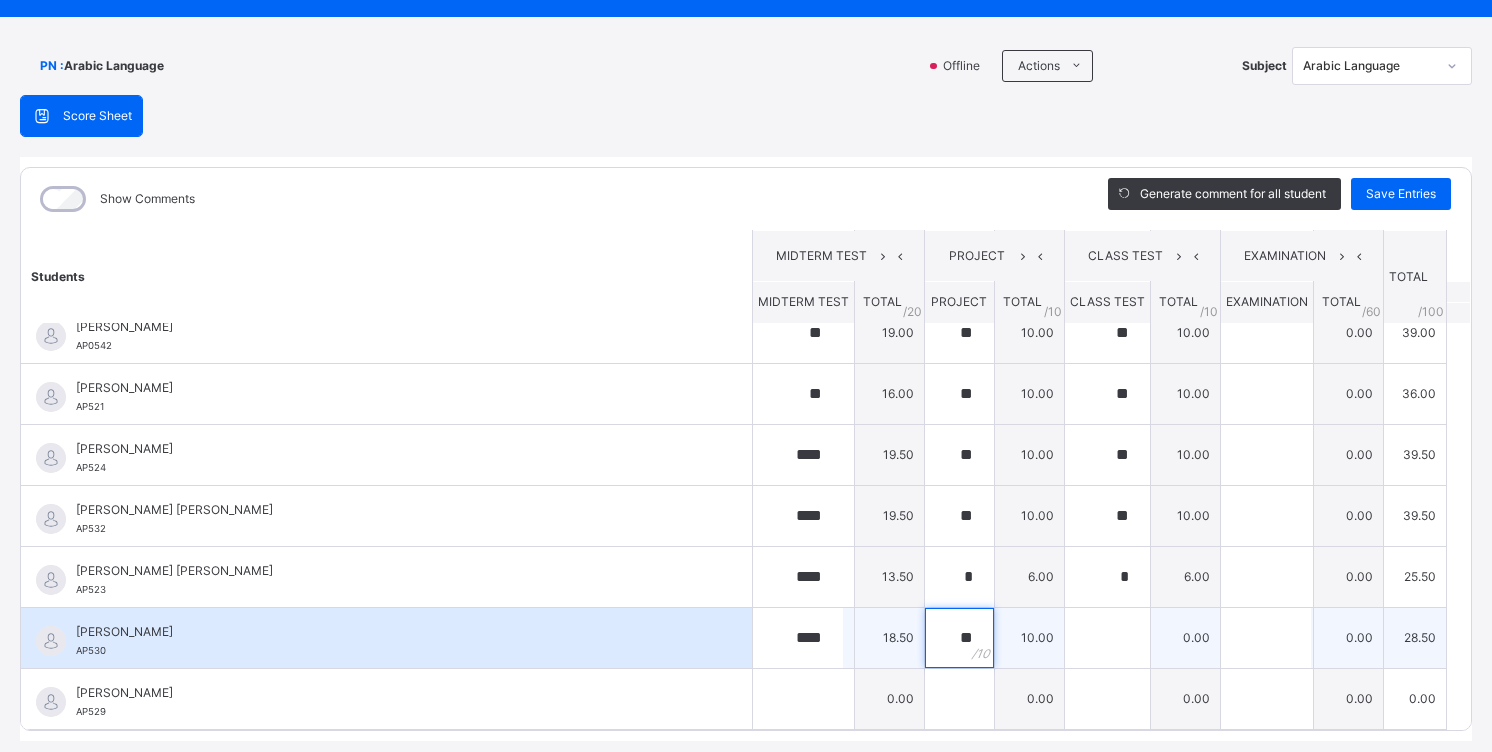 type on "**" 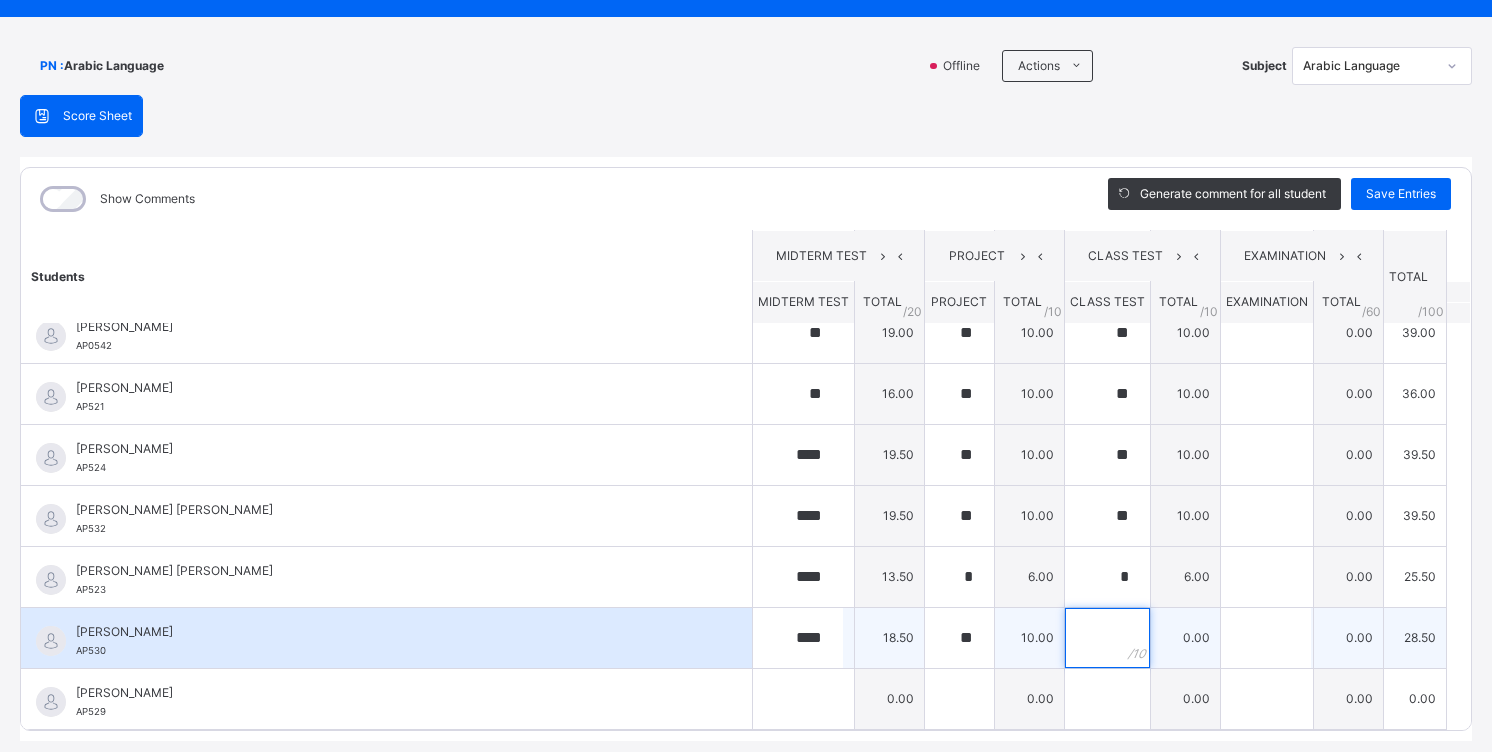 click at bounding box center (1107, 638) 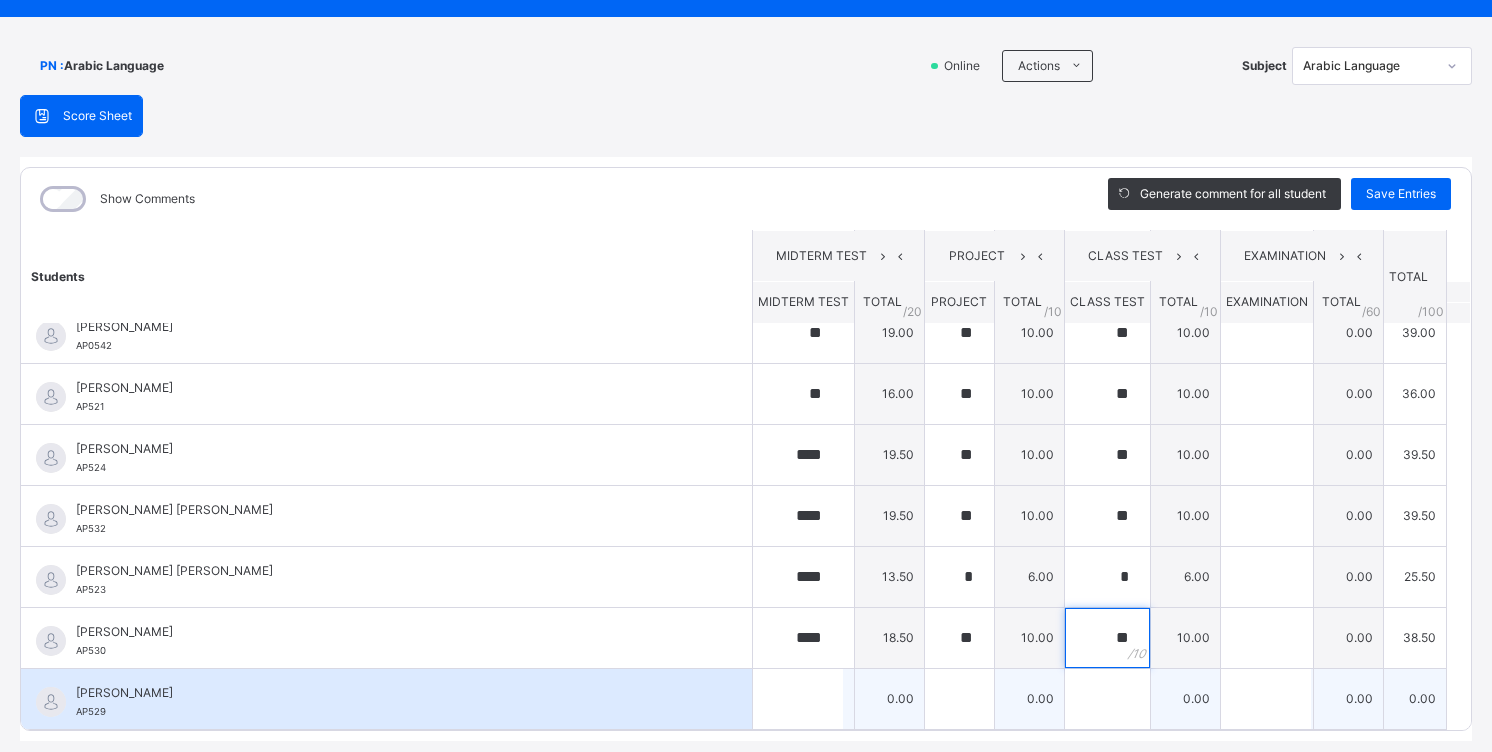 type on "**" 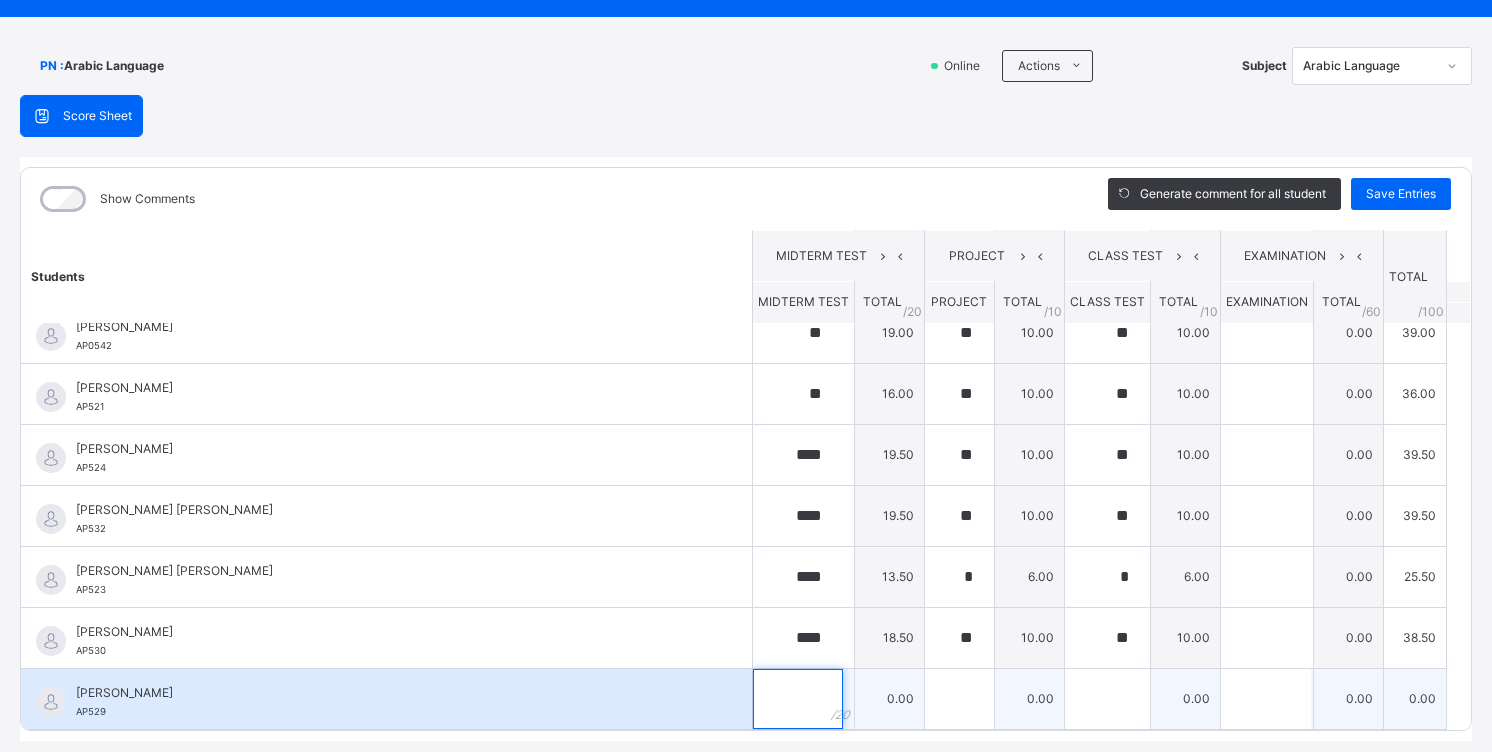 click at bounding box center [798, 699] 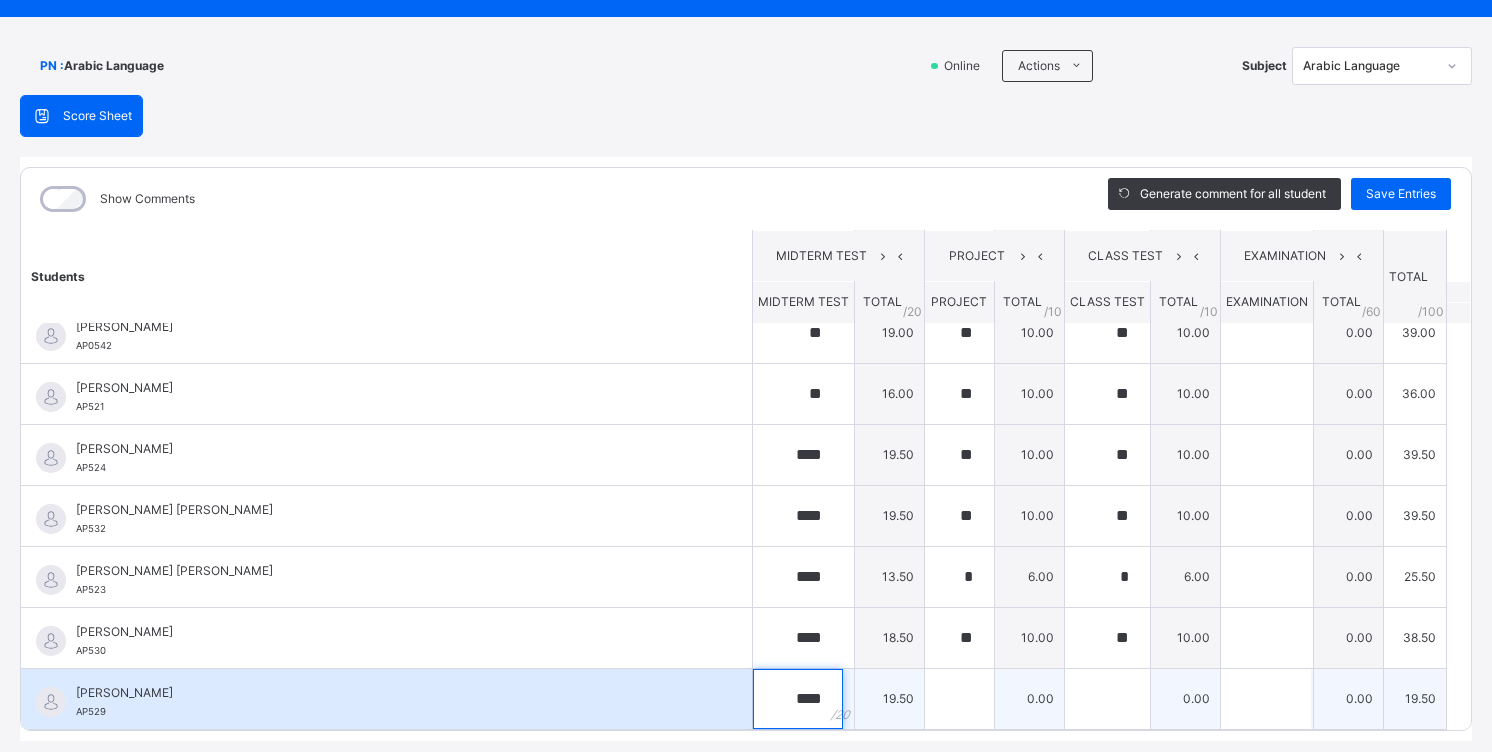 type on "****" 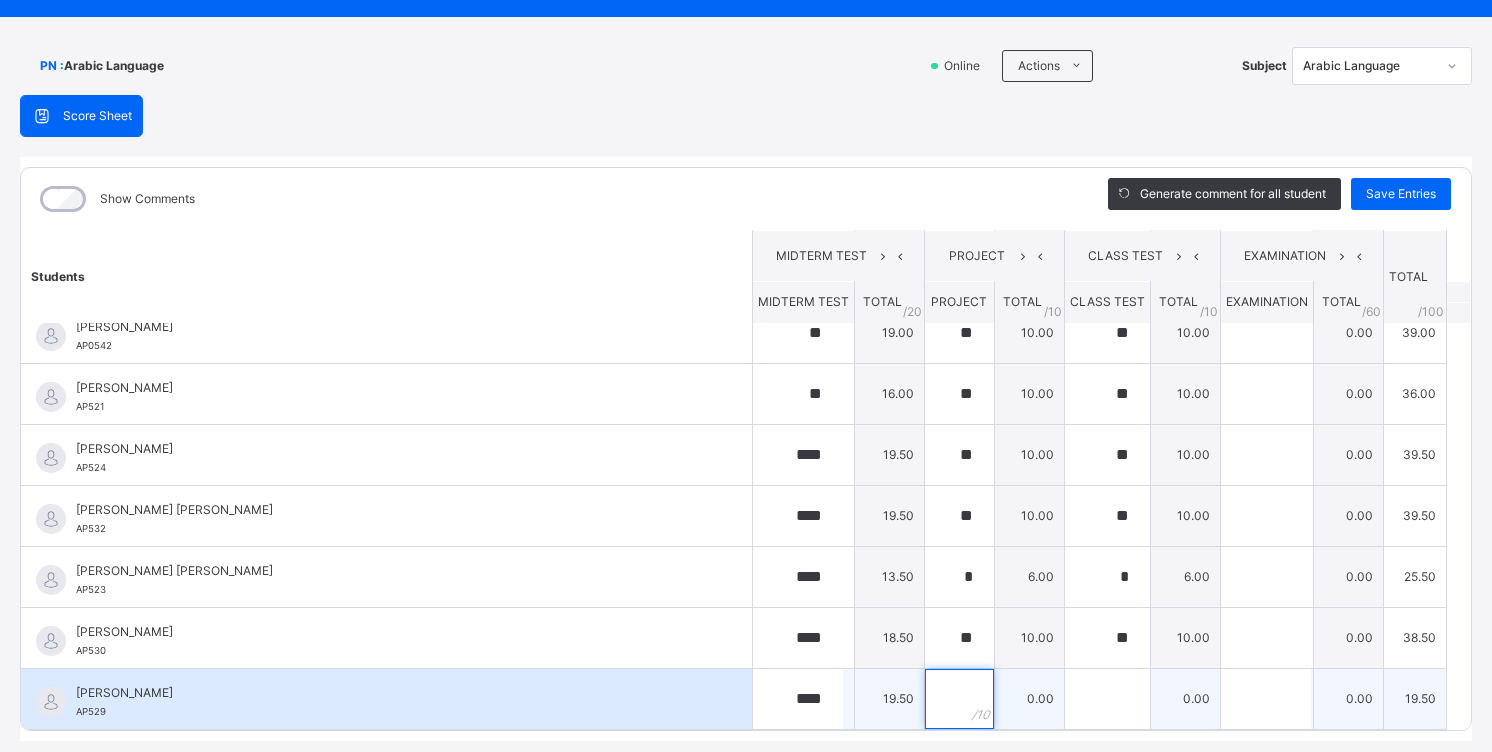 drag, startPoint x: 942, startPoint y: 691, endPoint x: 939, endPoint y: 718, distance: 27.166155 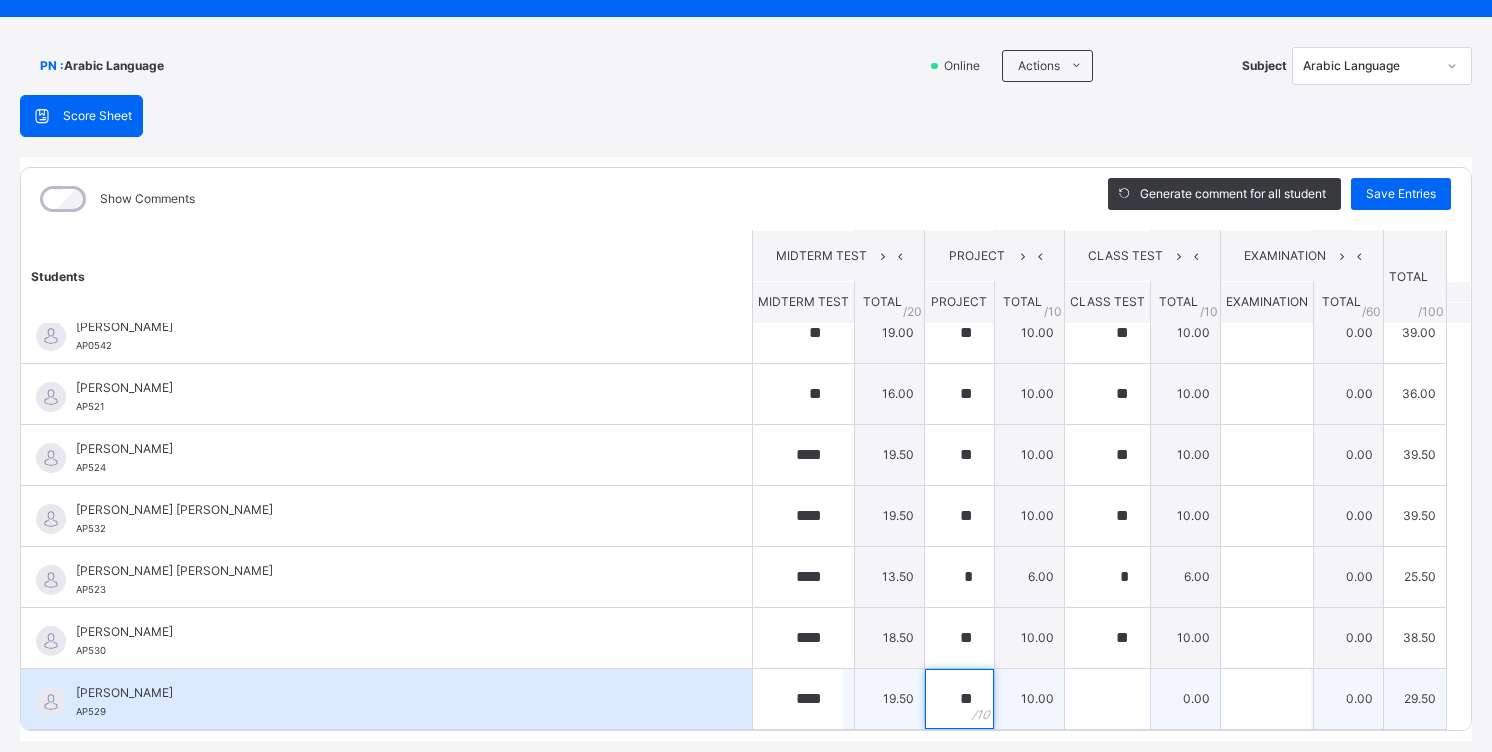 type on "**" 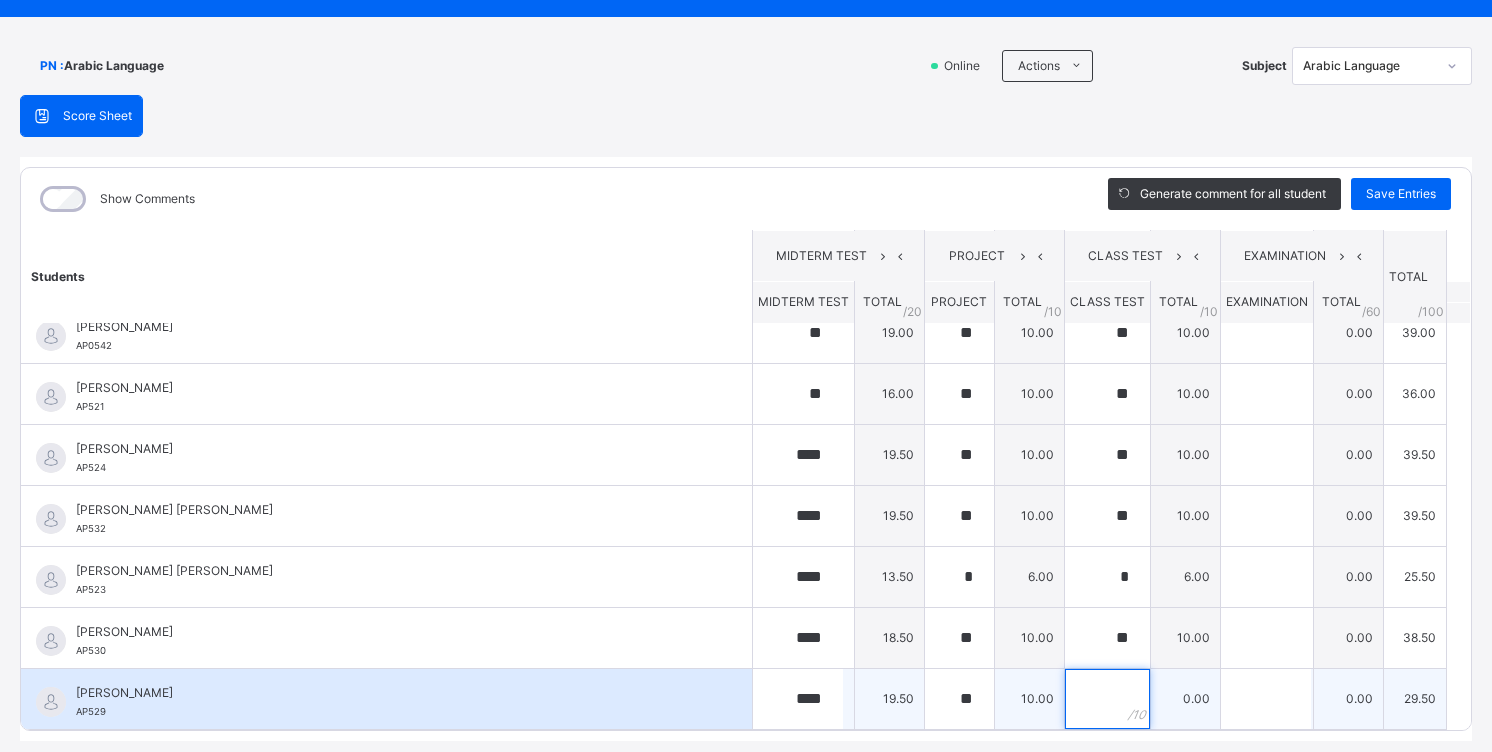 click at bounding box center (1107, 699) 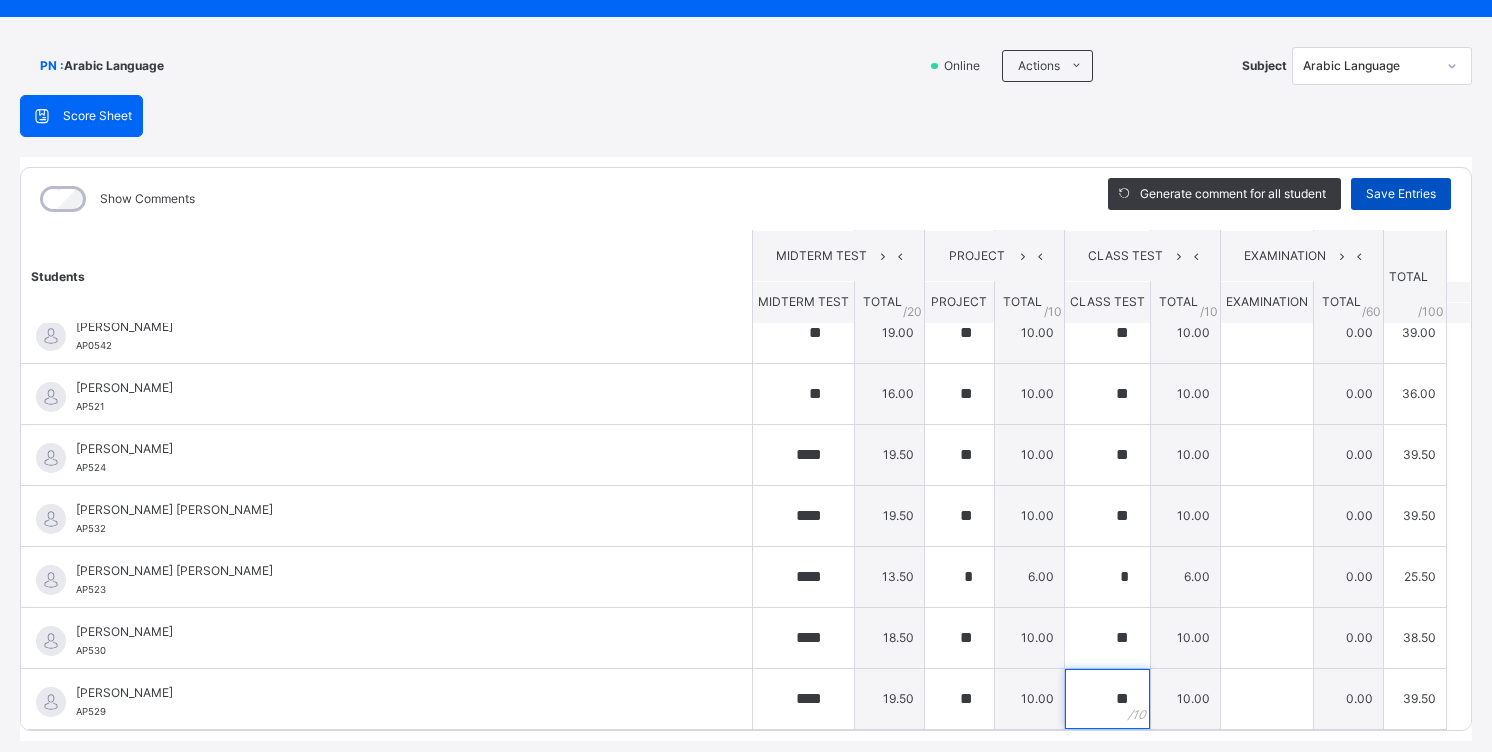type on "**" 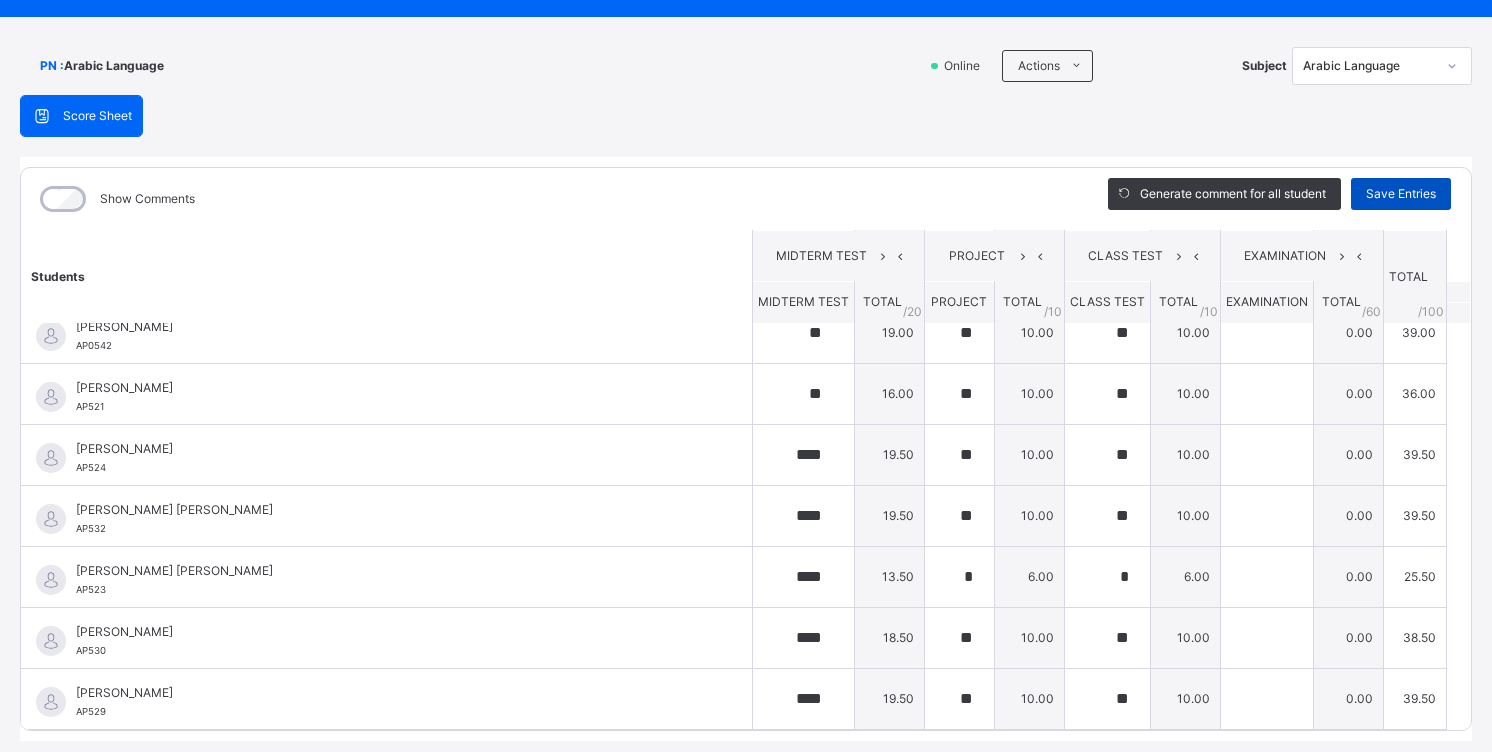 click on "Save Entries" at bounding box center (1401, 194) 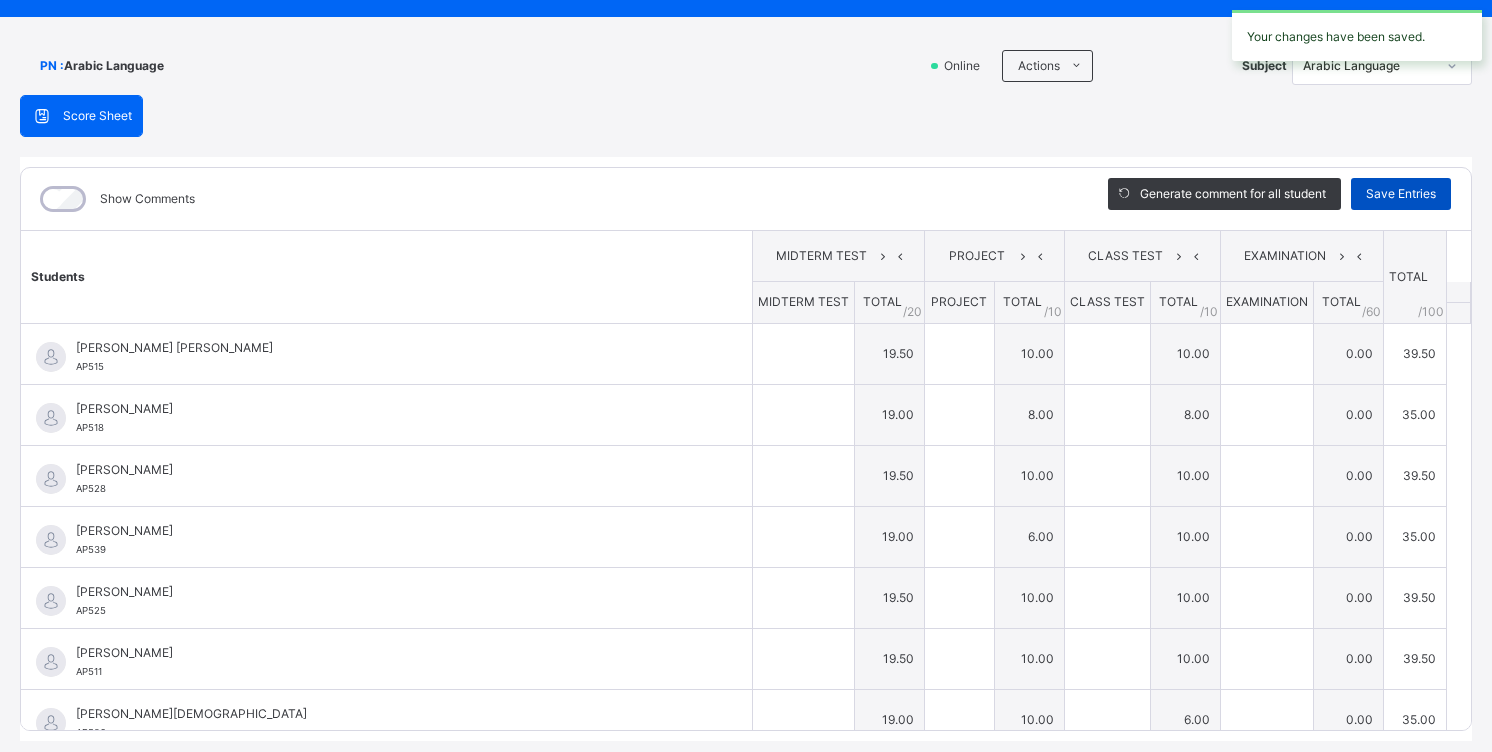 type on "****" 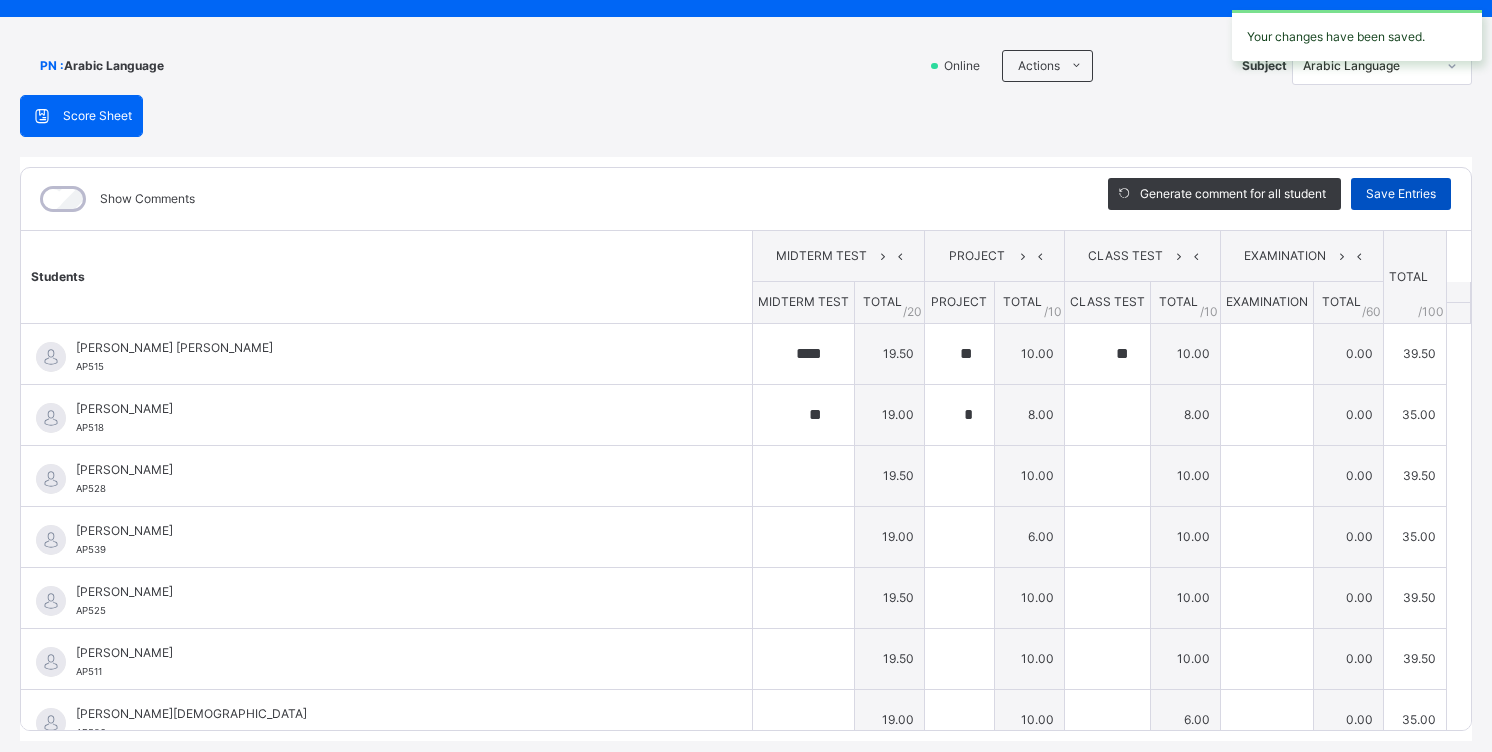 type on "*" 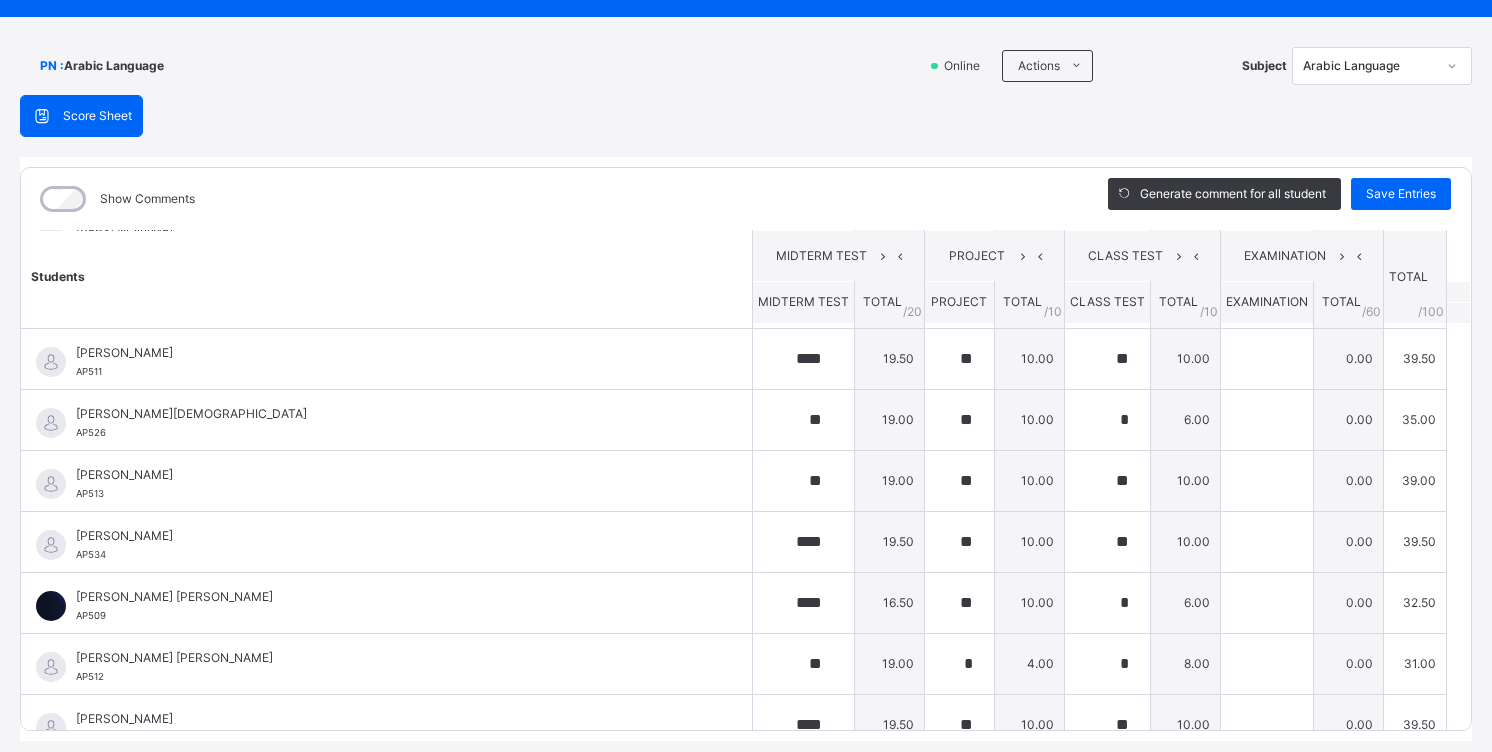 scroll, scrollTop: 0, scrollLeft: 0, axis: both 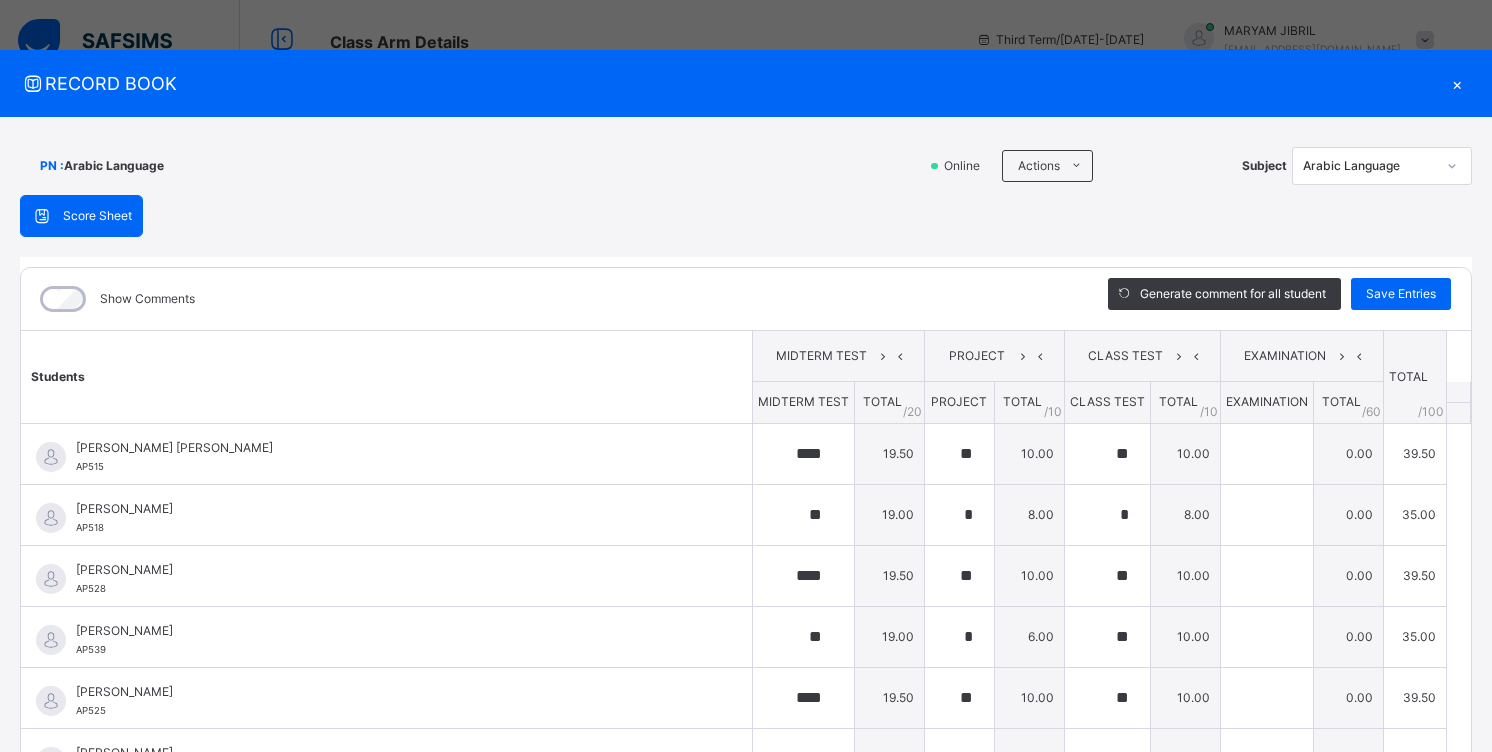 click on "×" at bounding box center [1457, 83] 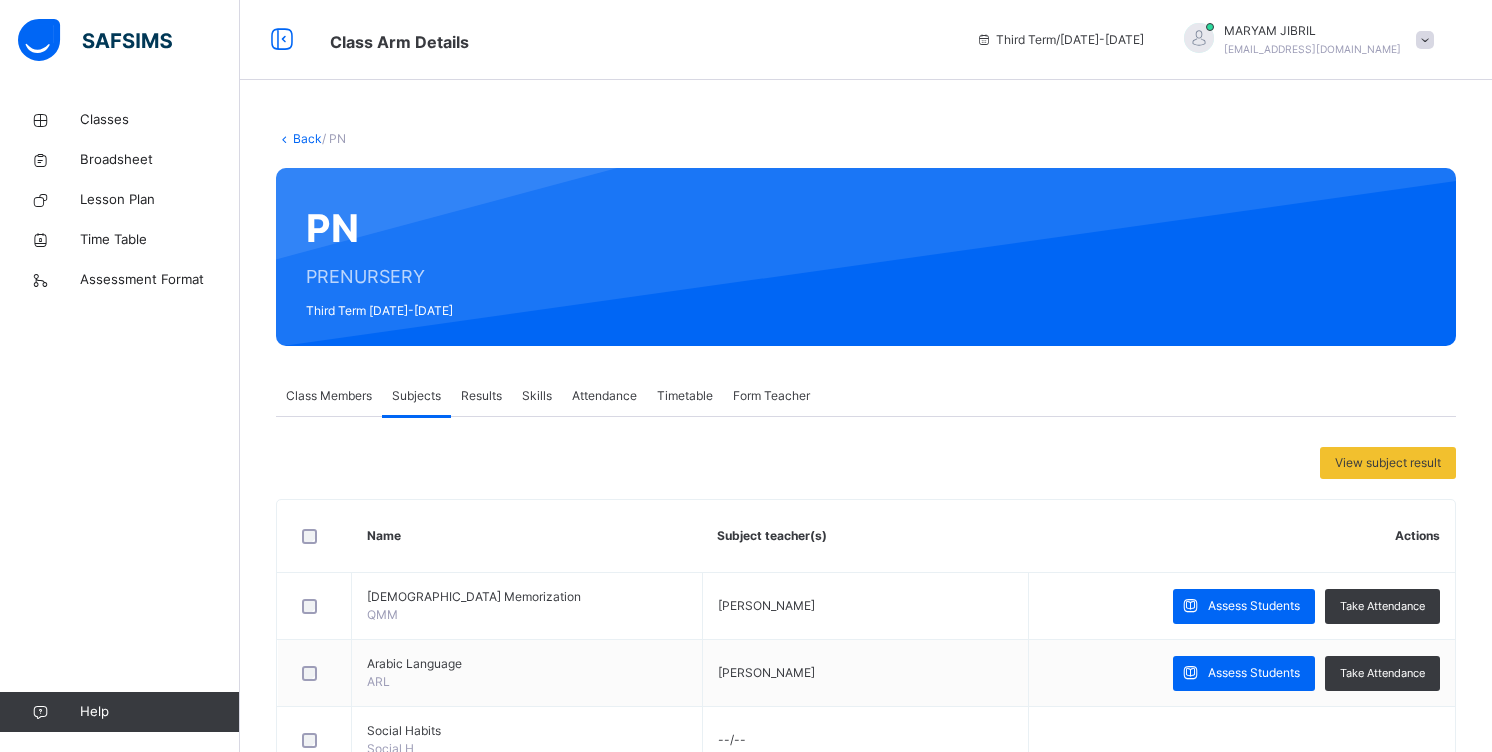 click at bounding box center [1425, 40] 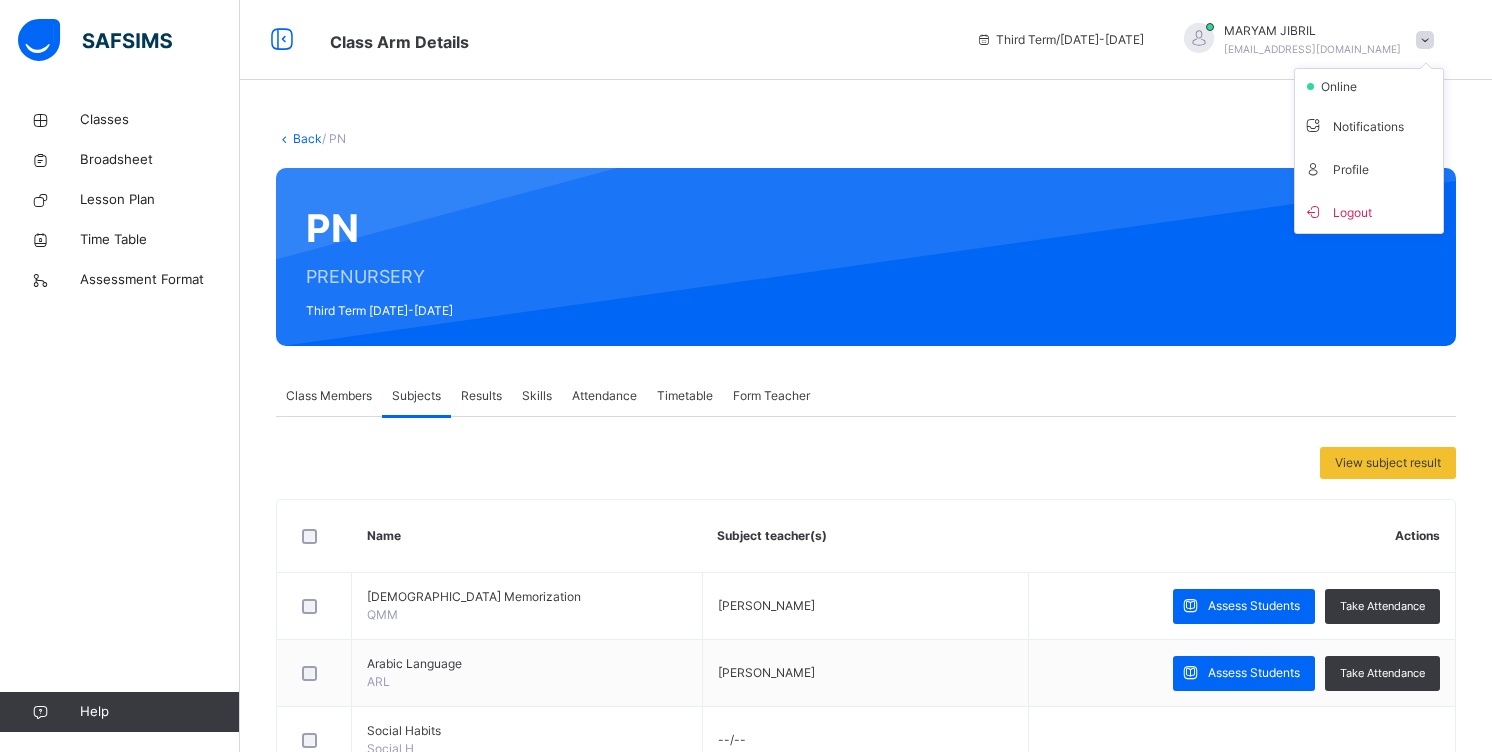 click on "Back  / PN" at bounding box center (866, 139) 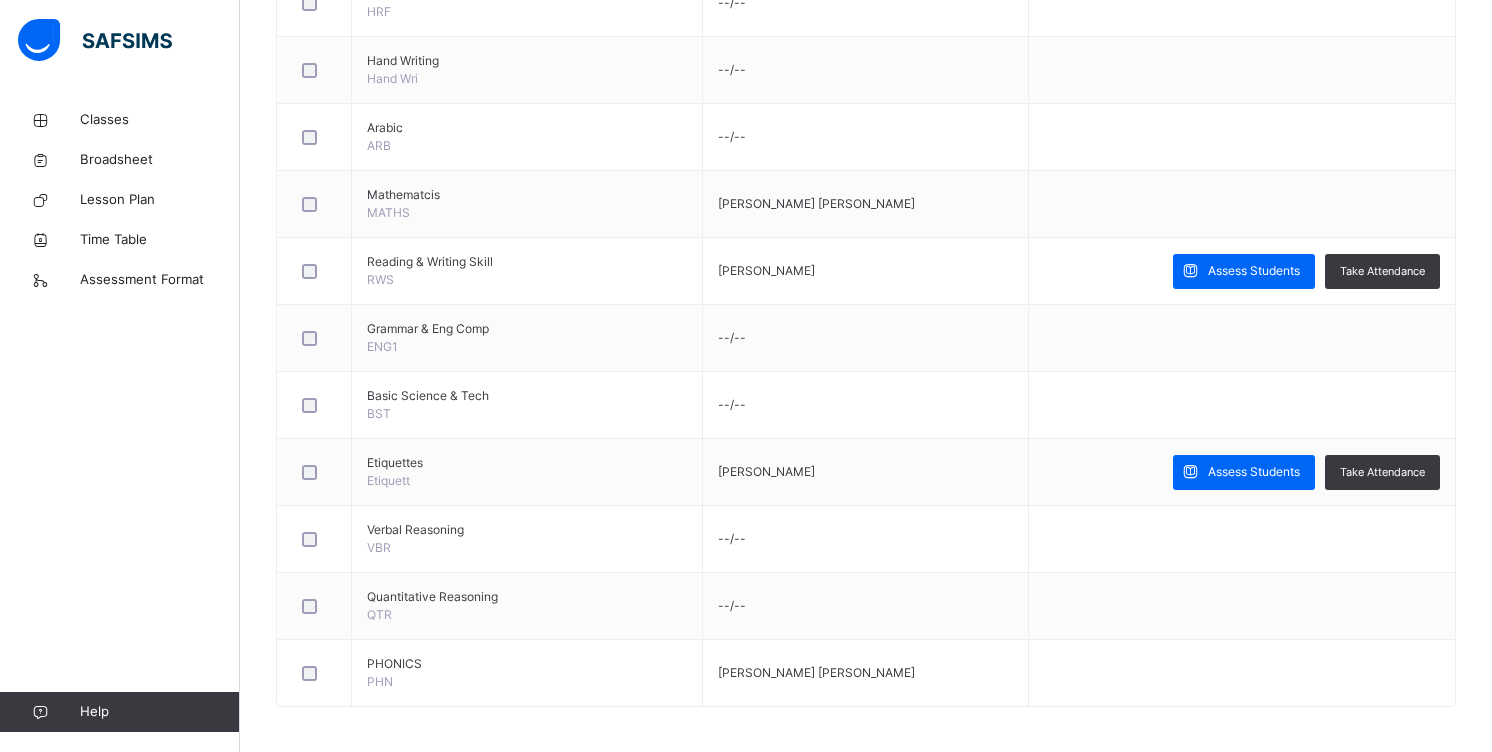 scroll, scrollTop: 1278, scrollLeft: 0, axis: vertical 